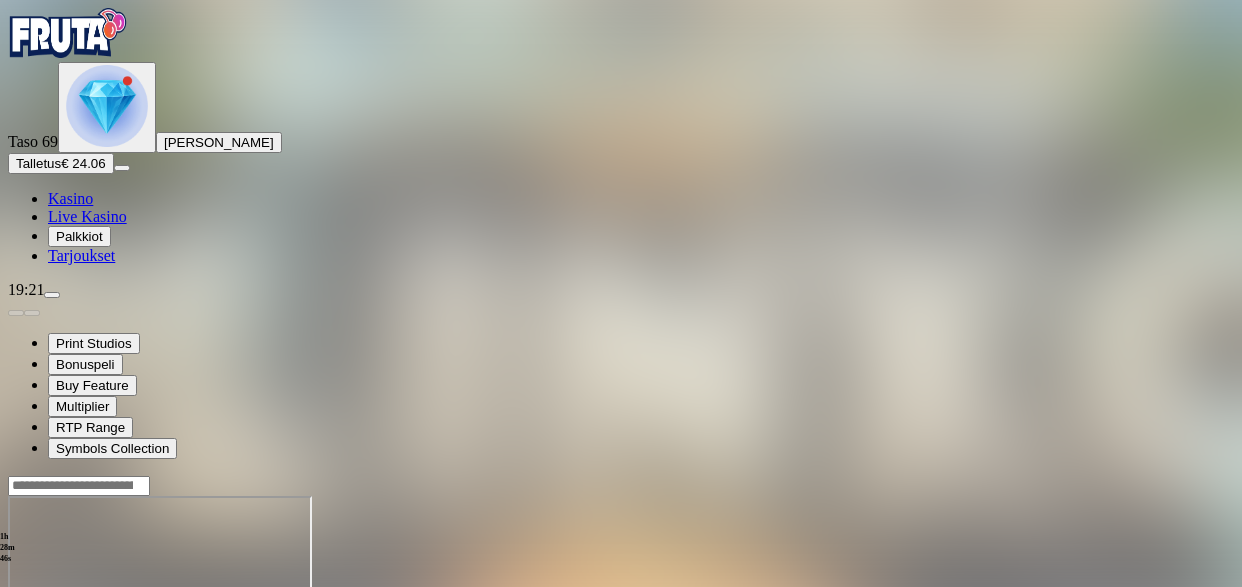scroll, scrollTop: 0, scrollLeft: 0, axis: both 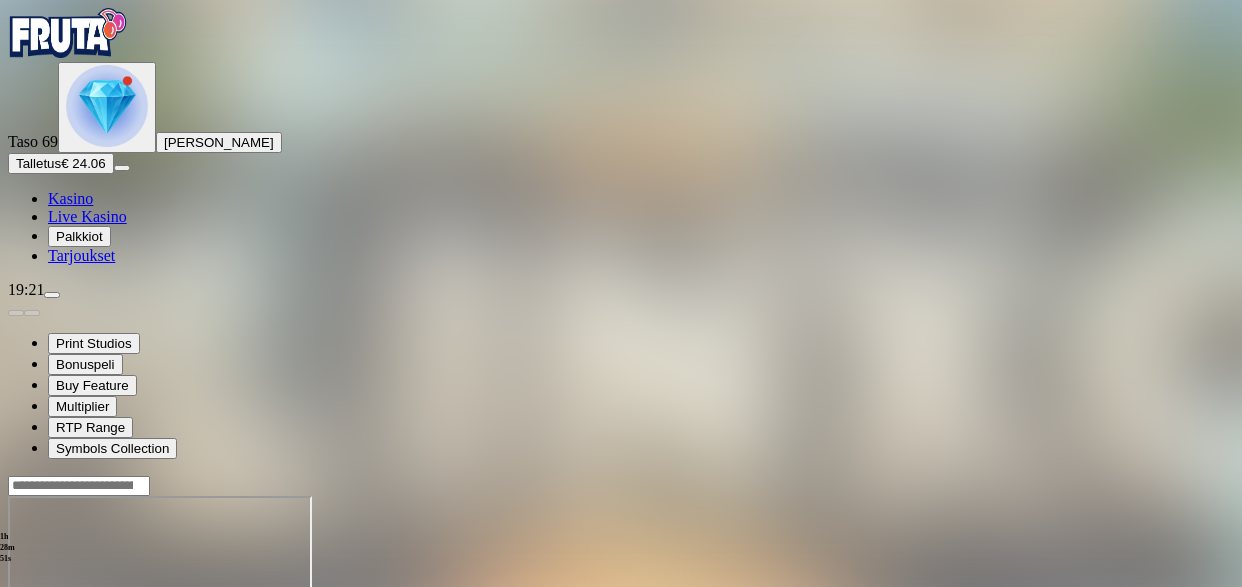 click on "Talletus" at bounding box center (38, 163) 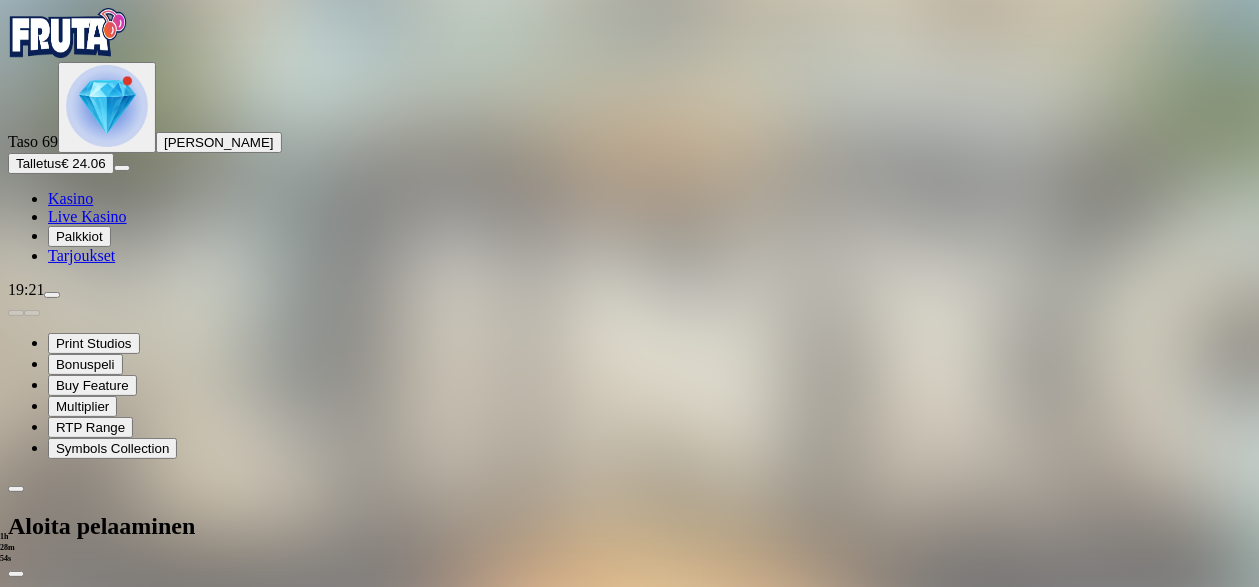 click on "***" at bounding box center (79, 756) 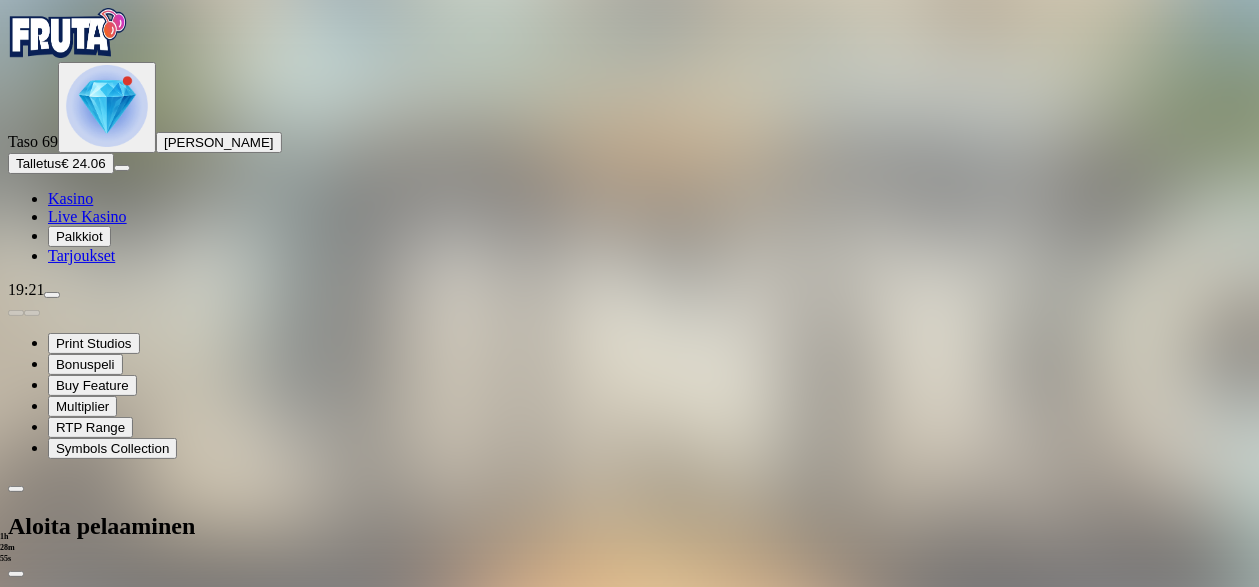 type on "*" 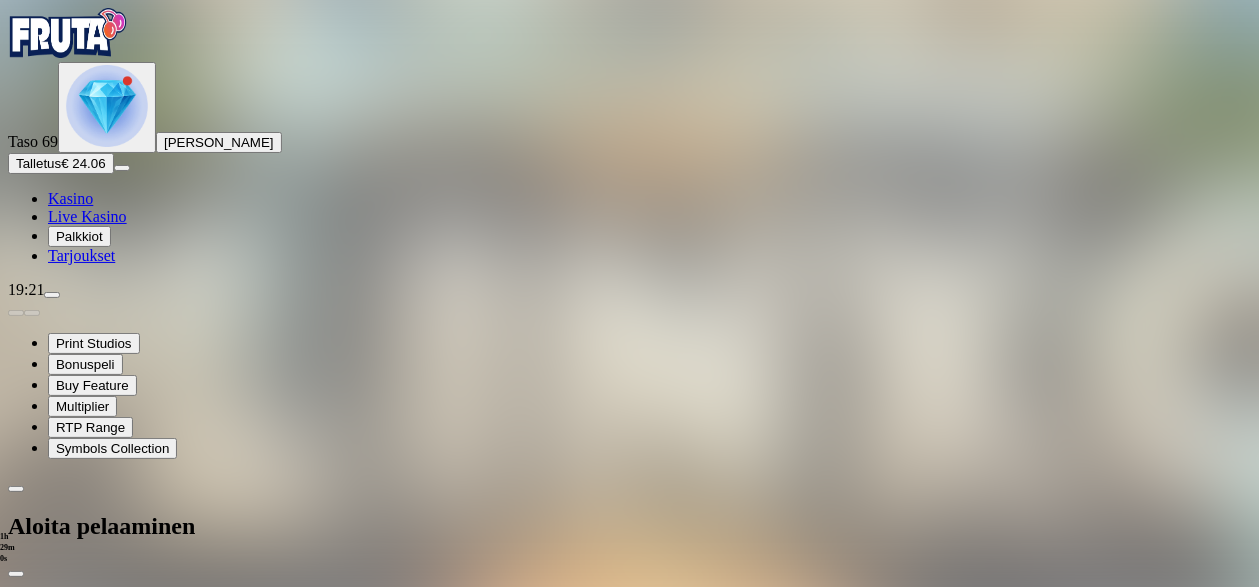 type on "**" 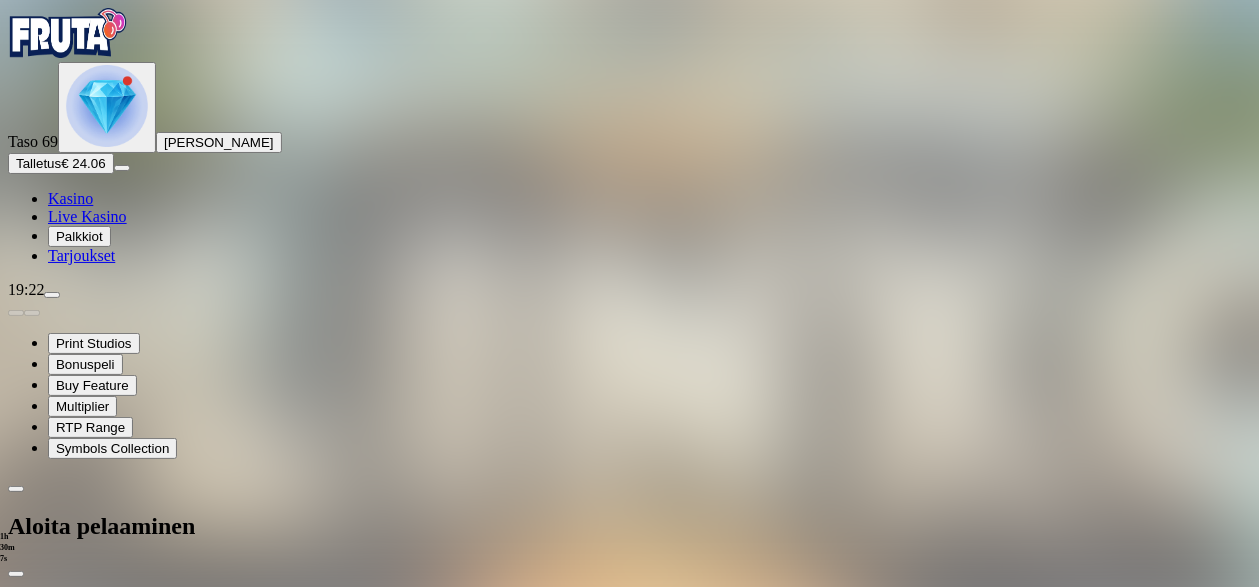 click at bounding box center [629, 628] 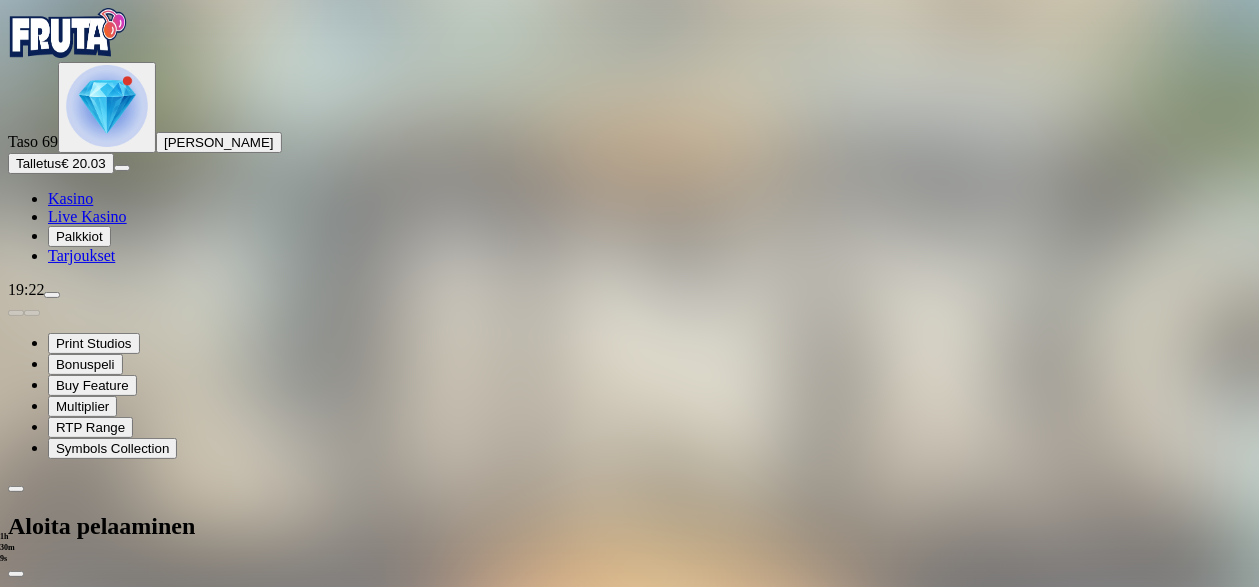 click at bounding box center [629, 628] 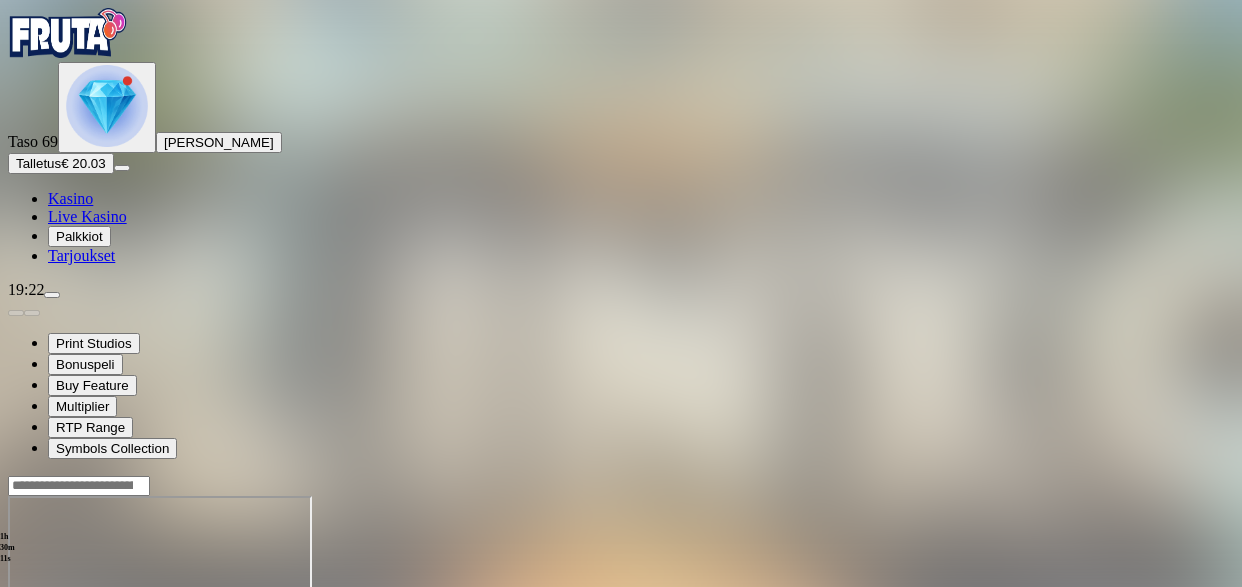 click at bounding box center [48, 668] 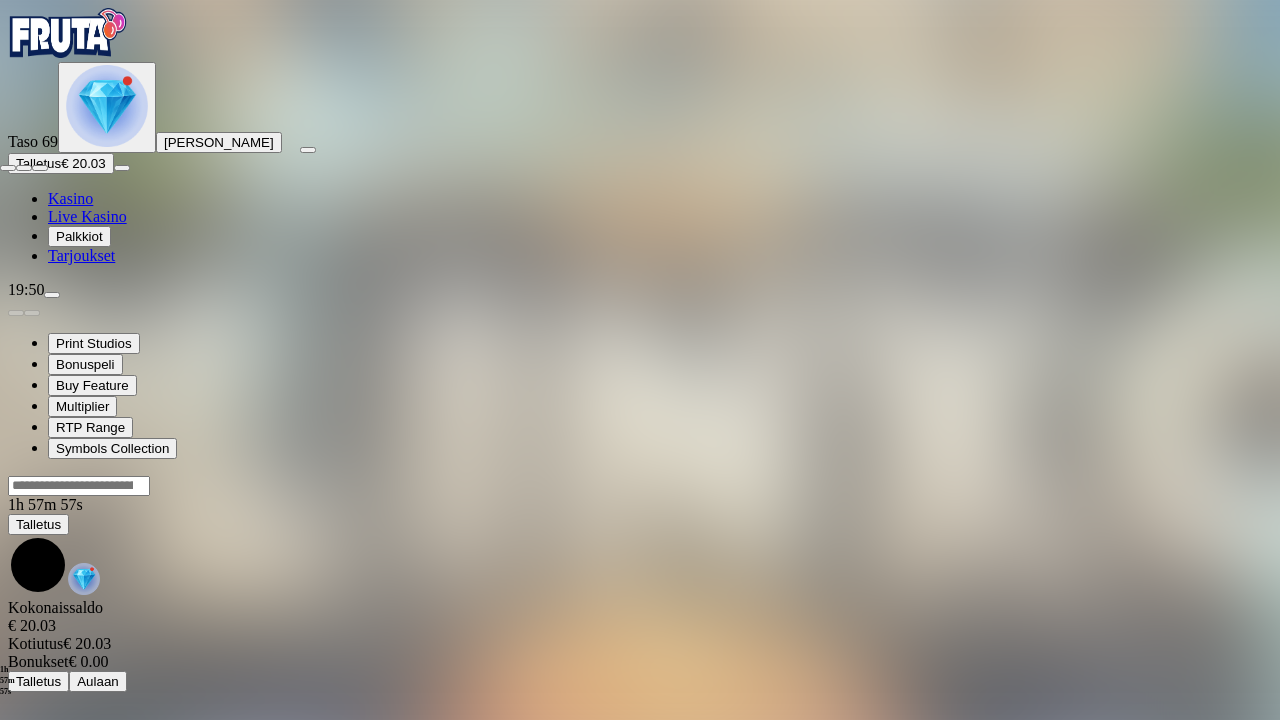 click at bounding box center [40, 168] 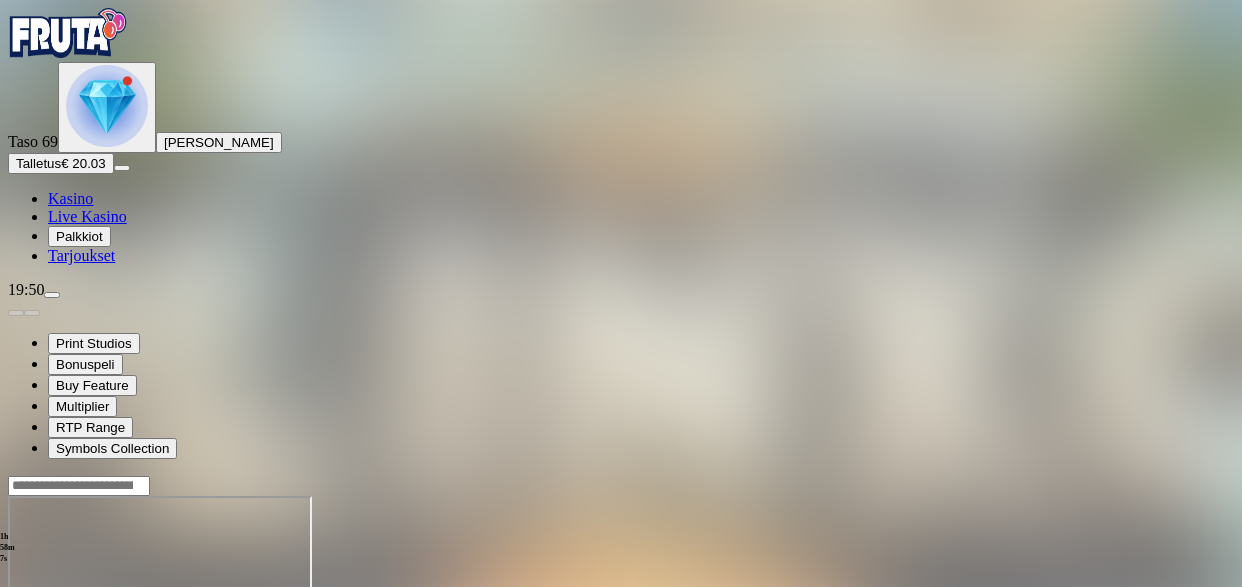 click at bounding box center (8, 483) 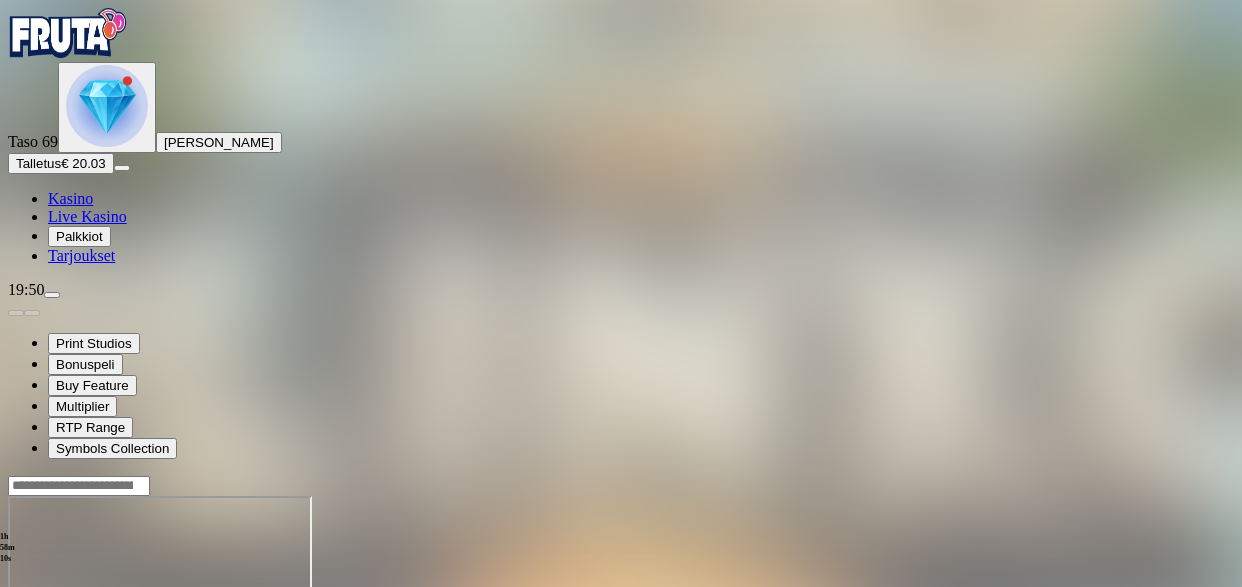 click at bounding box center (16, 668) 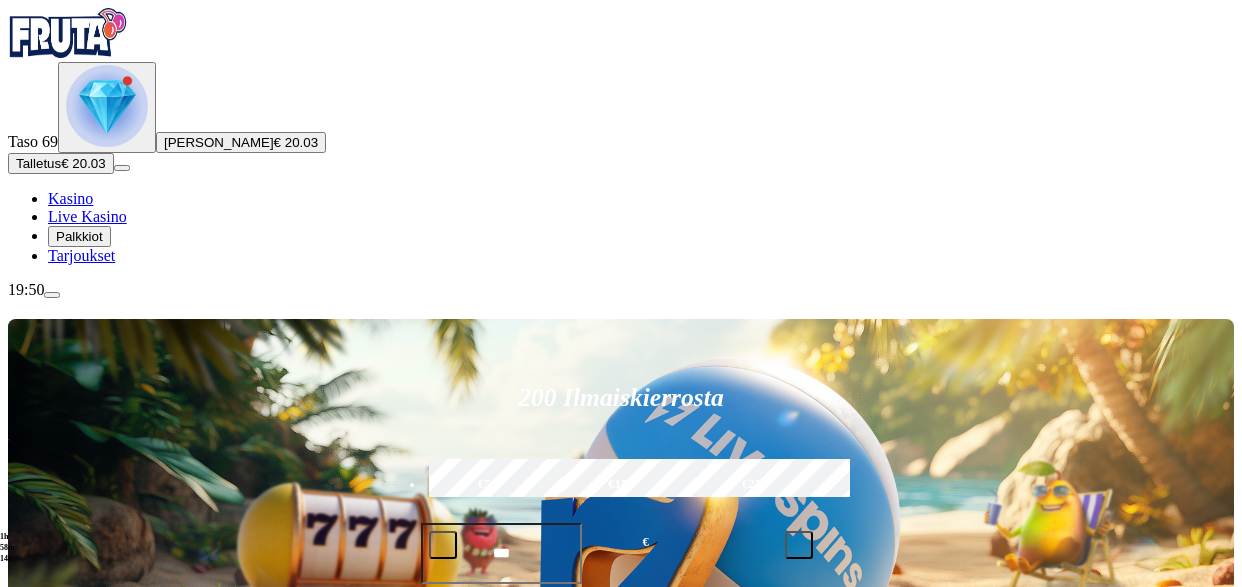 click on "200 Ilmaiskierrosta €50 €150 €250 *** € € Talleta ja pelaa 200 kierrätysvapaata ilmaiskierrosta ensitalletuksen yhteydessä. 50 kierrosta per päivä, 4 päivän ajan." at bounding box center (621, 519) 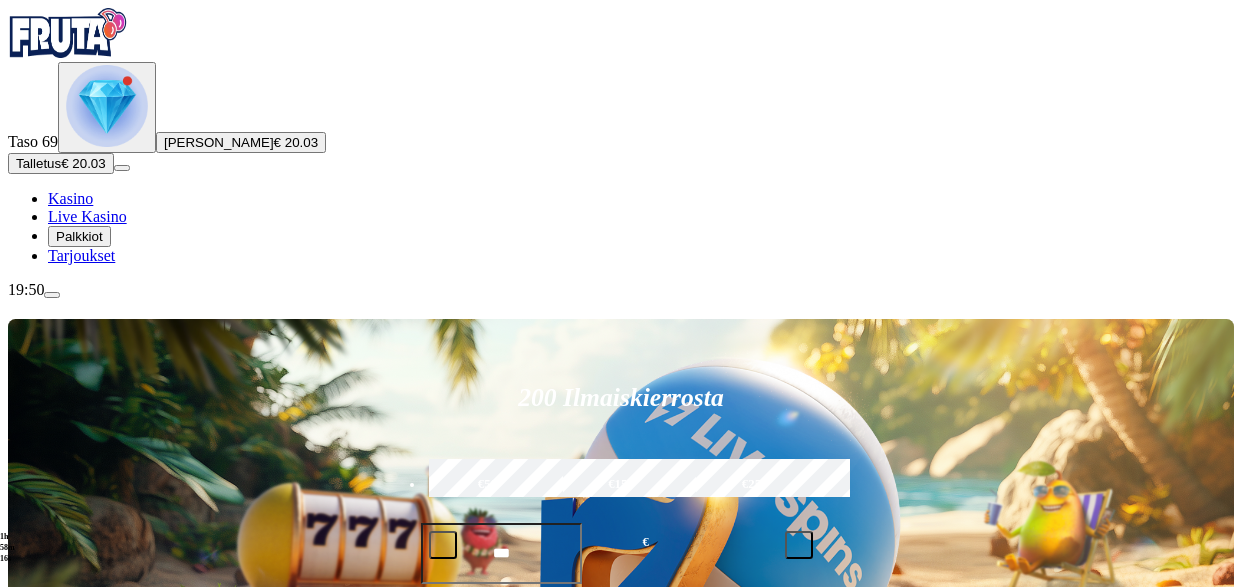 click on "200 Ilmaiskierrosta €50 €150 €250 *** € € Talleta ja pelaa 200 kierrätysvapaata ilmaiskierrosta ensitalletuksen yhteydessä. 50 kierrosta per päivä, 4 päivän ajan." at bounding box center (621, 519) 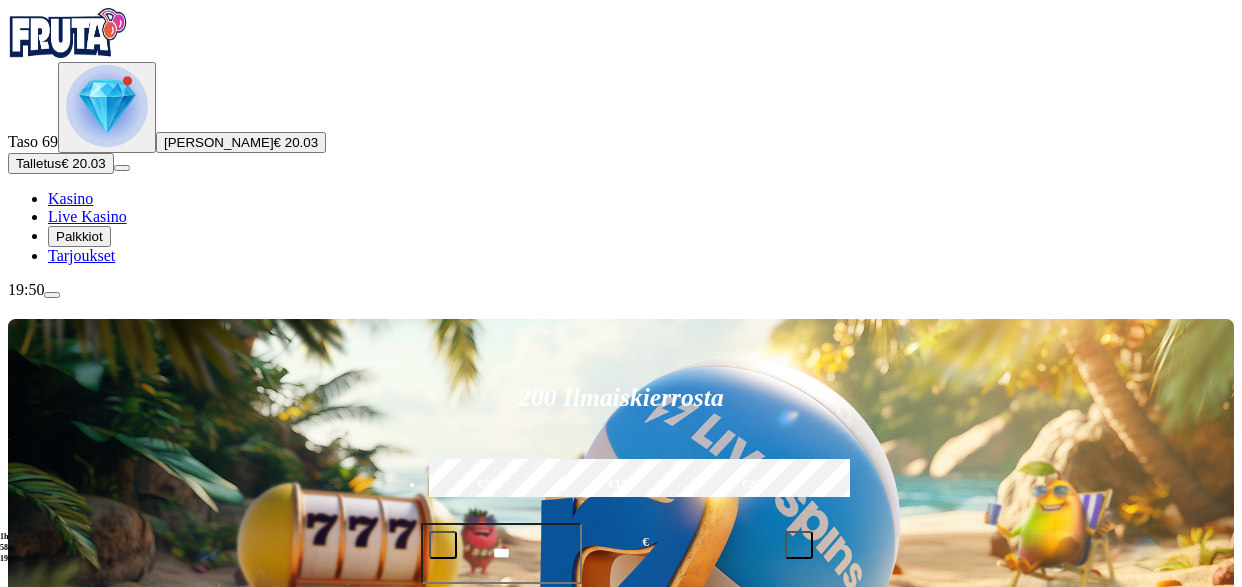 click on "Kolikkopelit" at bounding box center (109, 799) 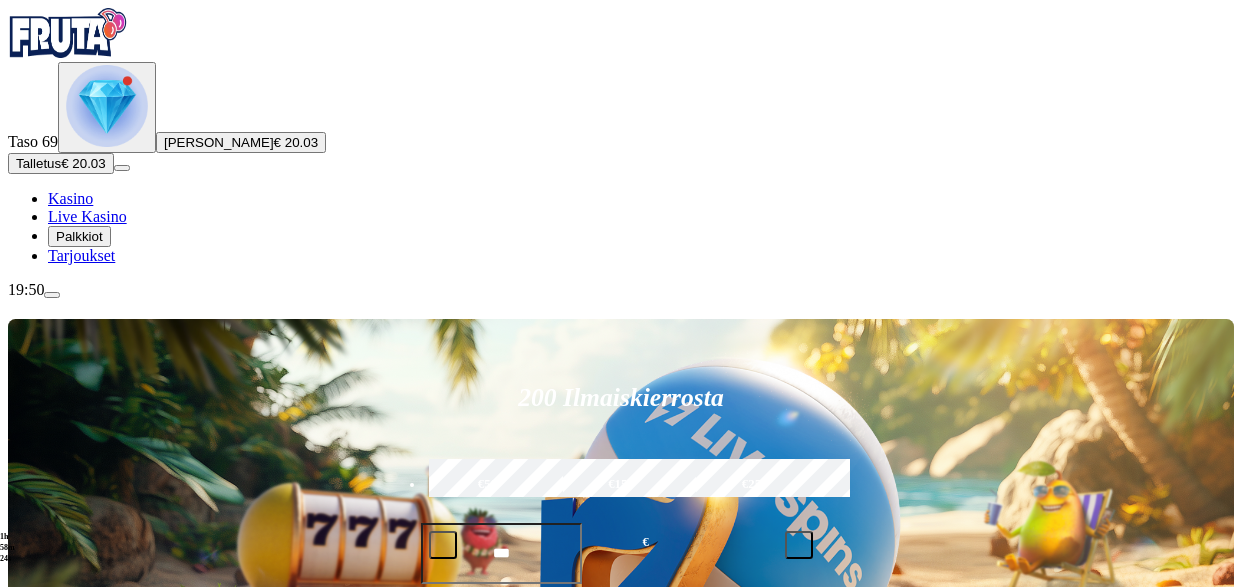 click on "Kolikkopelit" at bounding box center [109, 799] 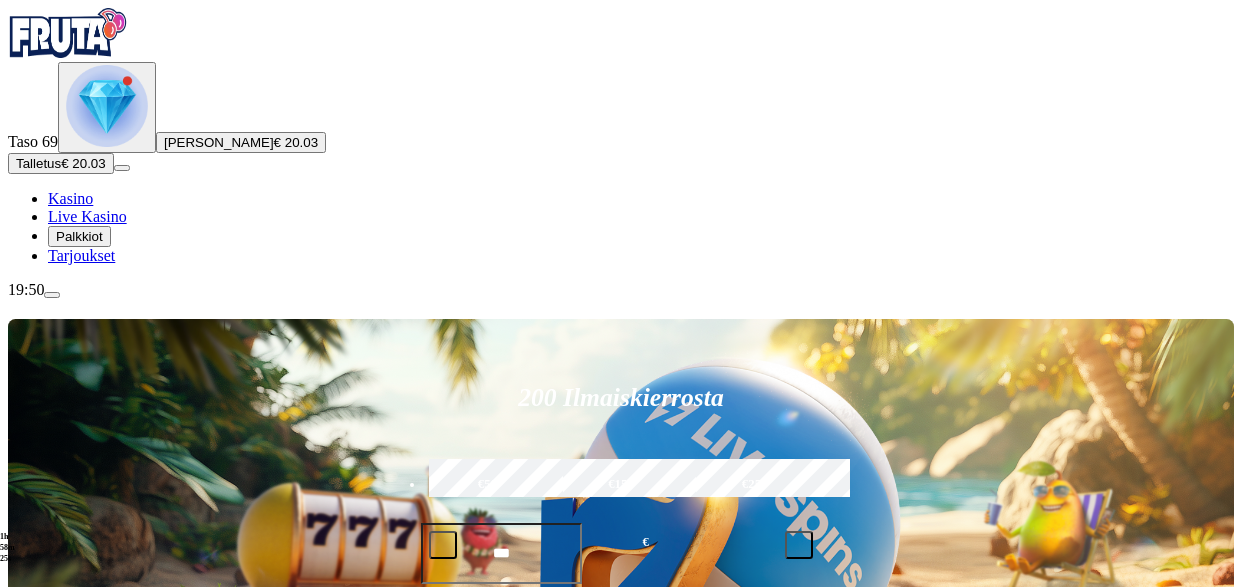 click on "Kolikkopelit" at bounding box center (109, 799) 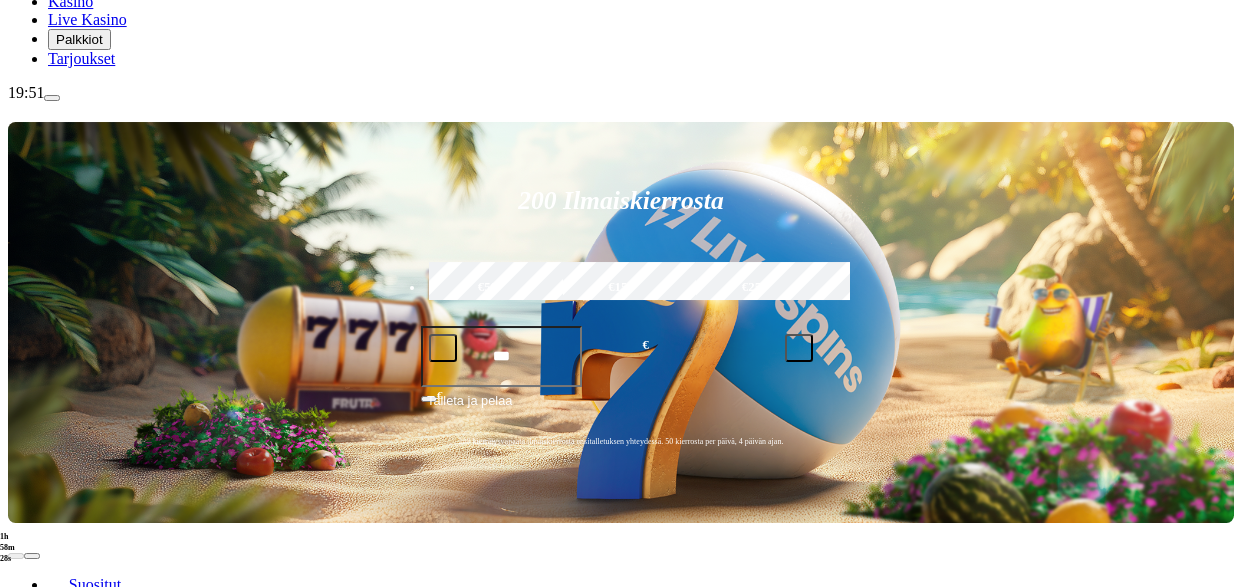 scroll, scrollTop: 0, scrollLeft: 0, axis: both 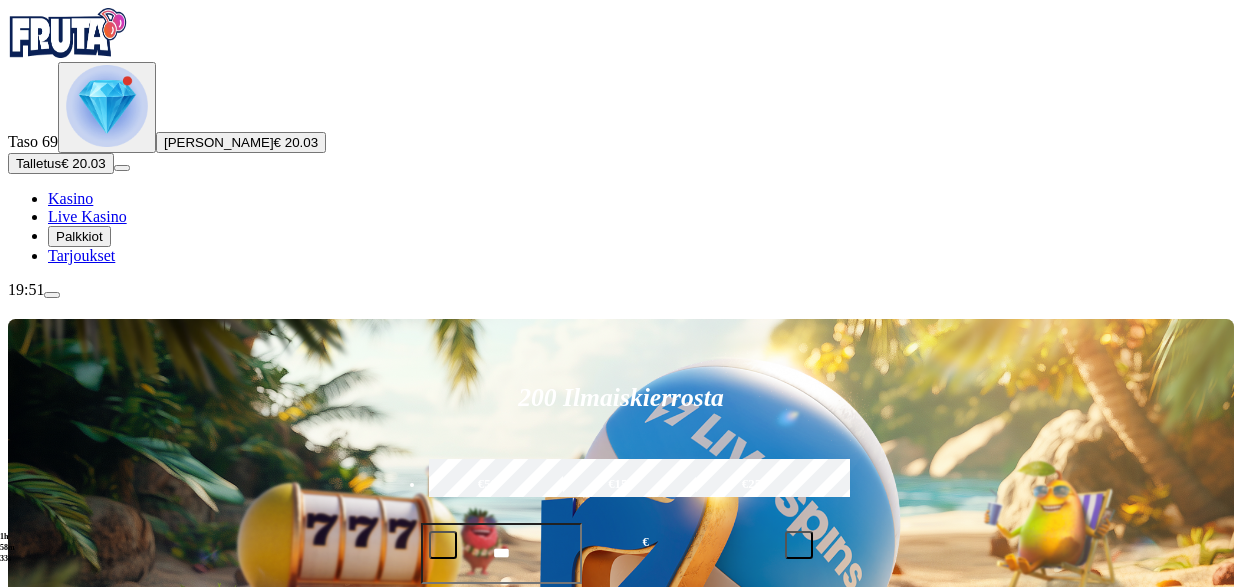 click on "Pelaa nyt" at bounding box center (77, 1228) 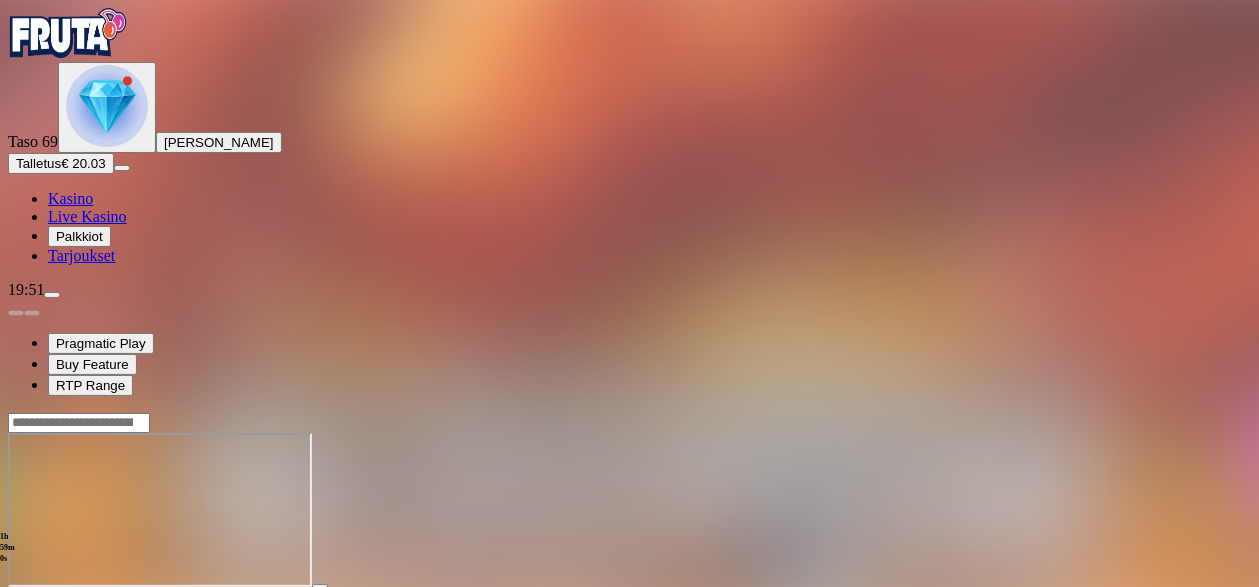 drag, startPoint x: 1234, startPoint y: 117, endPoint x: 1179, endPoint y: 206, distance: 104.62313 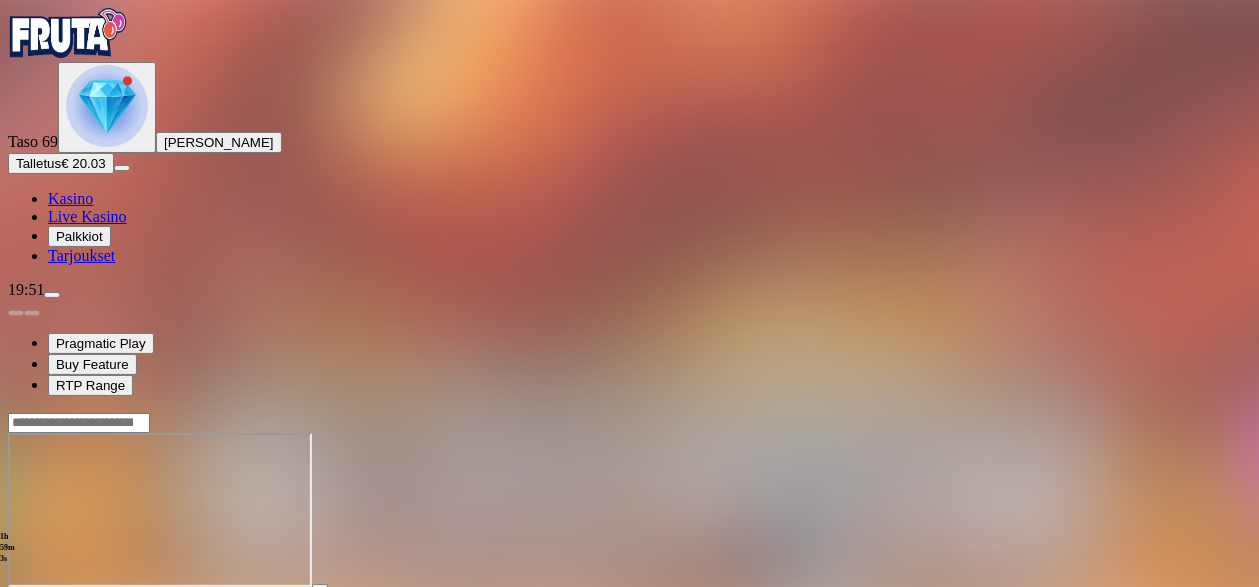 click at bounding box center [52, 295] 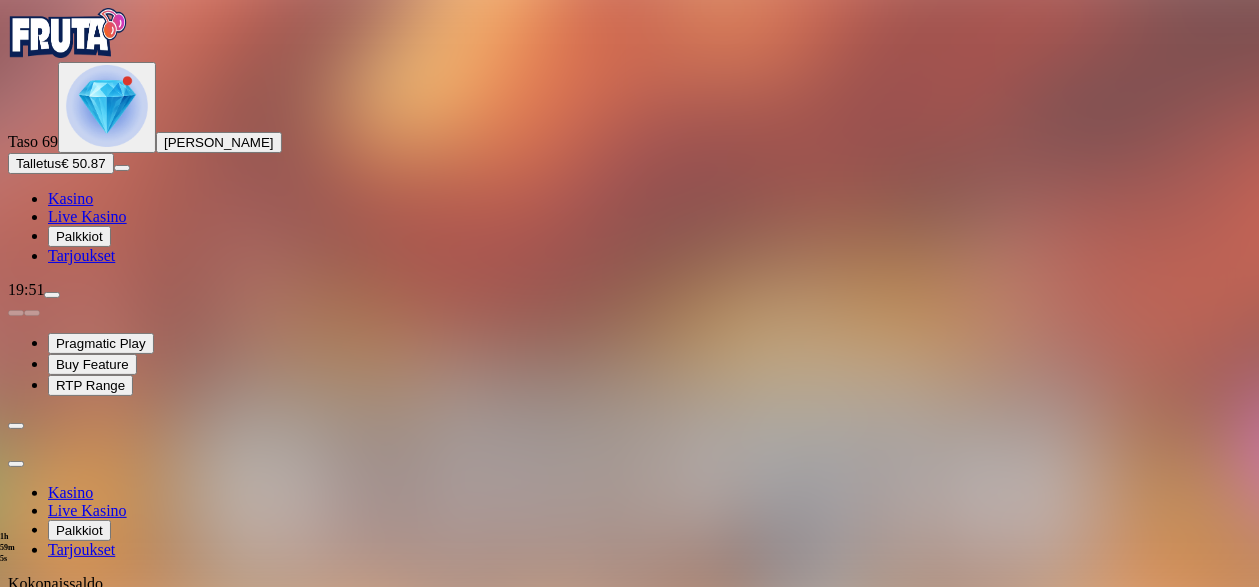 click on "Kotiutus" at bounding box center [40, 657] 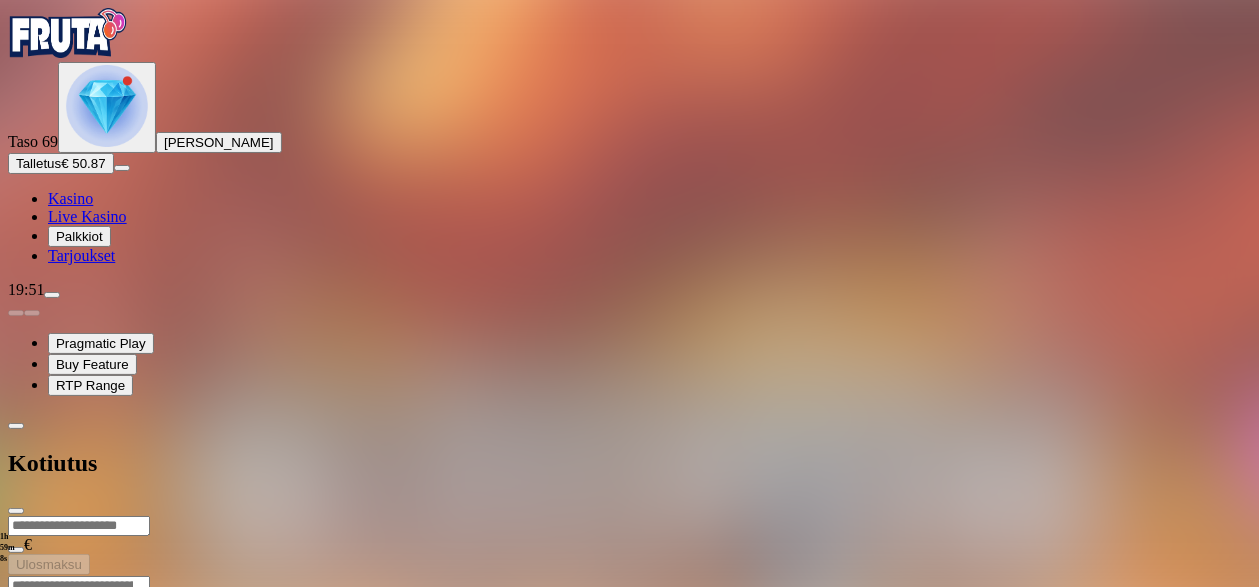 click at bounding box center [79, 526] 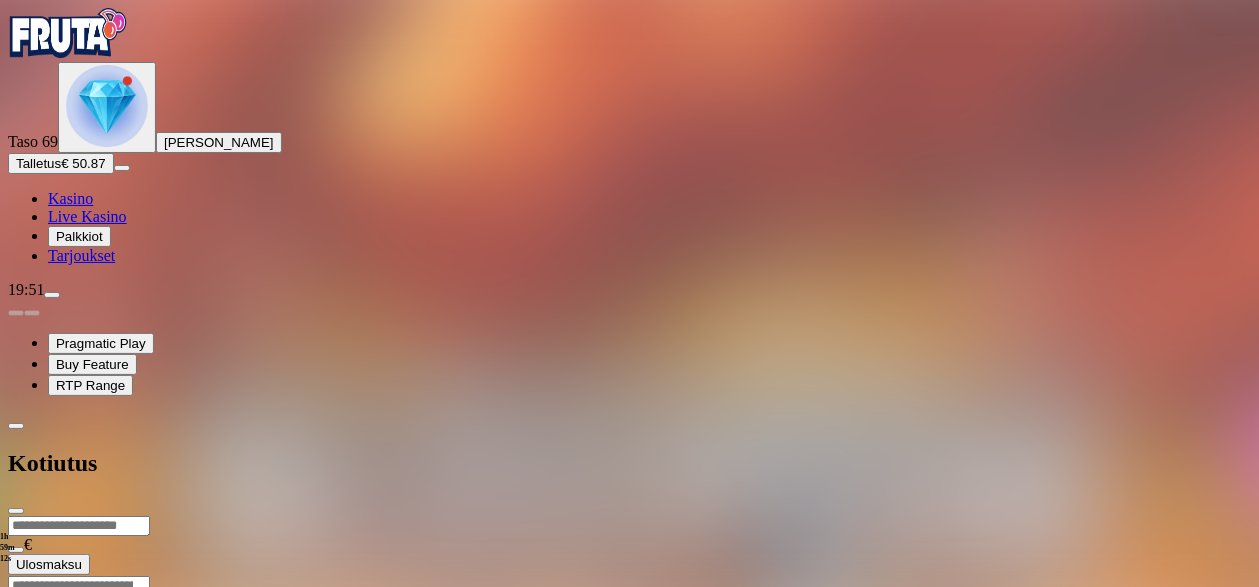 type on "**" 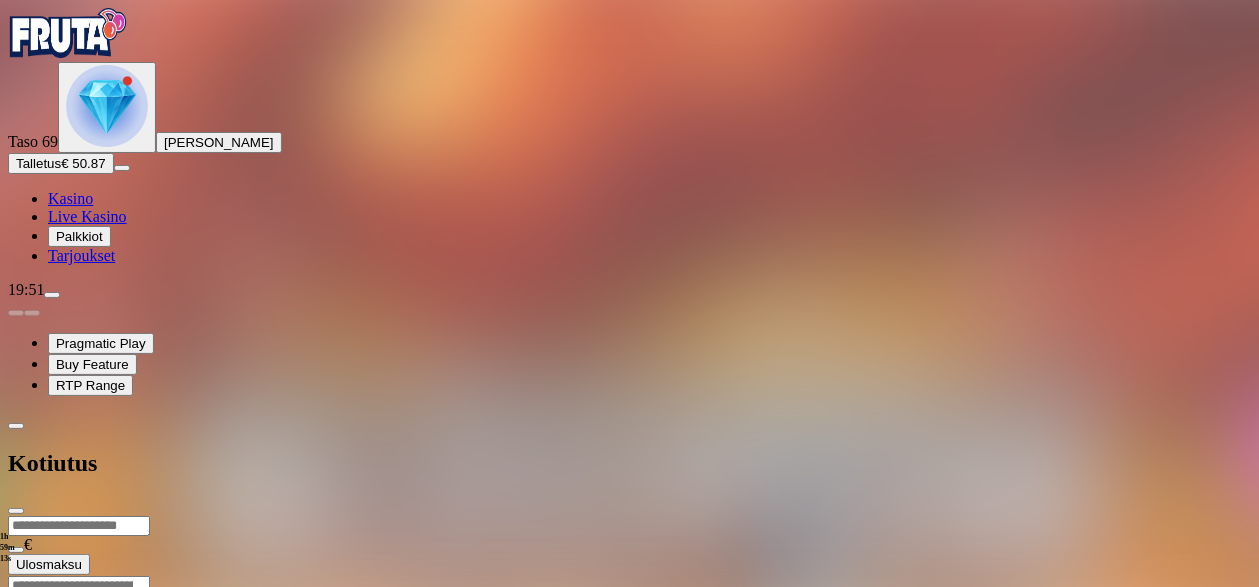 type 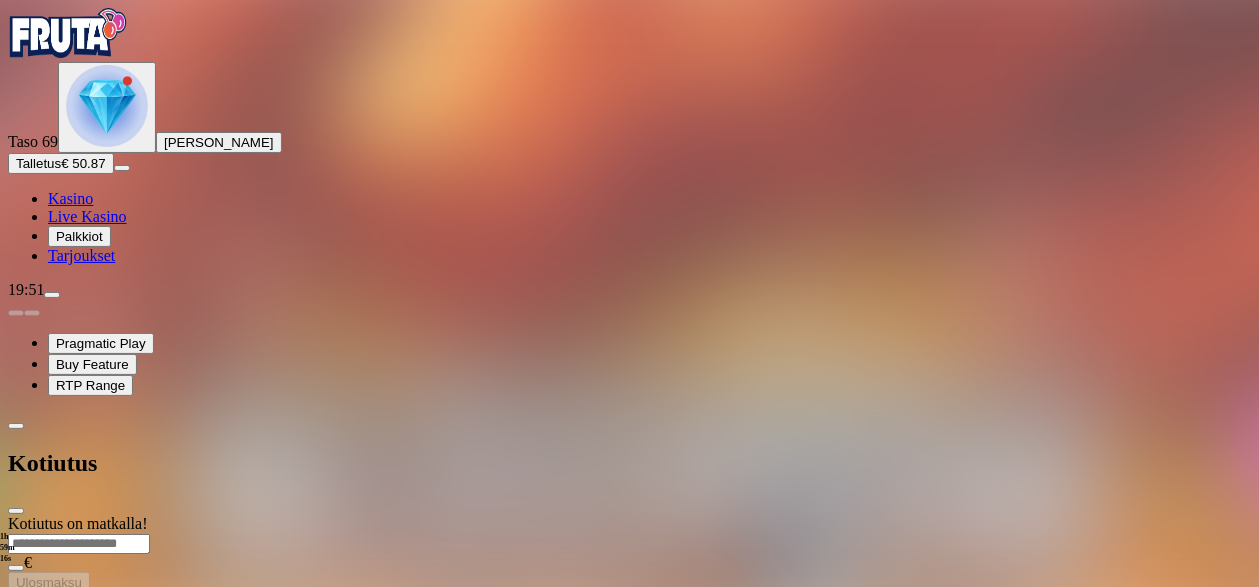 click at bounding box center (16, 511) 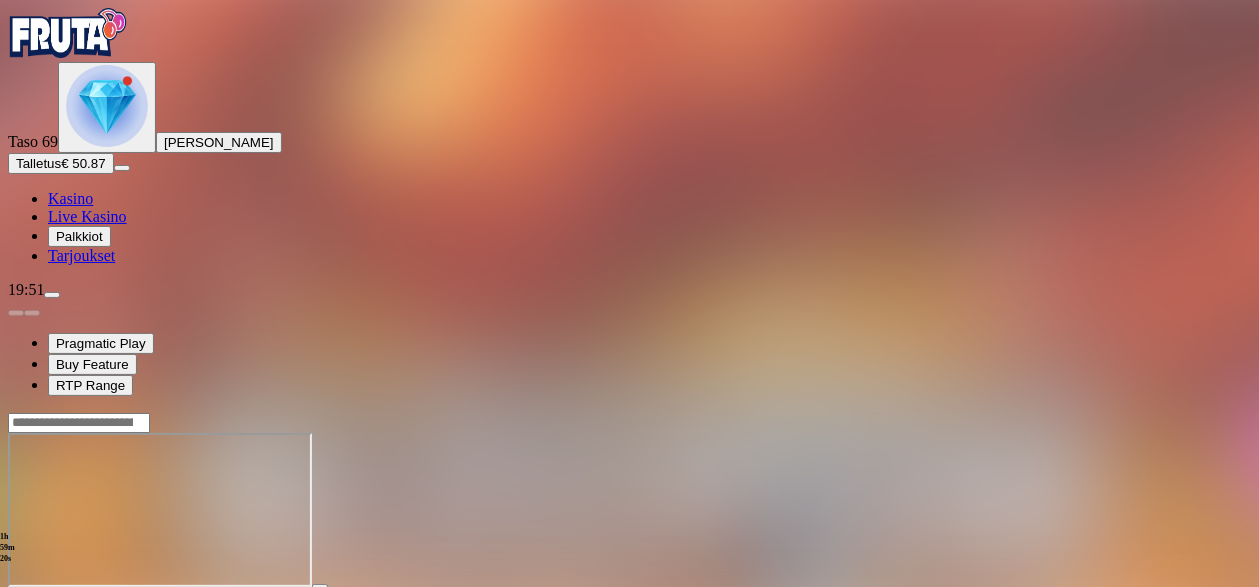 click at bounding box center [16, 605] 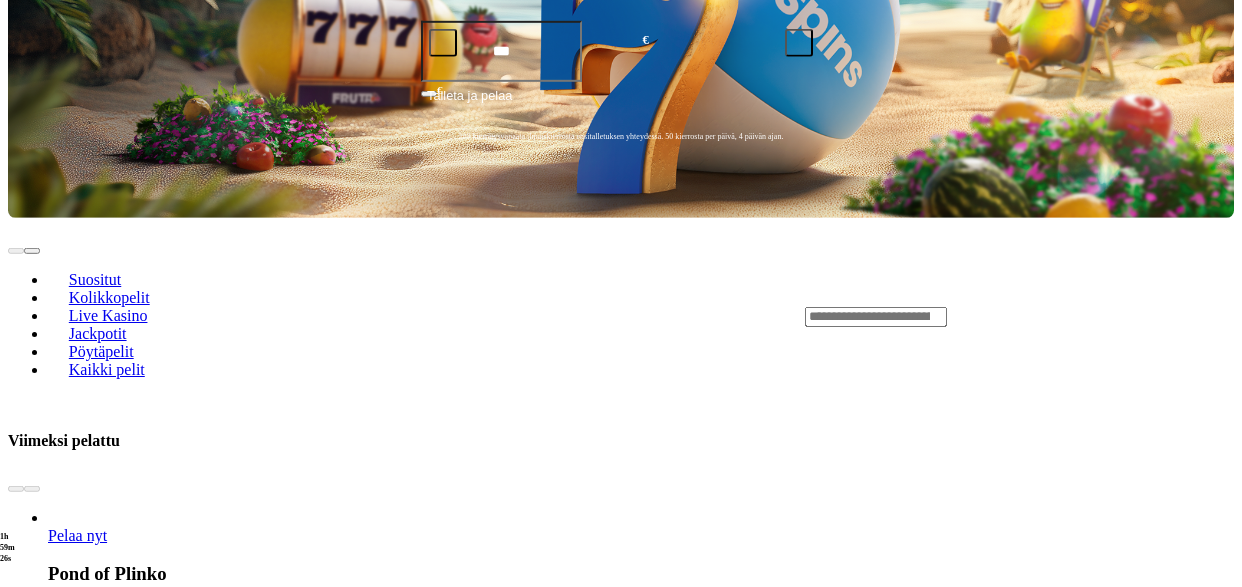 scroll, scrollTop: 505, scrollLeft: 0, axis: vertical 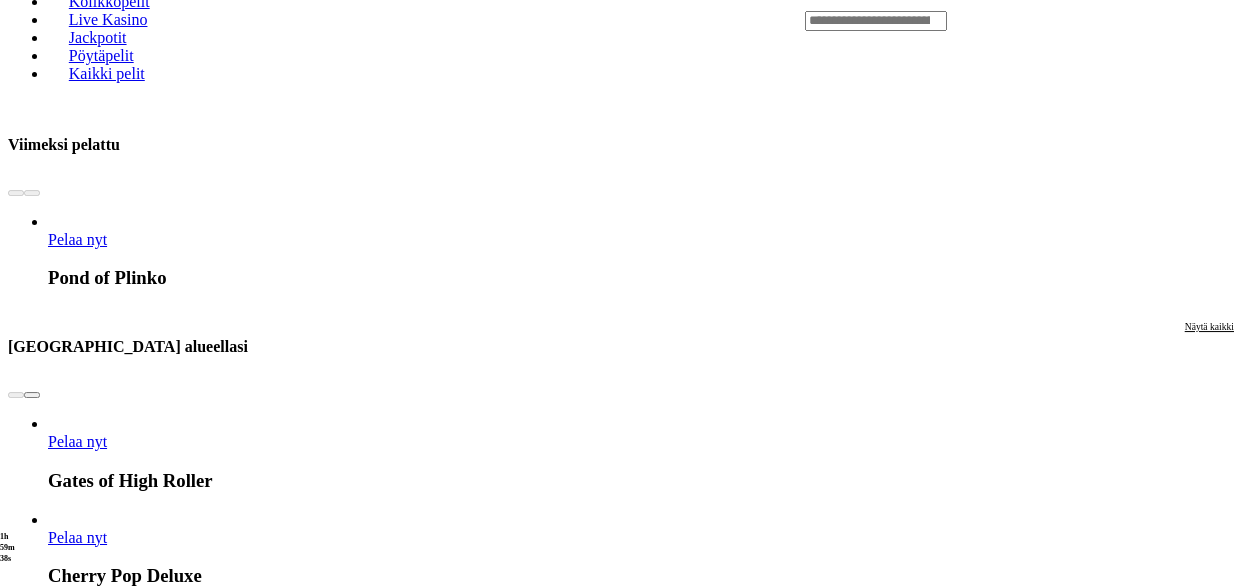 click on "Pelaa nyt" at bounding box center (77, 1598) 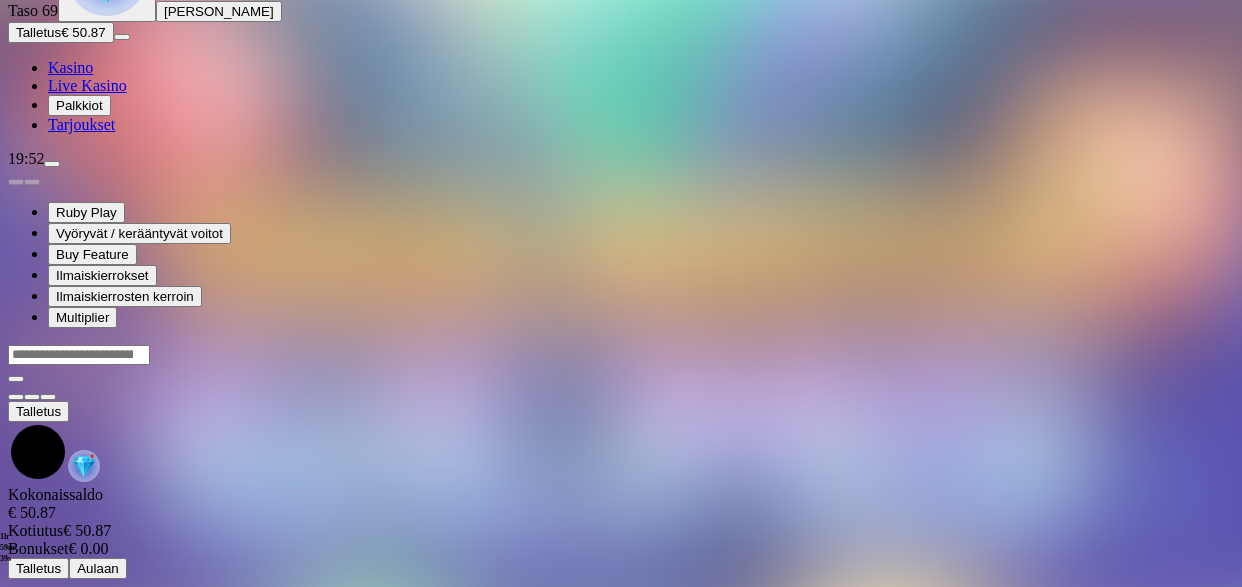 scroll, scrollTop: 0, scrollLeft: 0, axis: both 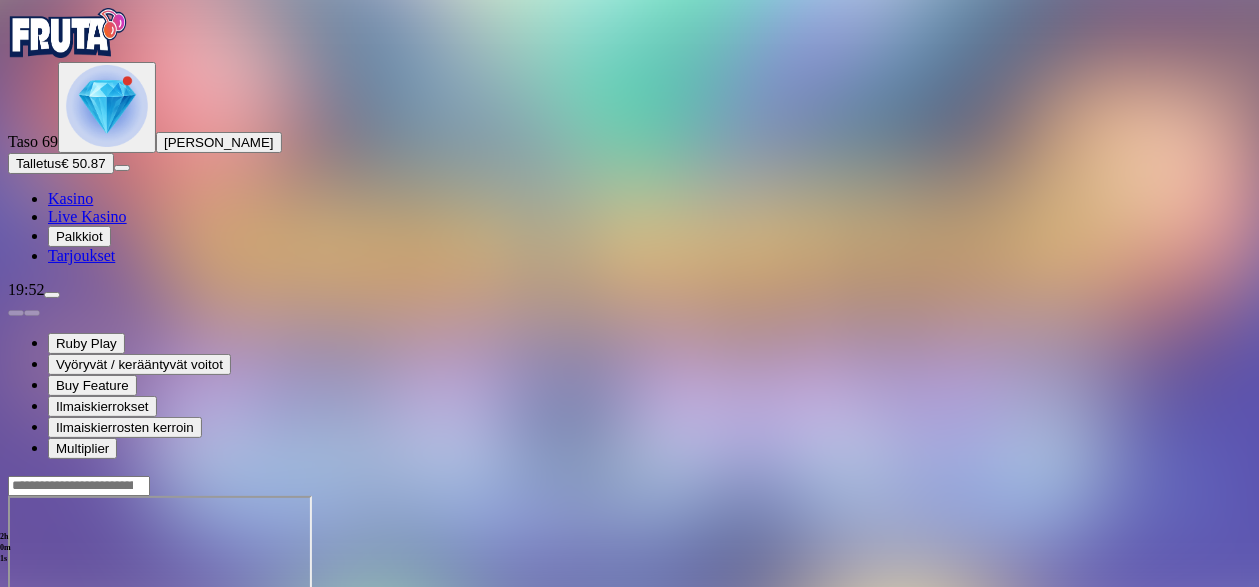 click at bounding box center (48, 668) 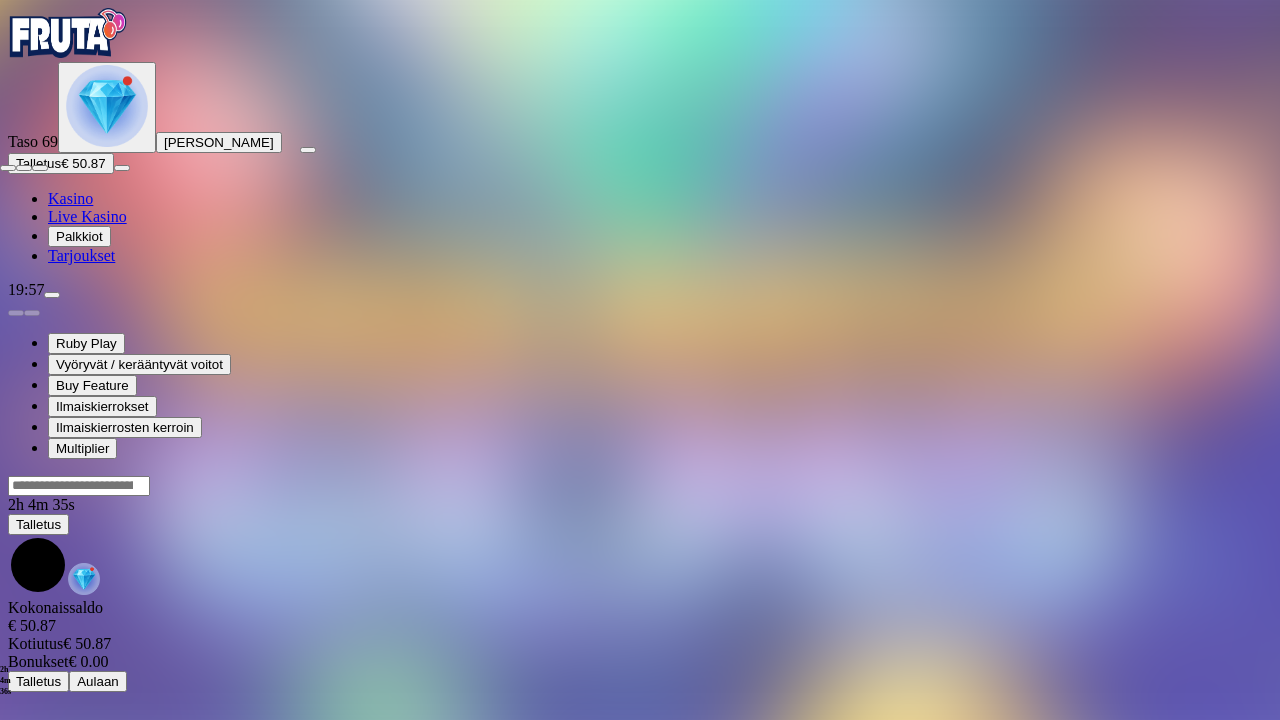 click at bounding box center (40, 168) 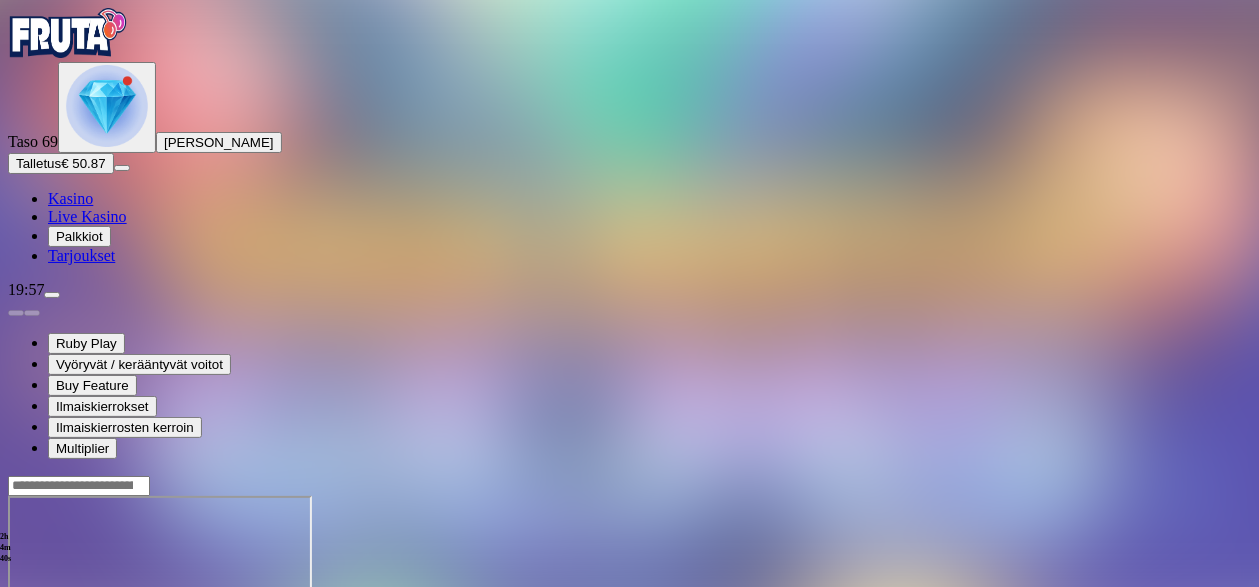 click at bounding box center [16, 668] 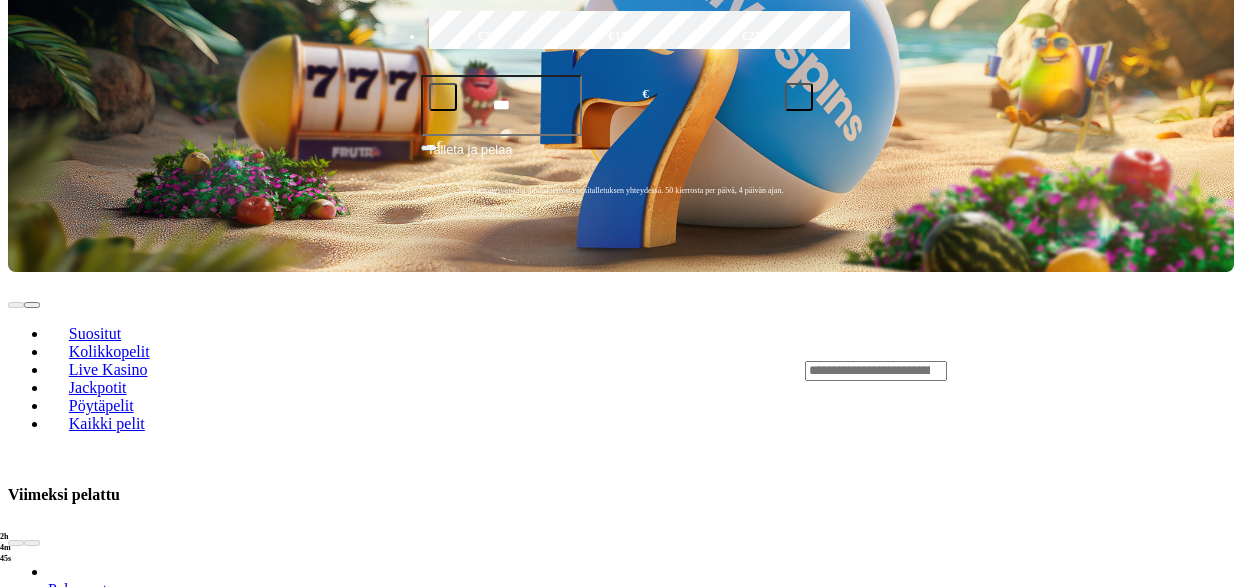scroll, scrollTop: 486, scrollLeft: 0, axis: vertical 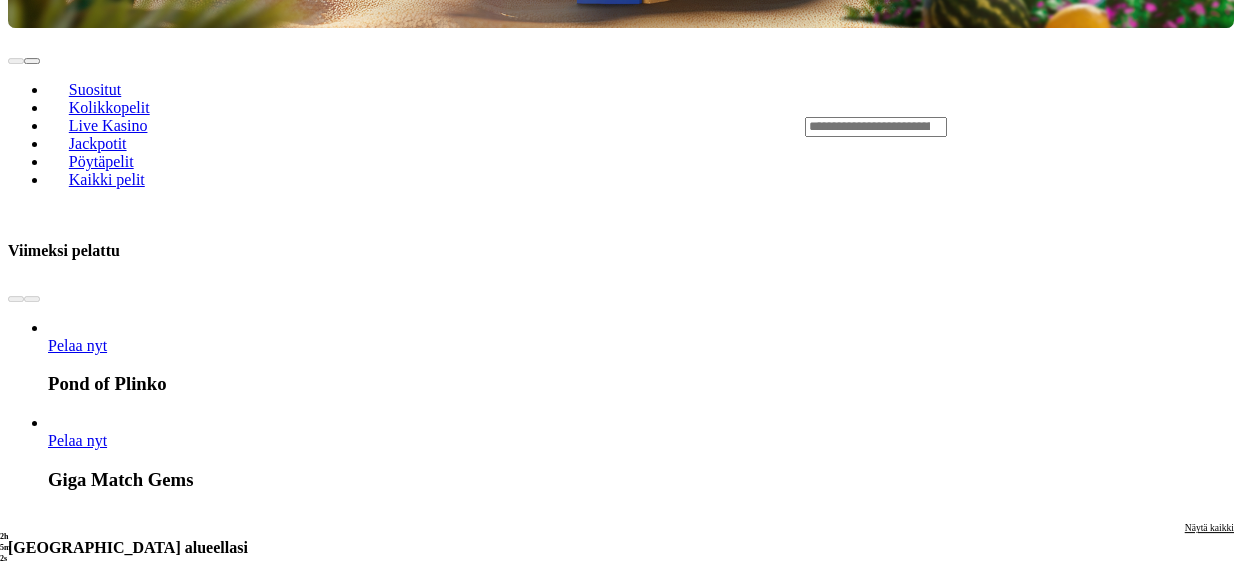 click at bounding box center [32, 1753] 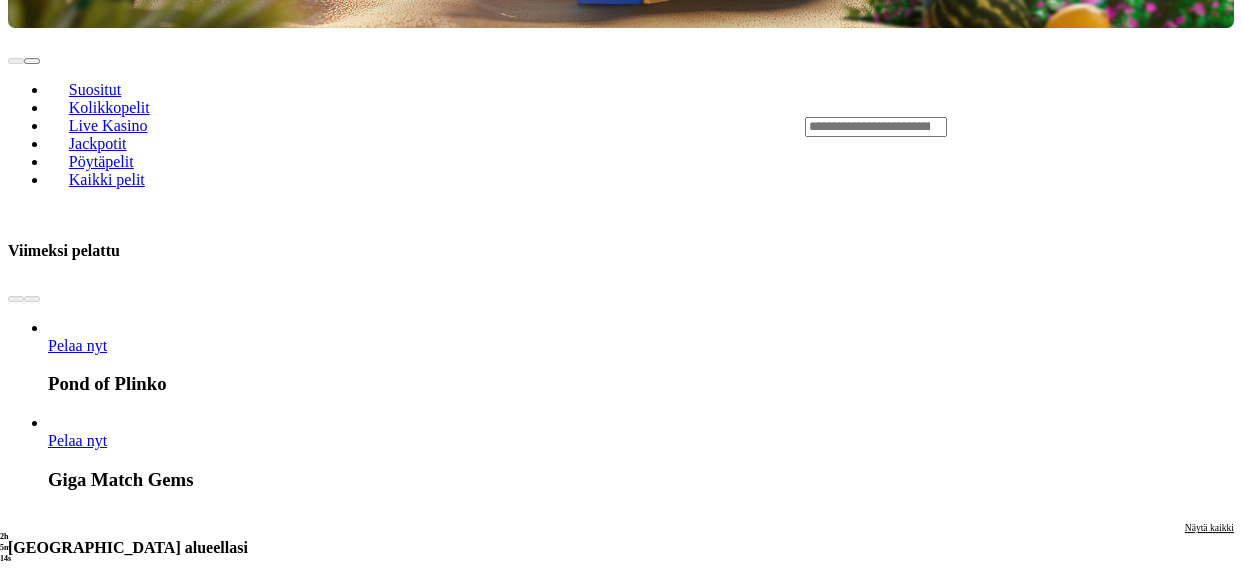 click on "Pelaa nyt" at bounding box center [-669, 2372] 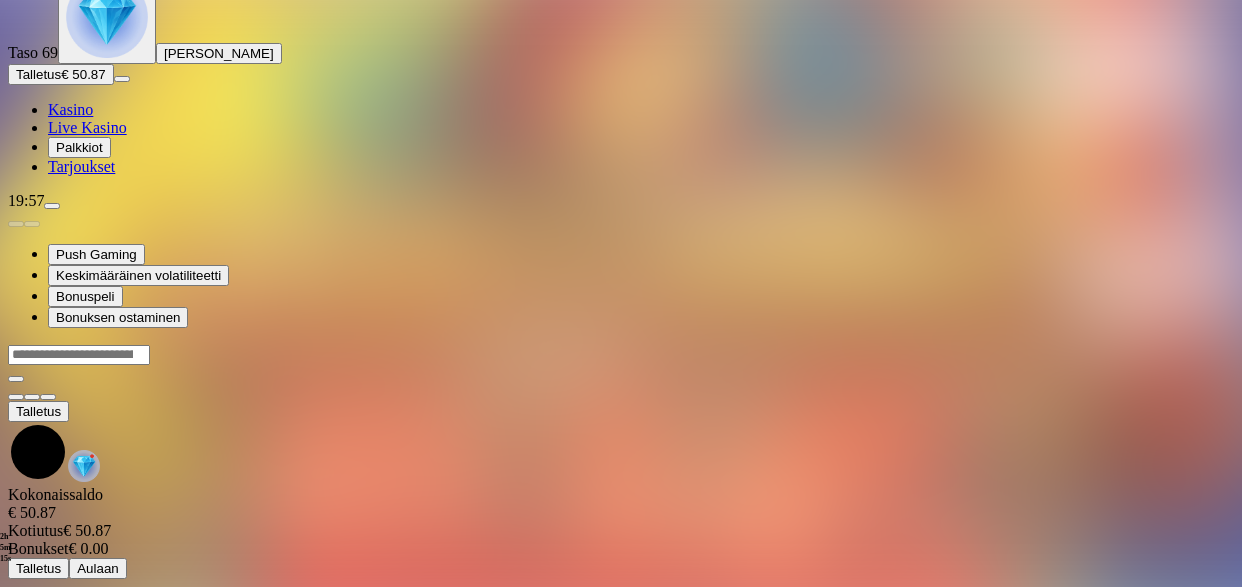 scroll, scrollTop: 0, scrollLeft: 0, axis: both 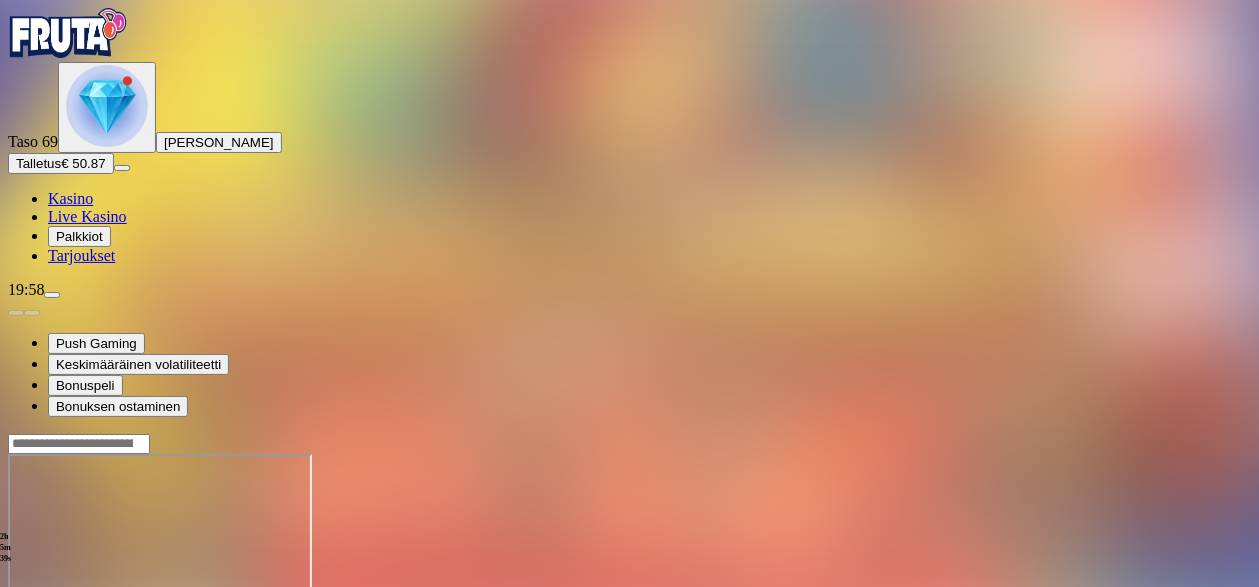 click at bounding box center (48, 626) 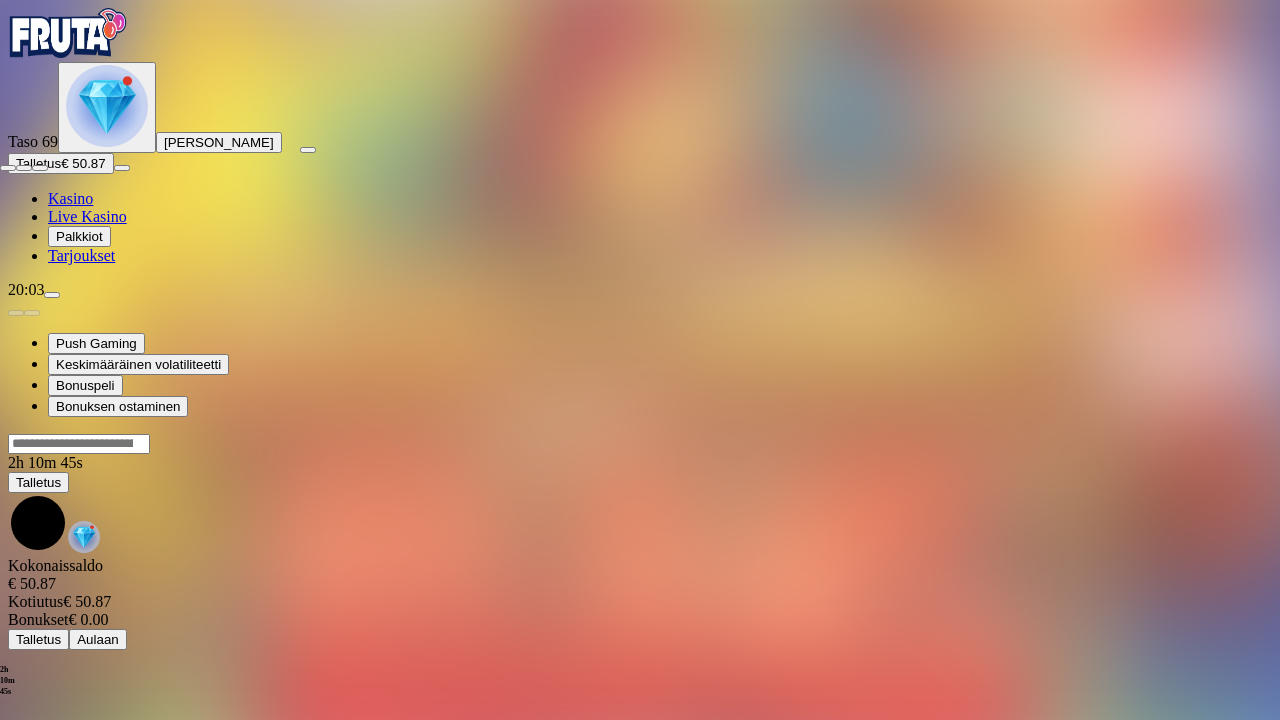 click at bounding box center (40, 168) 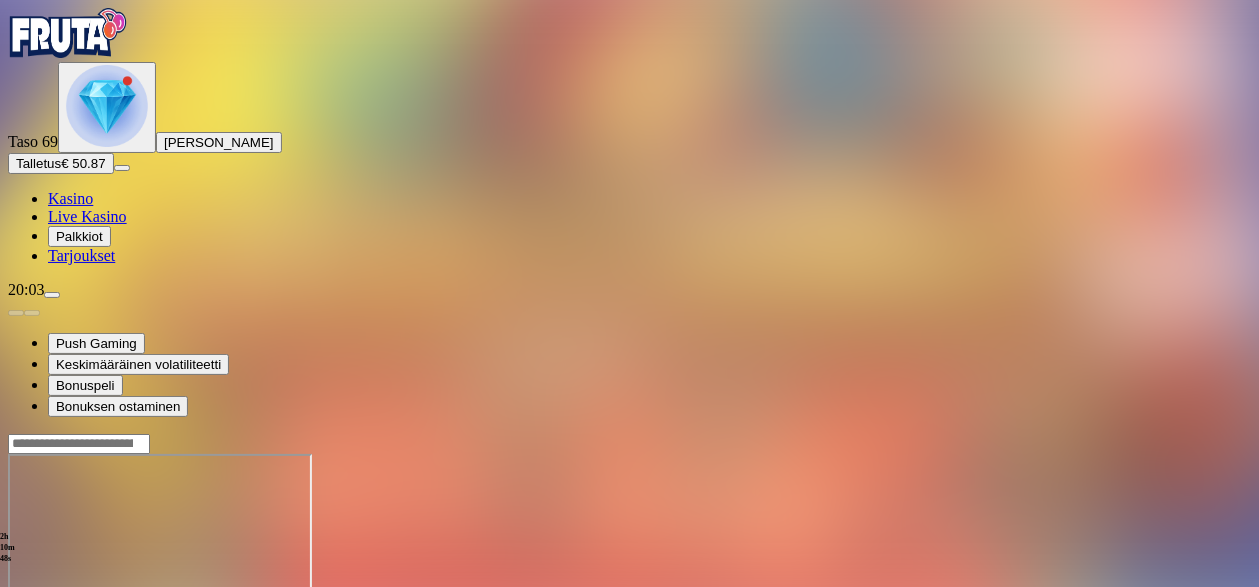 click at bounding box center (16, 626) 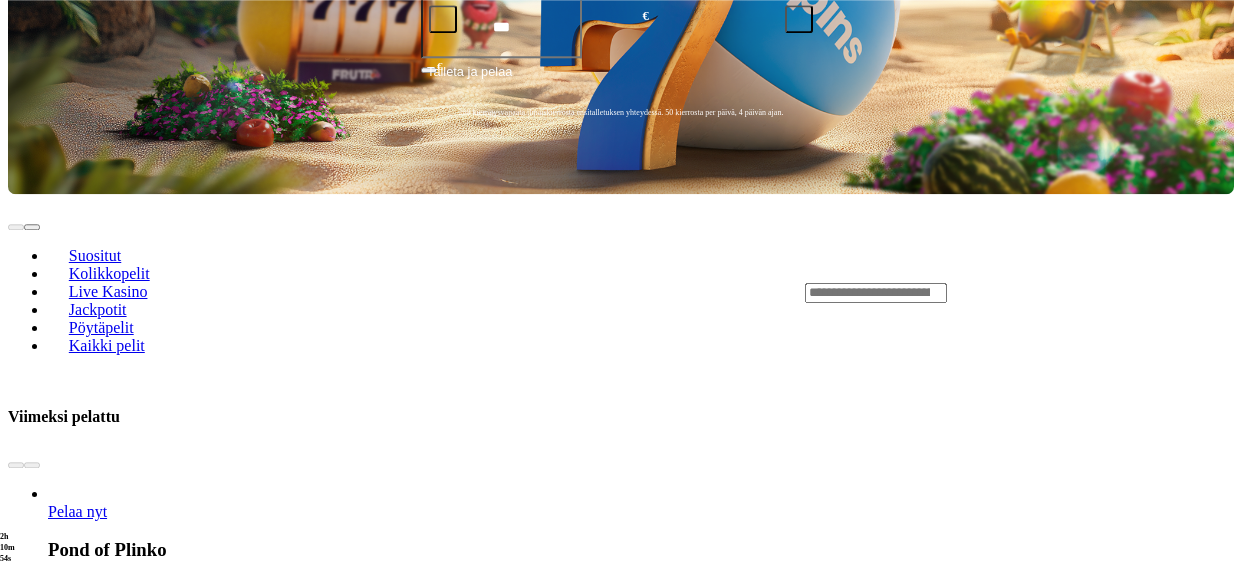scroll, scrollTop: 537, scrollLeft: 0, axis: vertical 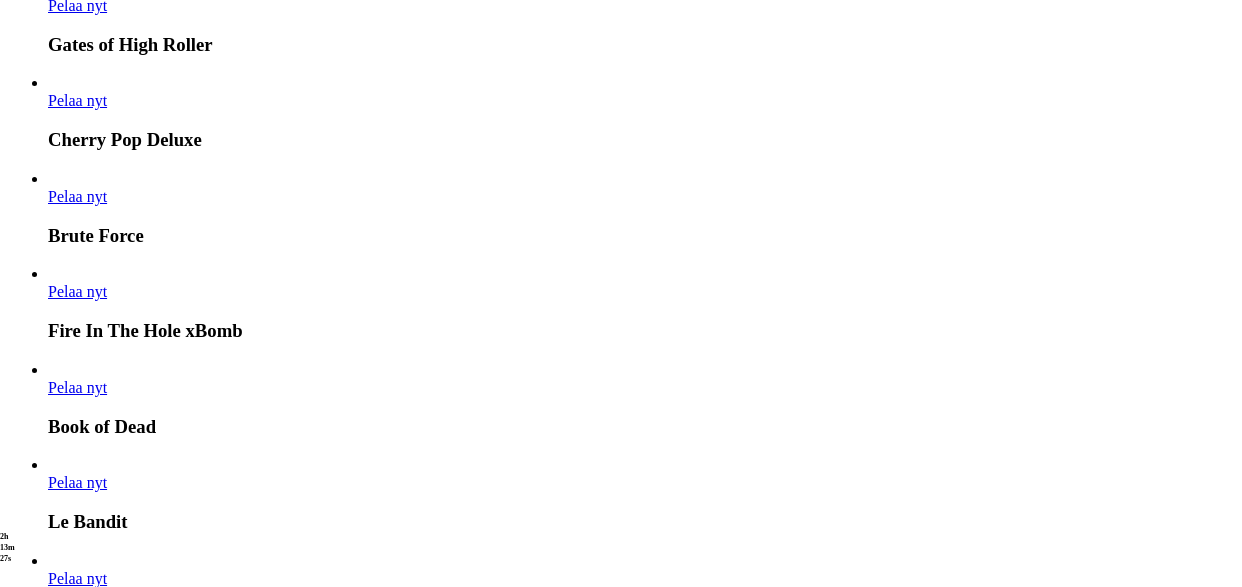 click on "Pelaa oikealla rahalla" at bounding box center (295, 14545) 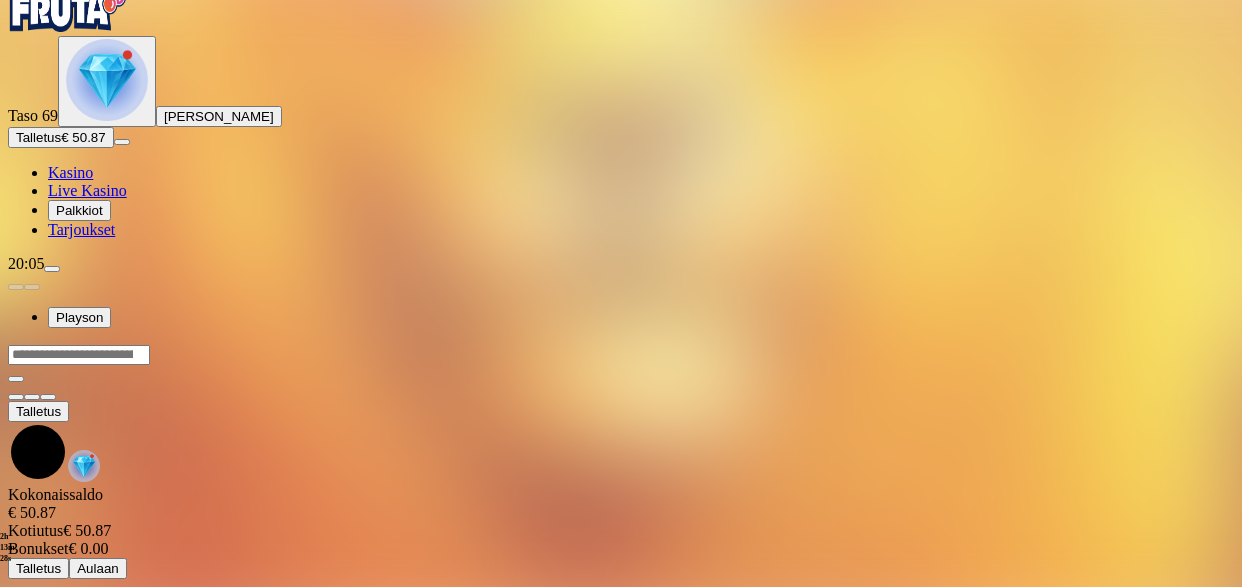 scroll, scrollTop: 0, scrollLeft: 0, axis: both 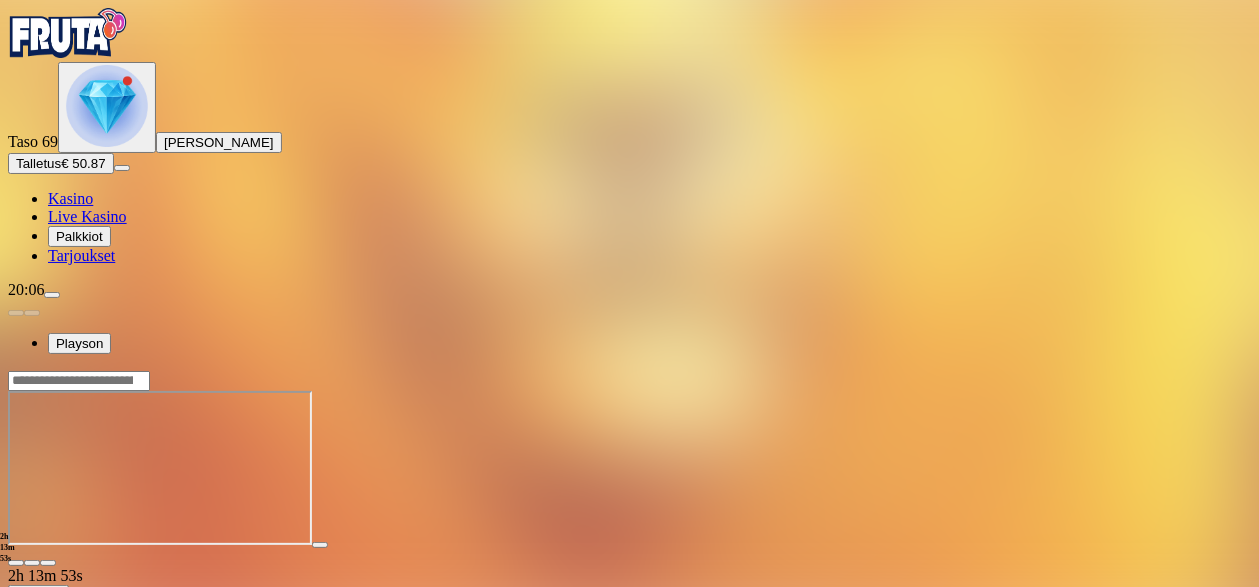 click at bounding box center [48, 563] 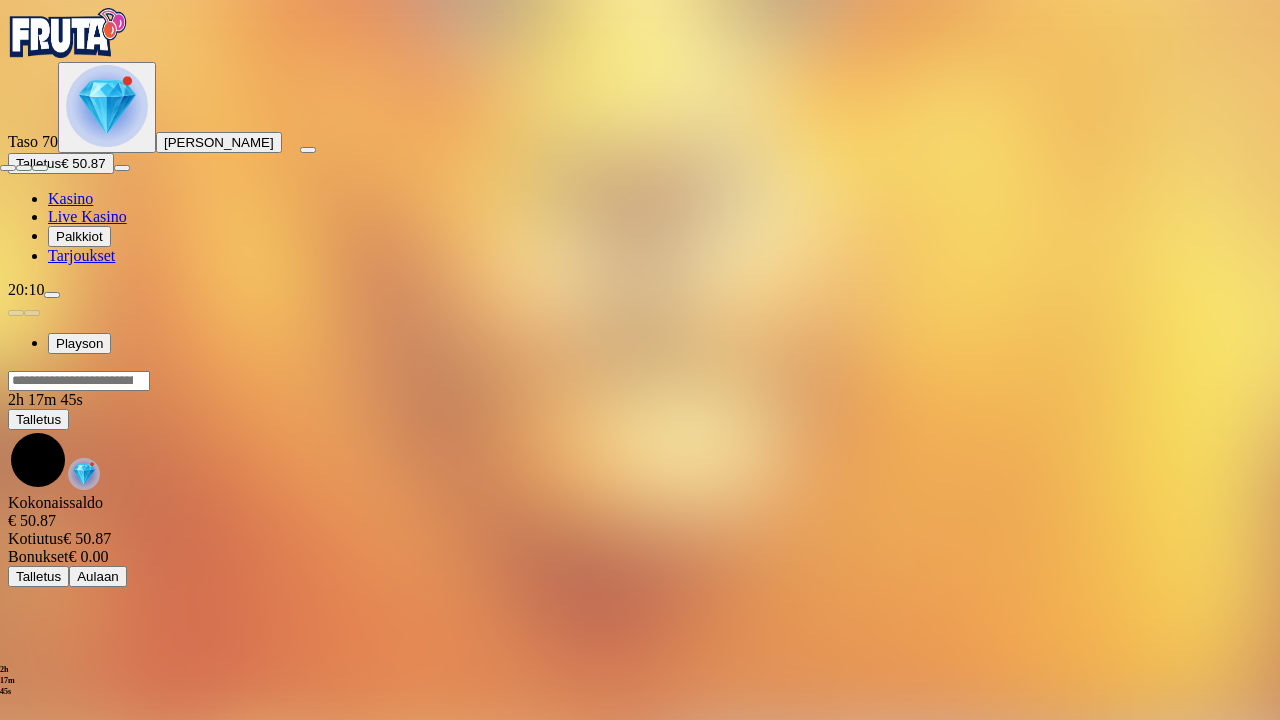 click at bounding box center (40, 168) 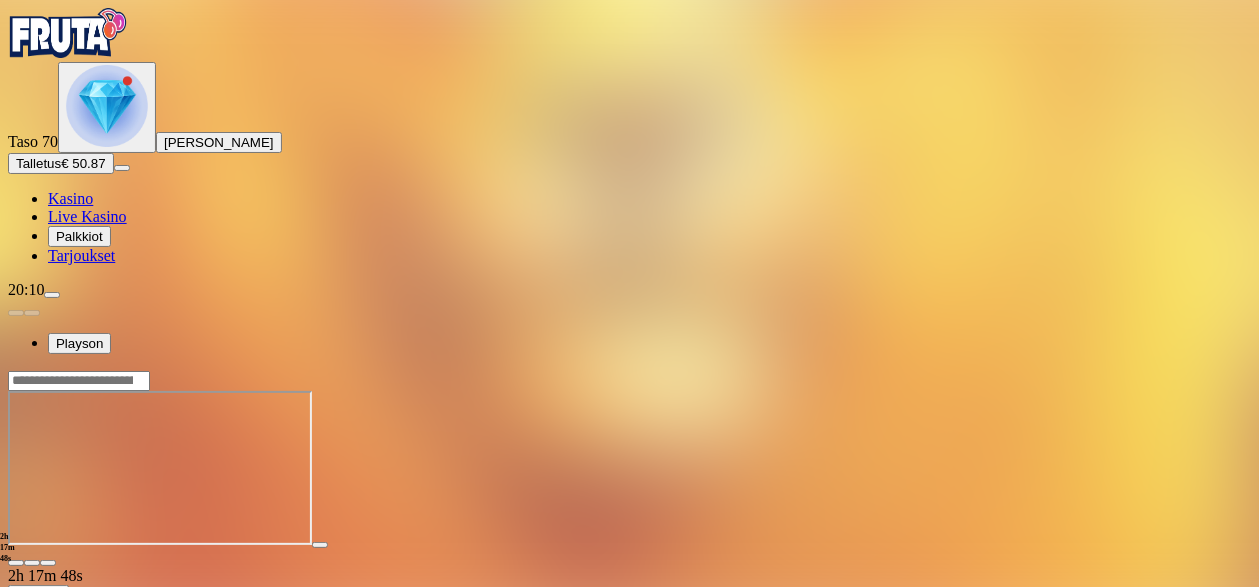 click at bounding box center [16, 563] 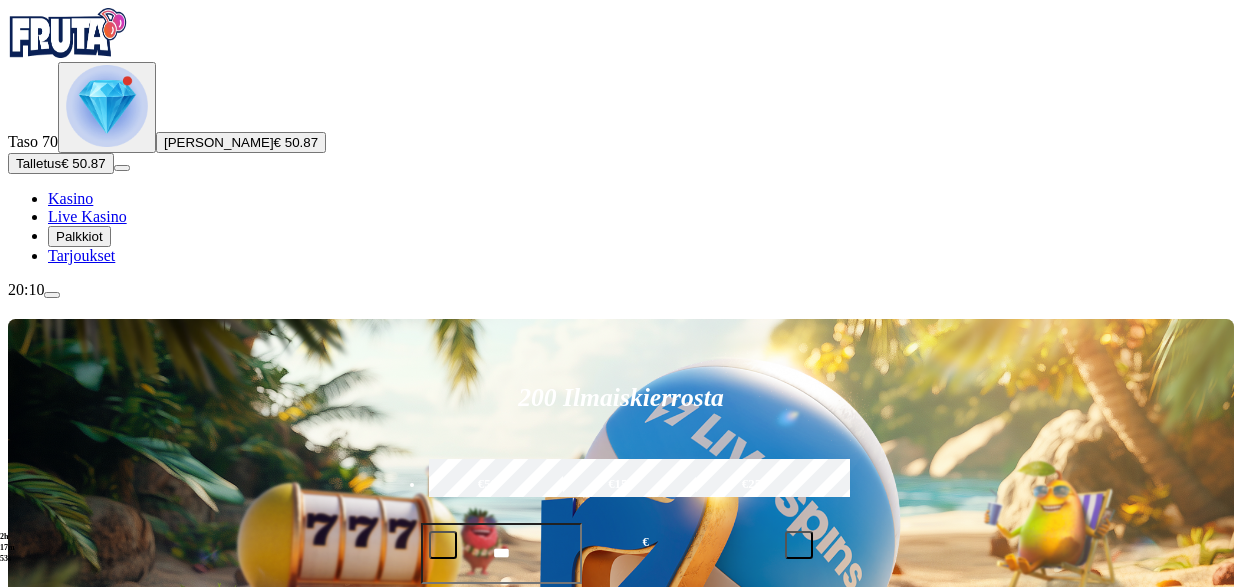 click on "Pelaa nyt" at bounding box center [77, 1037] 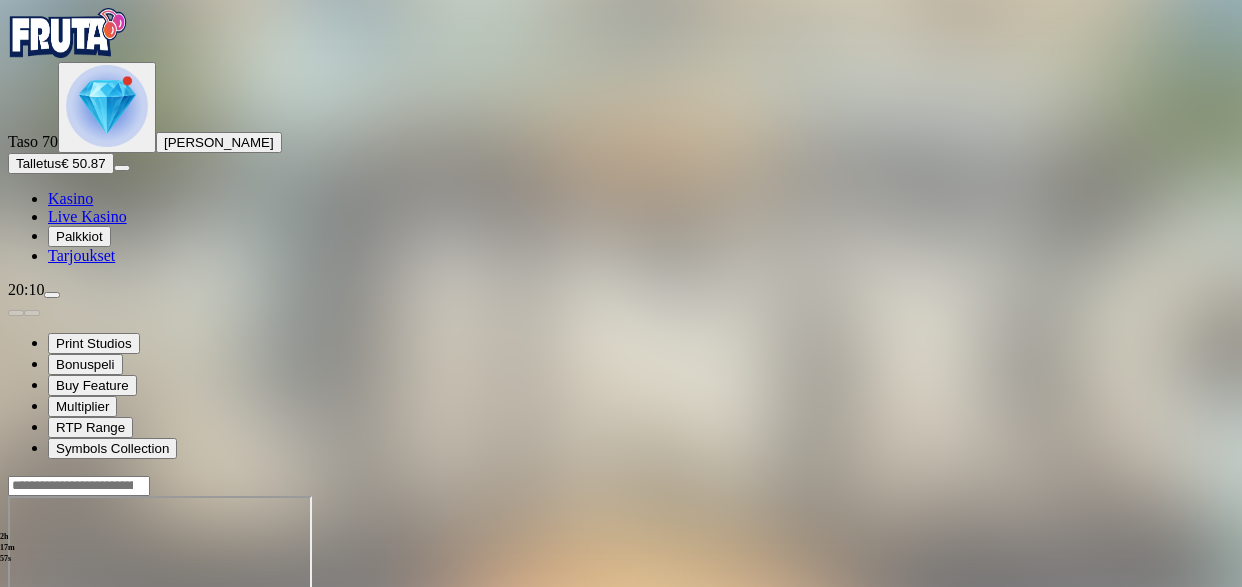 click at bounding box center (48, 668) 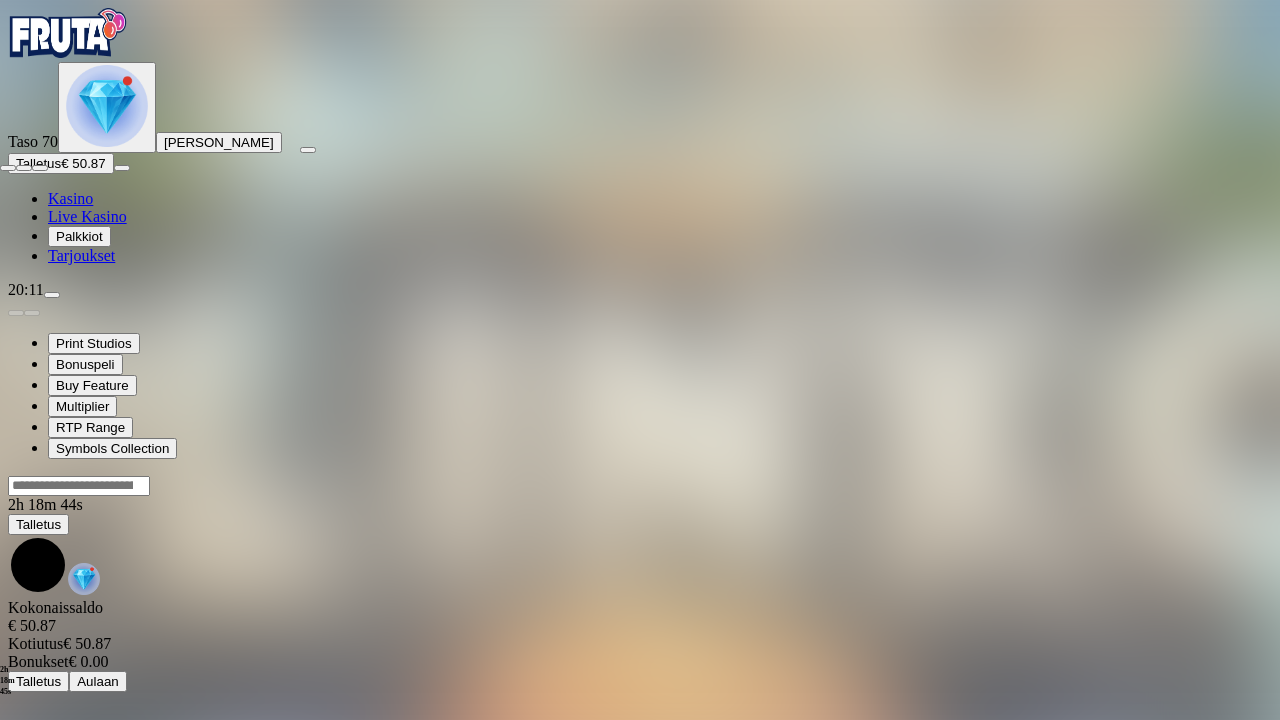 click at bounding box center (40, 168) 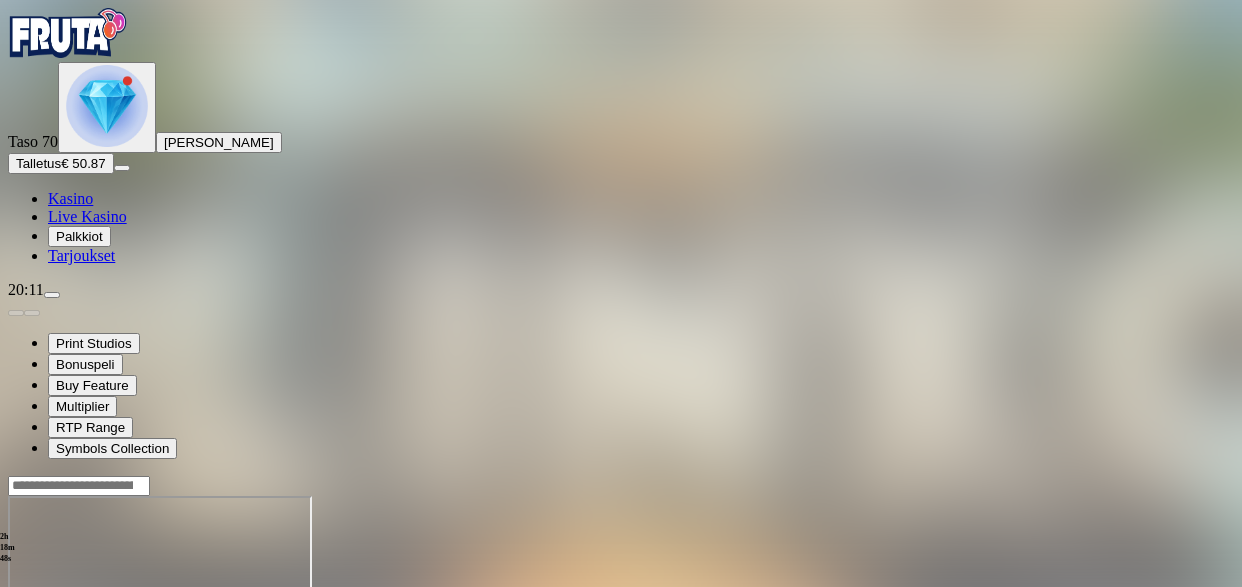 click at bounding box center (16, 668) 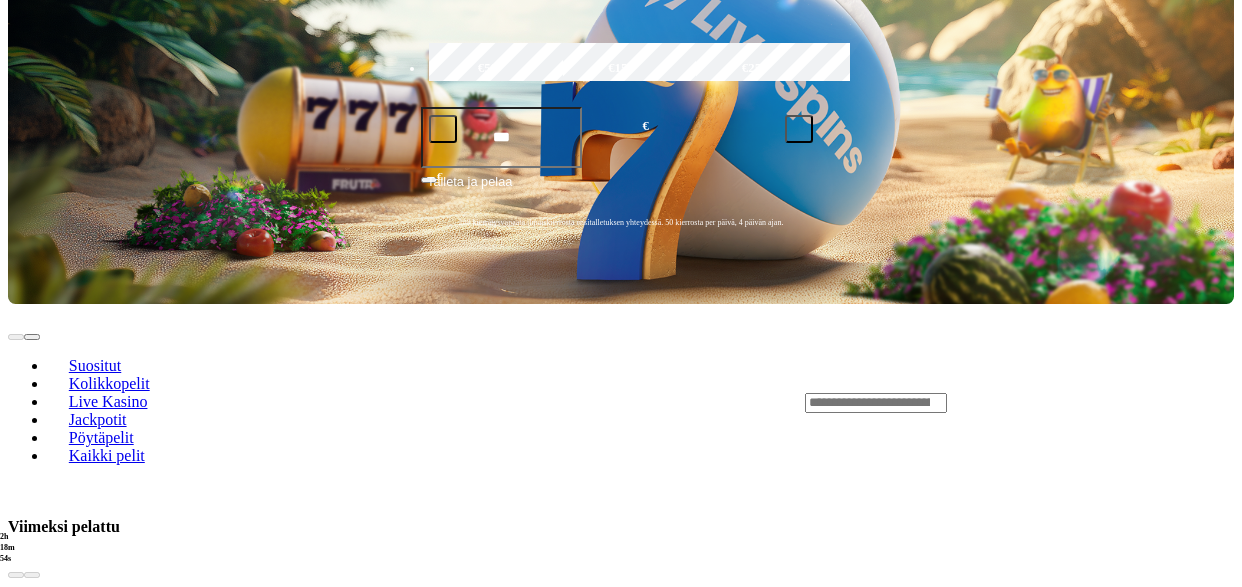 scroll, scrollTop: 420, scrollLeft: 0, axis: vertical 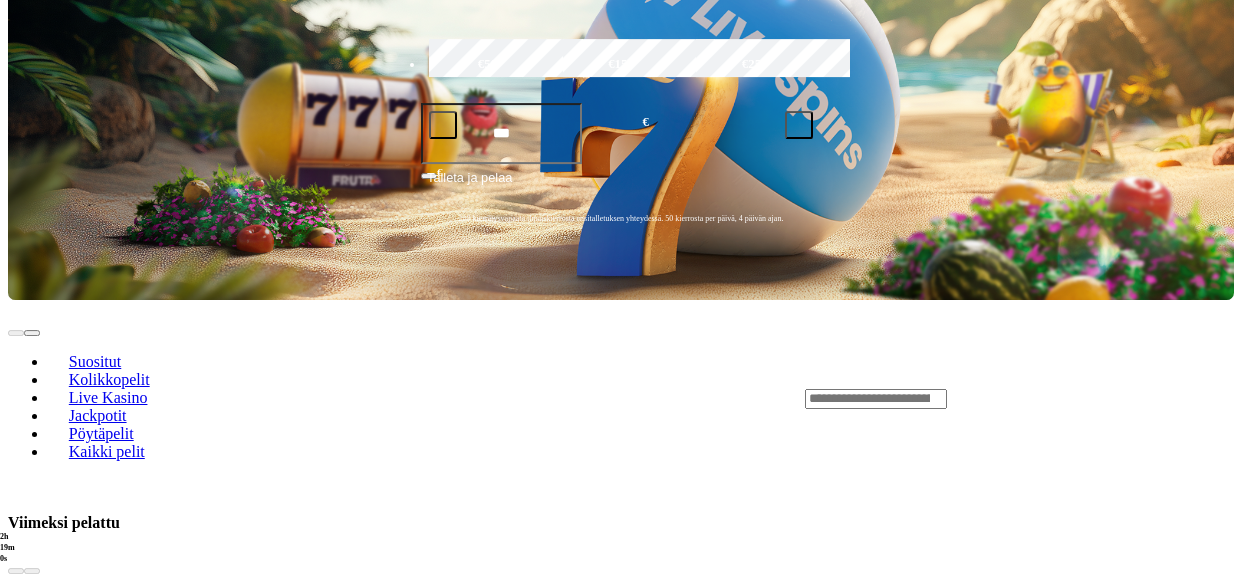 click on "Pelaa nyt" at bounding box center [77, 1201] 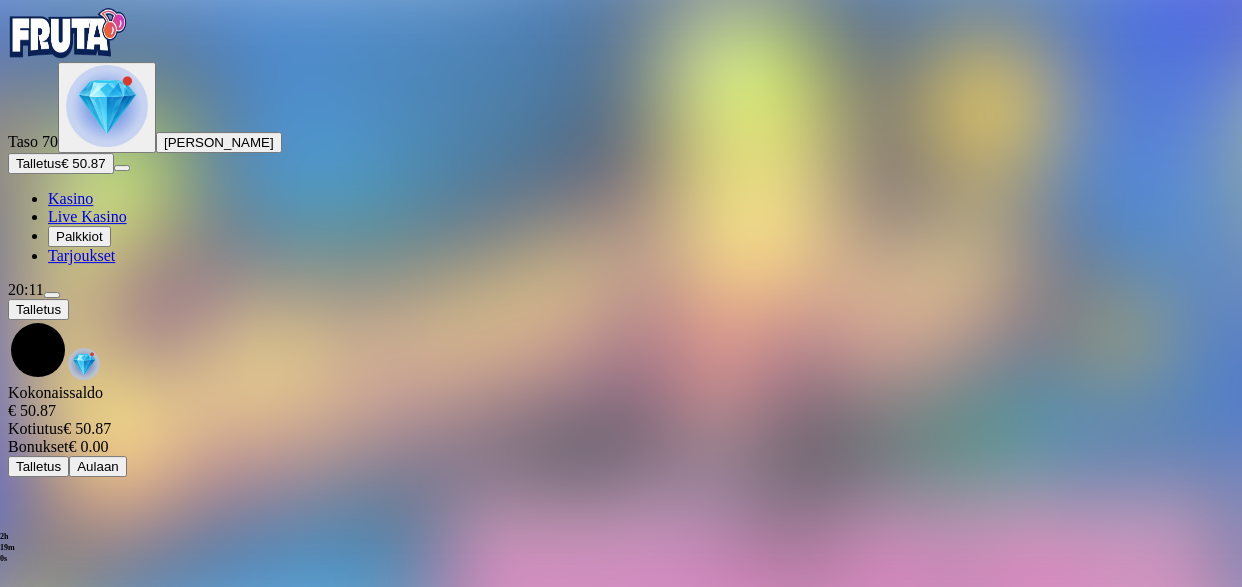 scroll, scrollTop: 0, scrollLeft: 0, axis: both 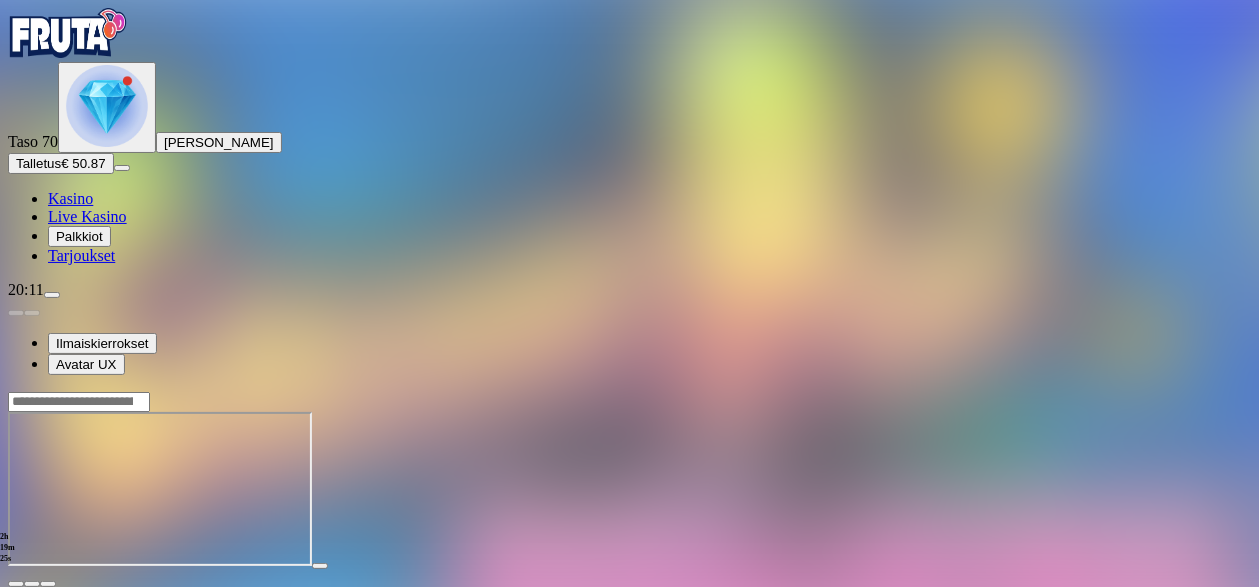 click at bounding box center (16, 584) 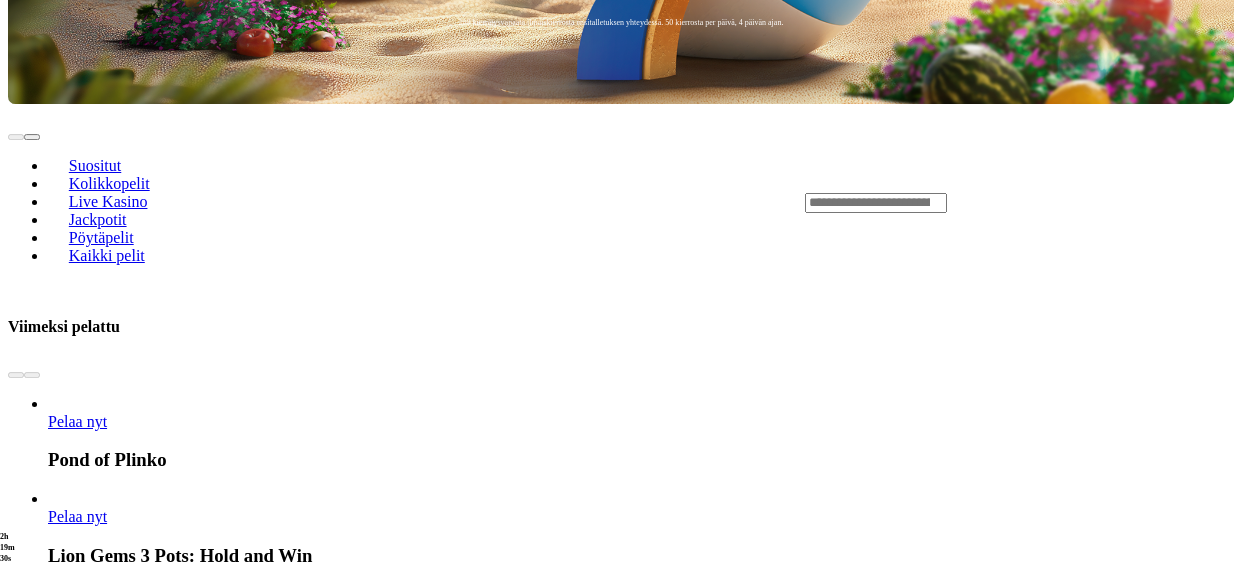 scroll, scrollTop: 618, scrollLeft: 0, axis: vertical 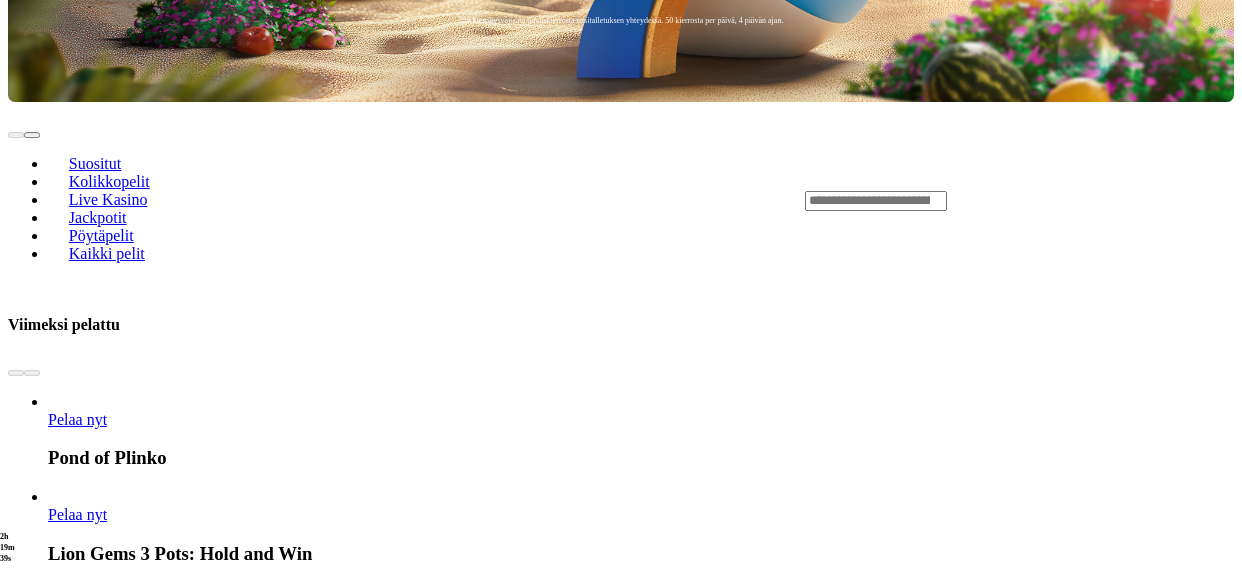 click on "Pelaa nyt" at bounding box center [77, 2160] 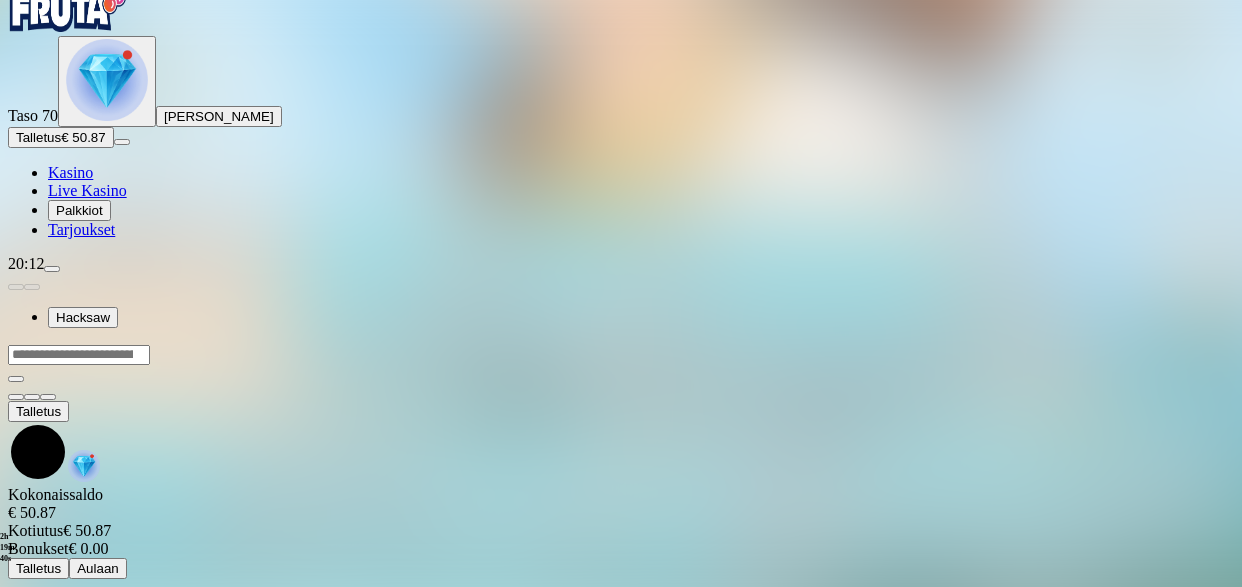scroll, scrollTop: 0, scrollLeft: 0, axis: both 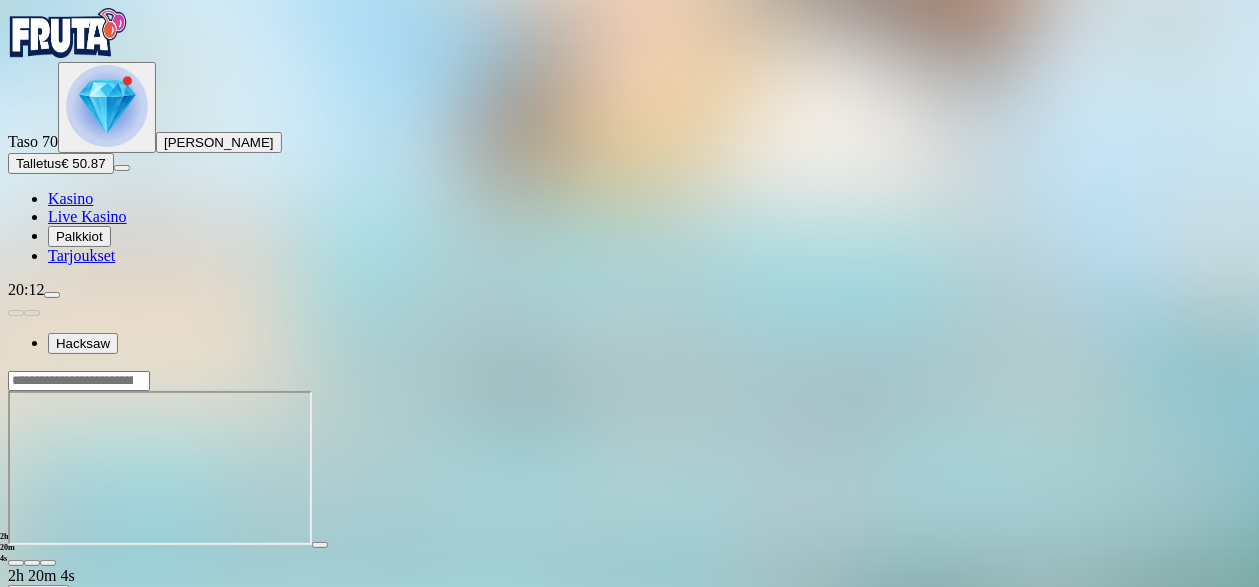 click at bounding box center (48, 563) 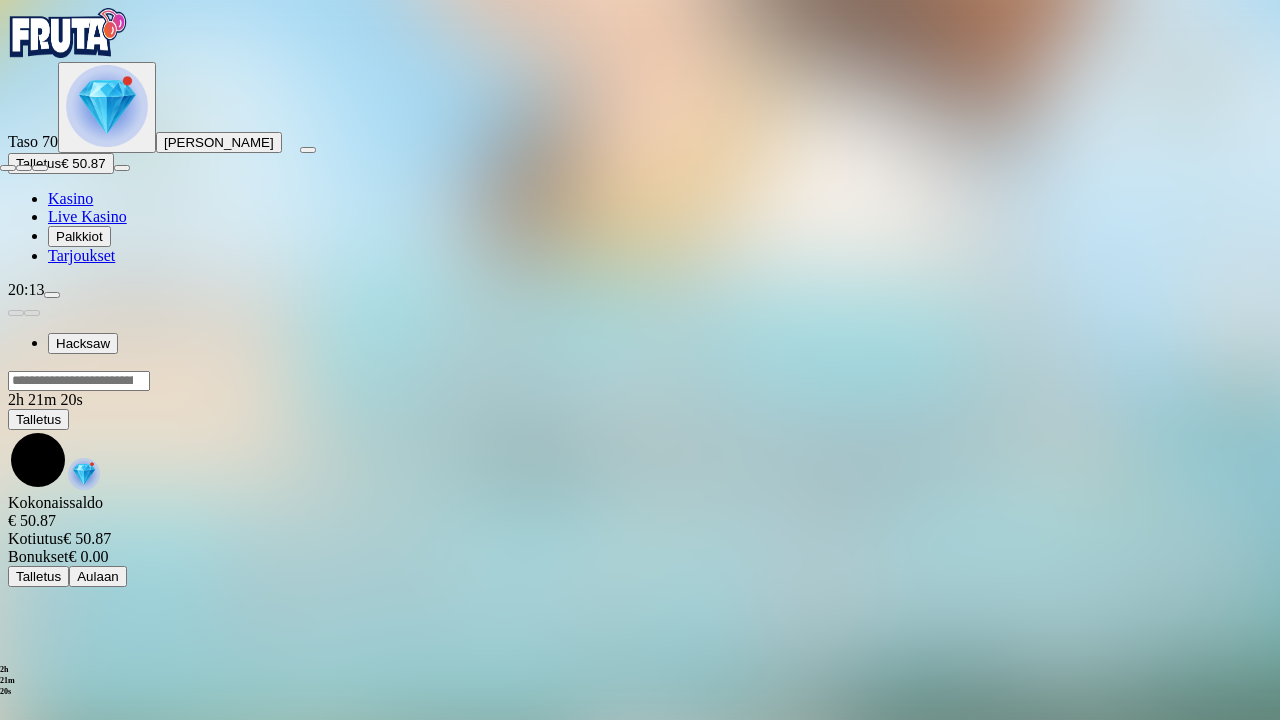 click at bounding box center (40, 168) 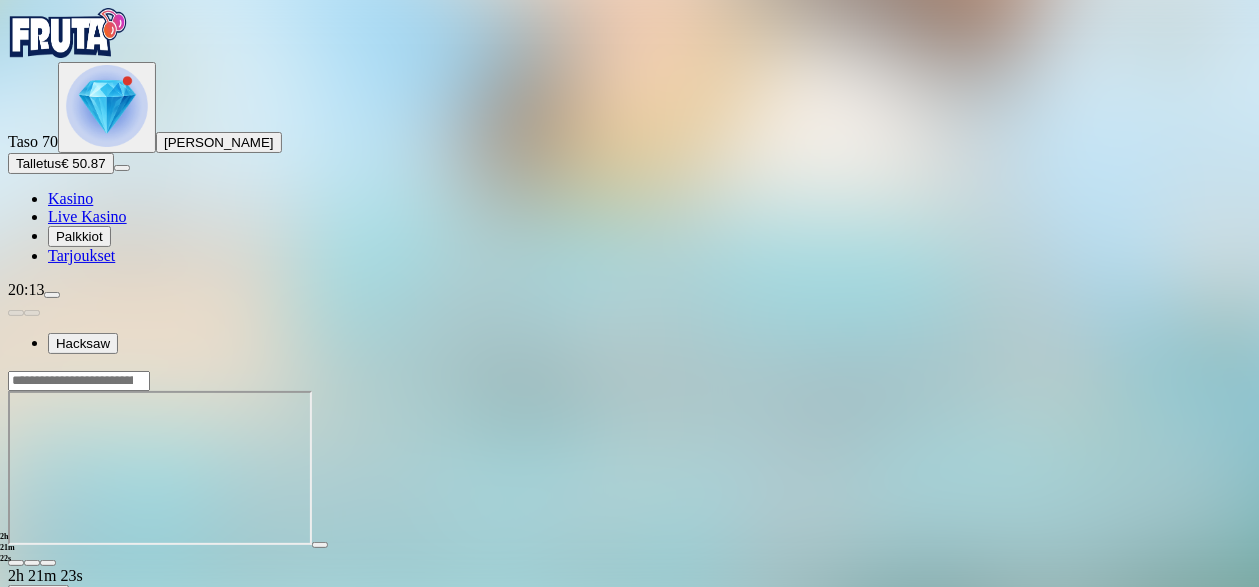 click at bounding box center [16, 563] 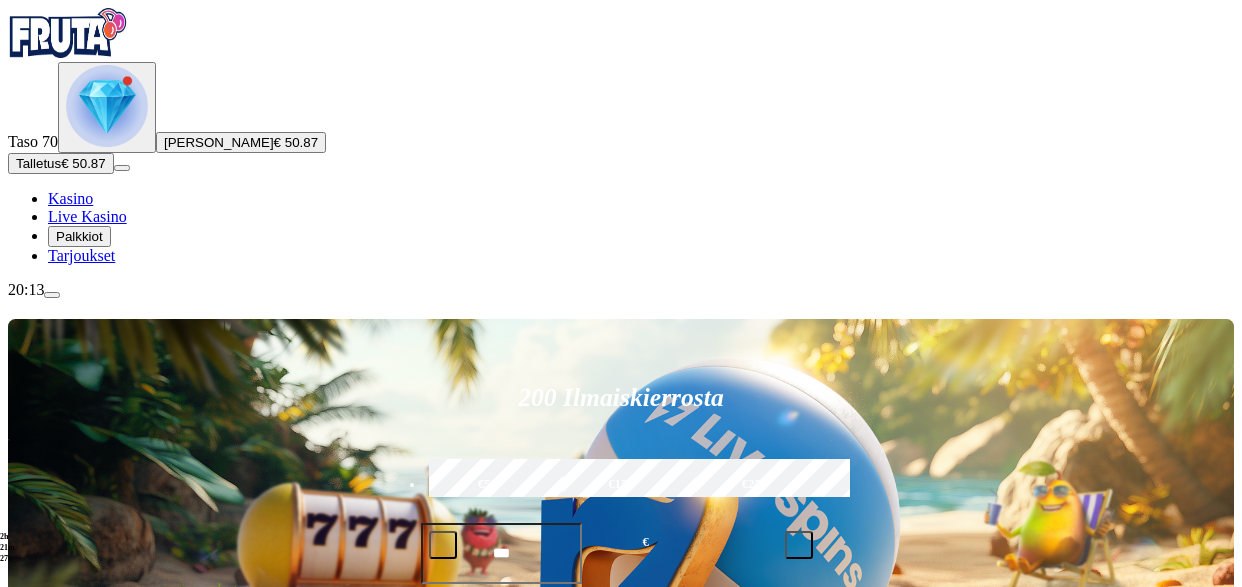click on "Pelaa nyt" at bounding box center (77, 1037) 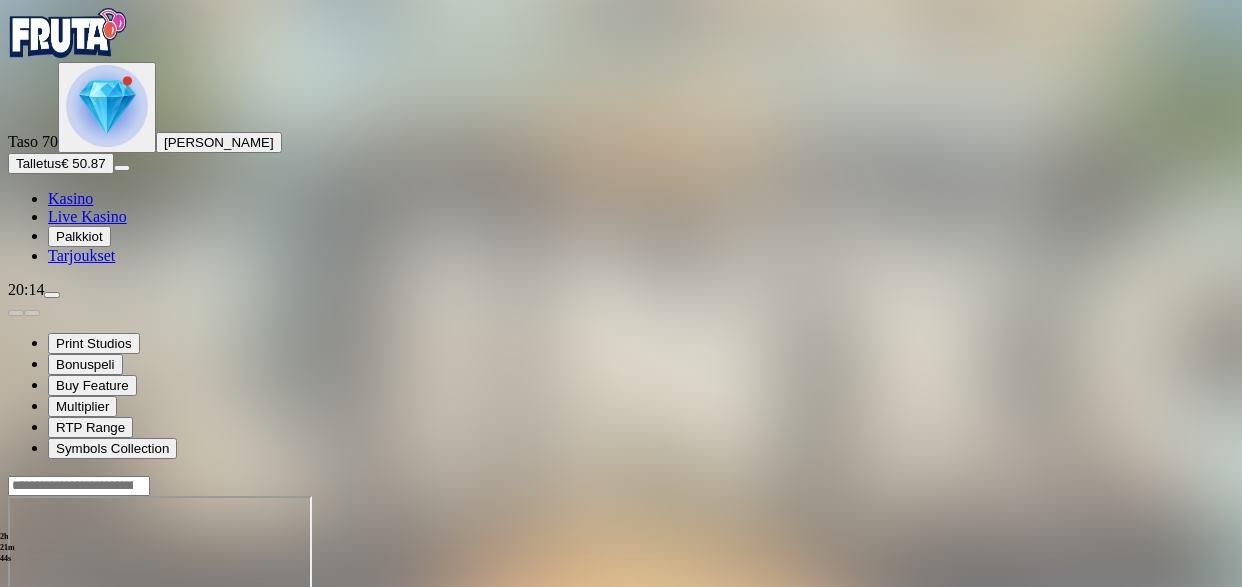 click at bounding box center [16, 668] 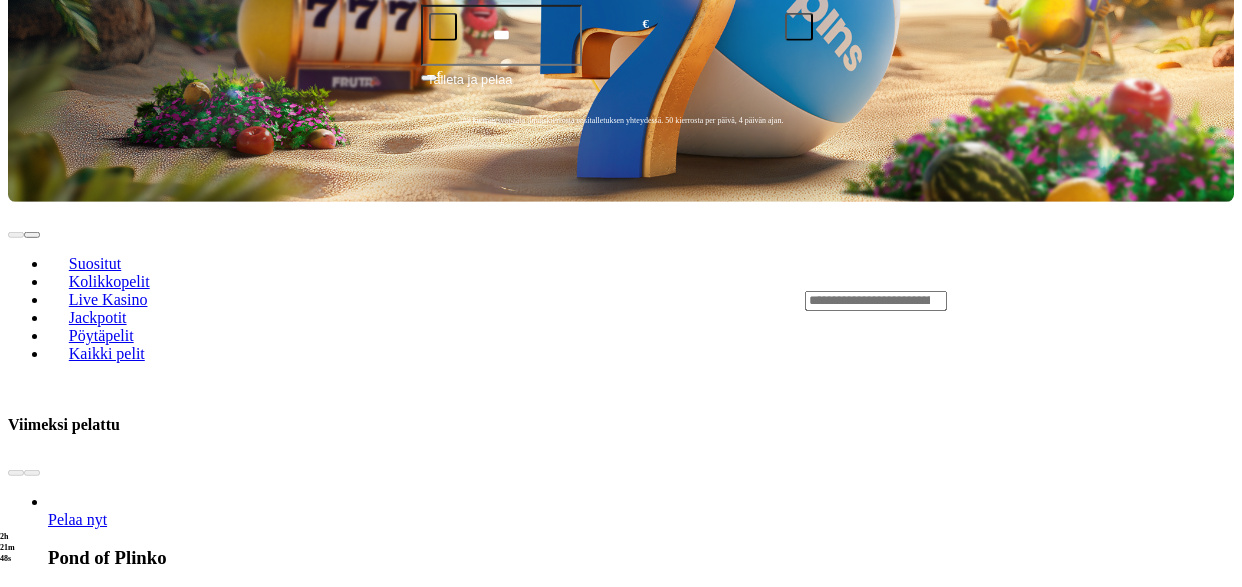 scroll, scrollTop: 523, scrollLeft: 0, axis: vertical 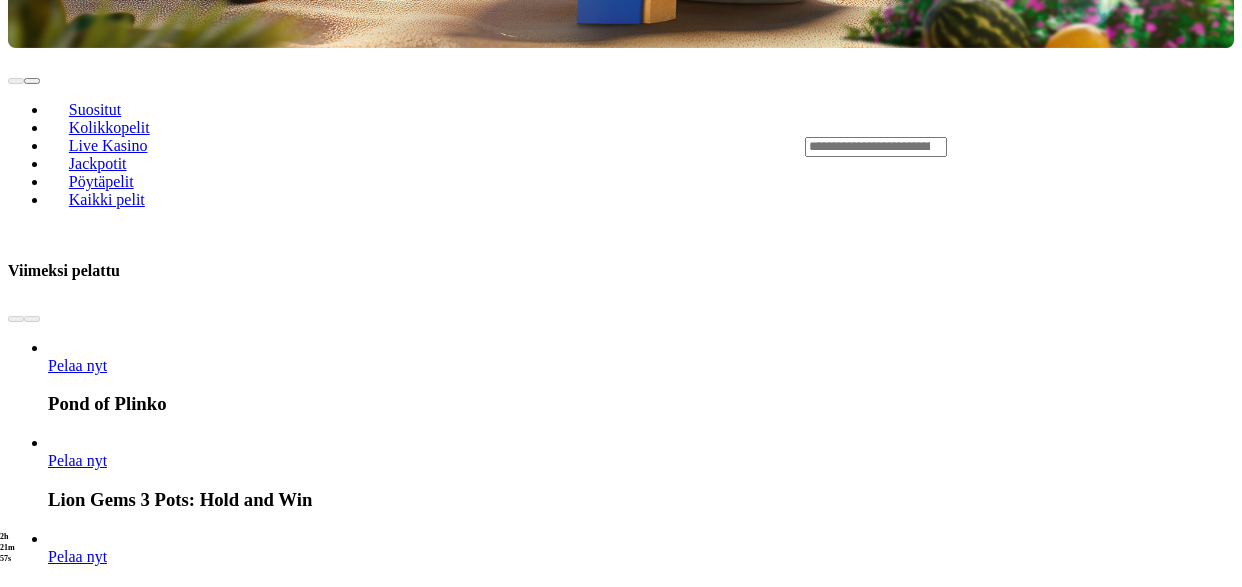 click on "Pelaa nyt" at bounding box center (77, 2487) 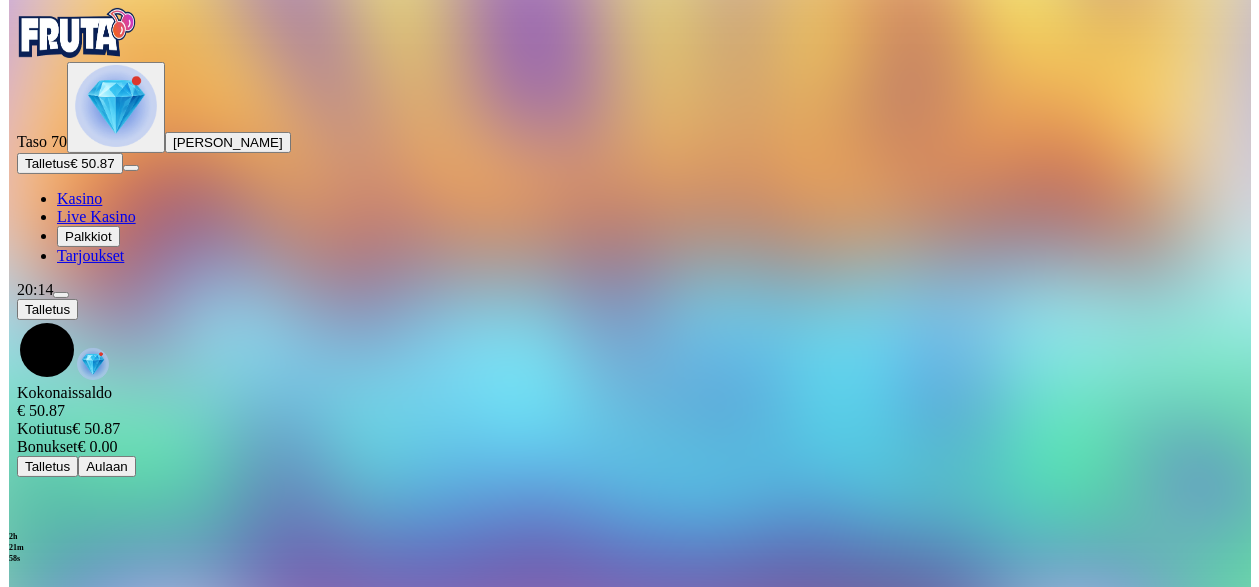 scroll, scrollTop: 0, scrollLeft: 0, axis: both 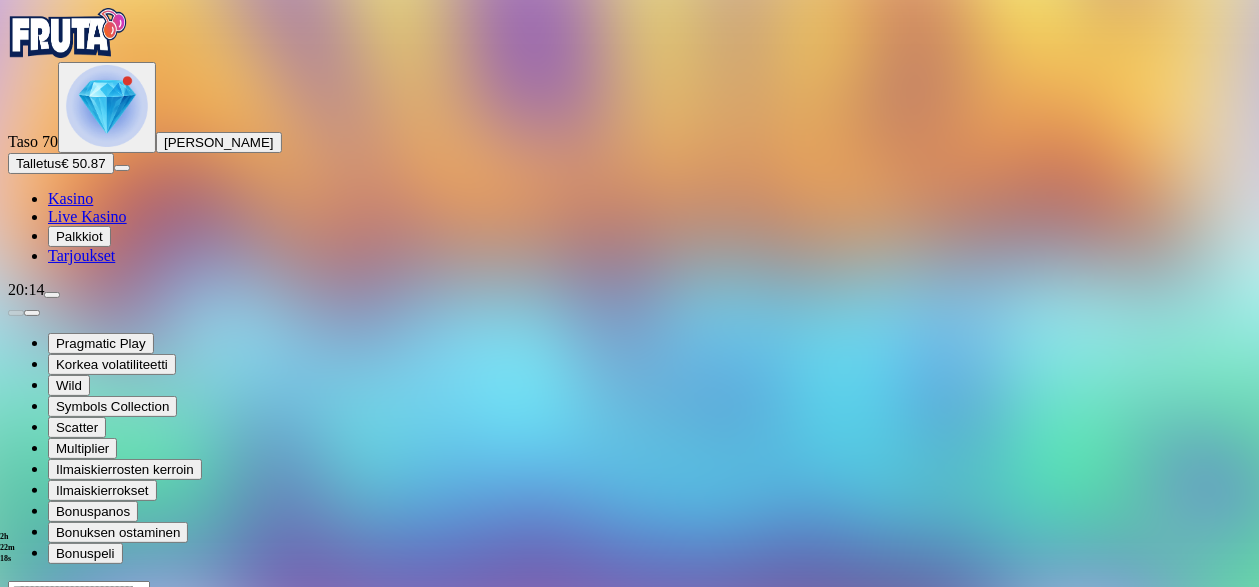 click at bounding box center (48, 773) 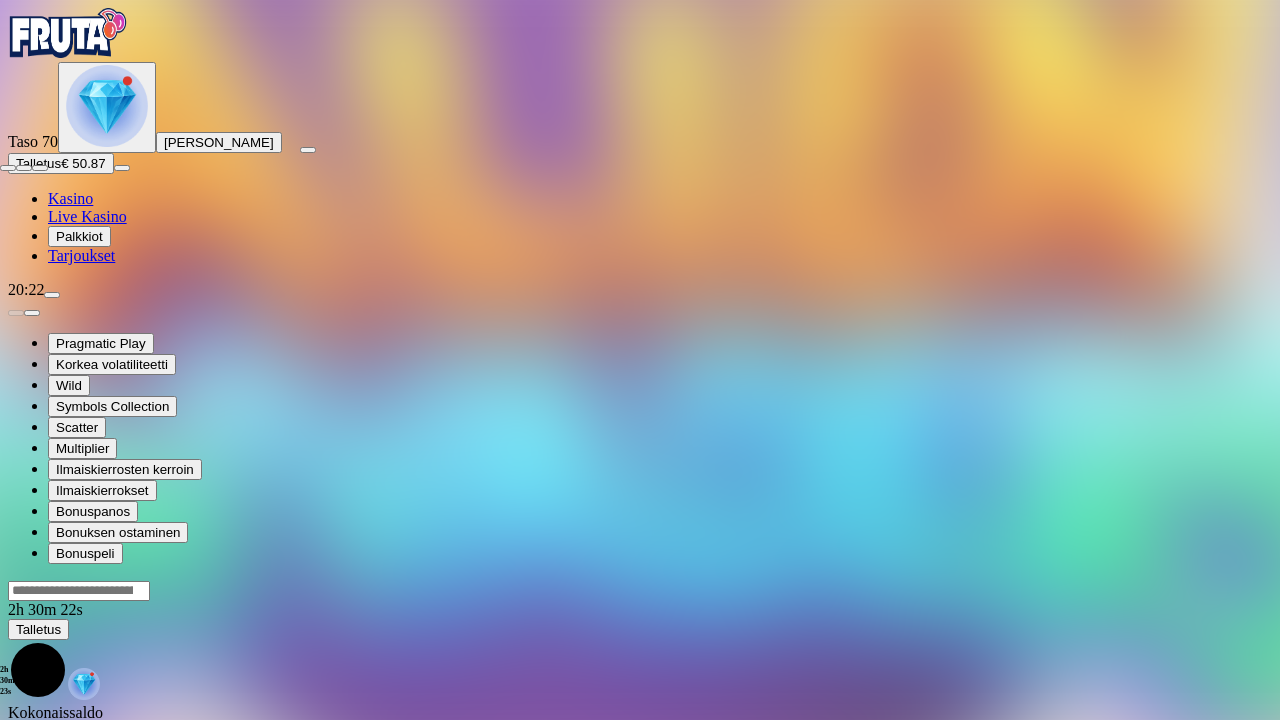 click at bounding box center [40, 168] 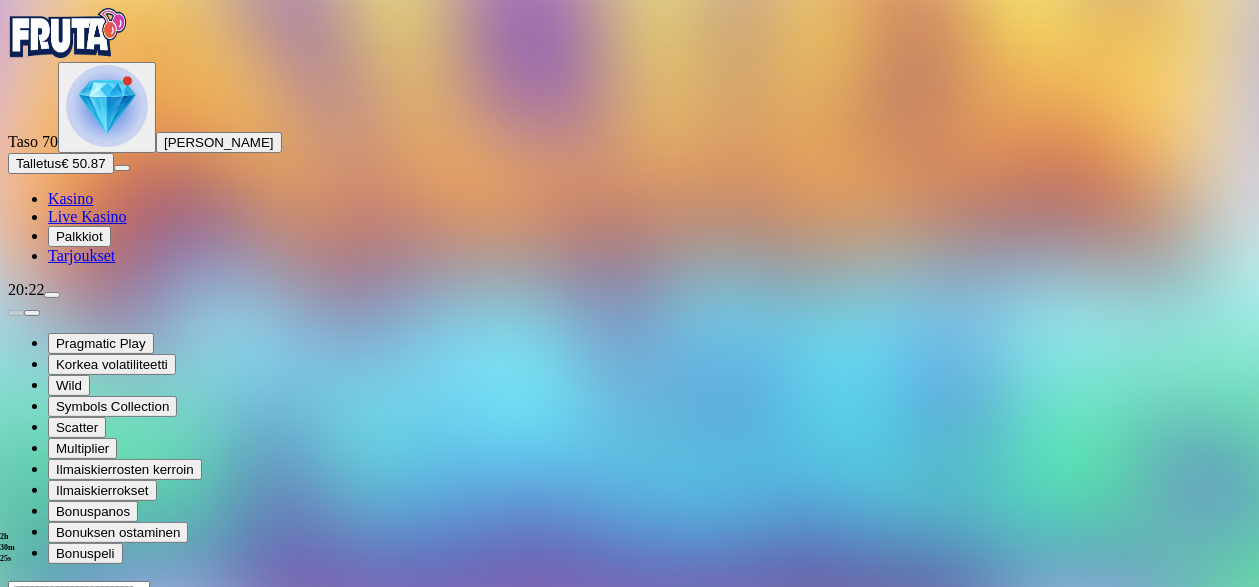 click at bounding box center (16, 773) 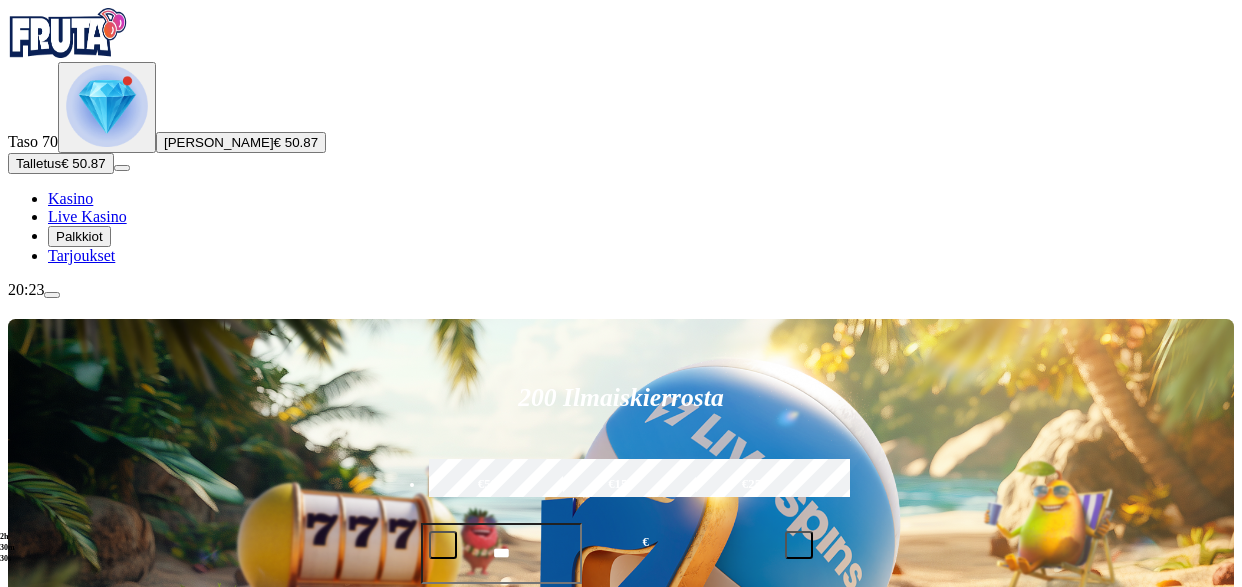 click at bounding box center (52, 295) 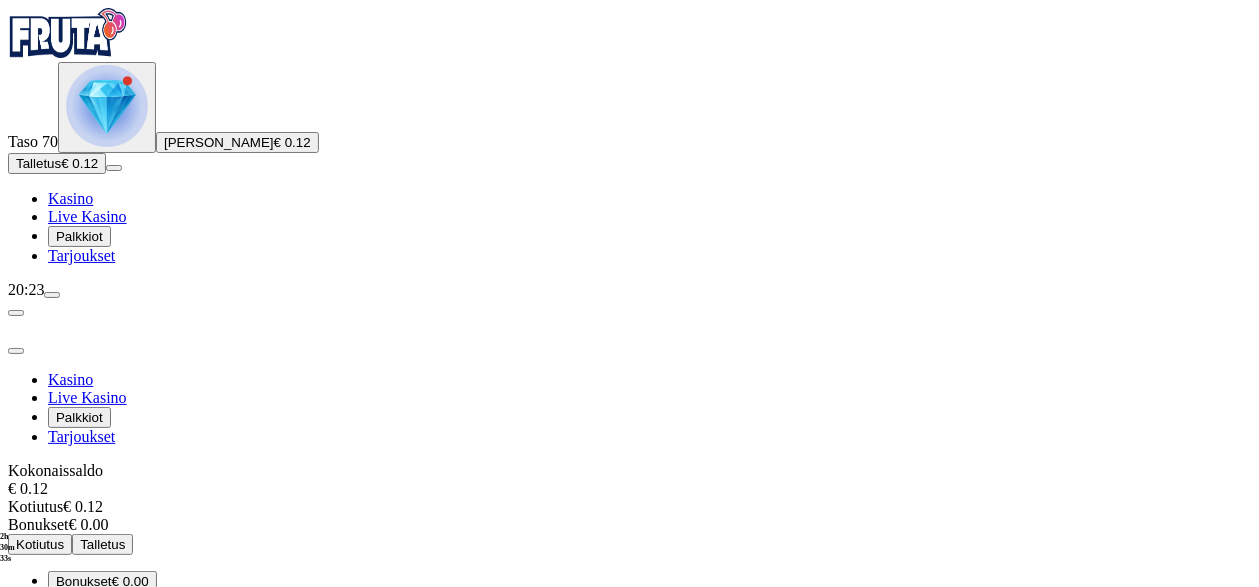 scroll, scrollTop: 121, scrollLeft: 0, axis: vertical 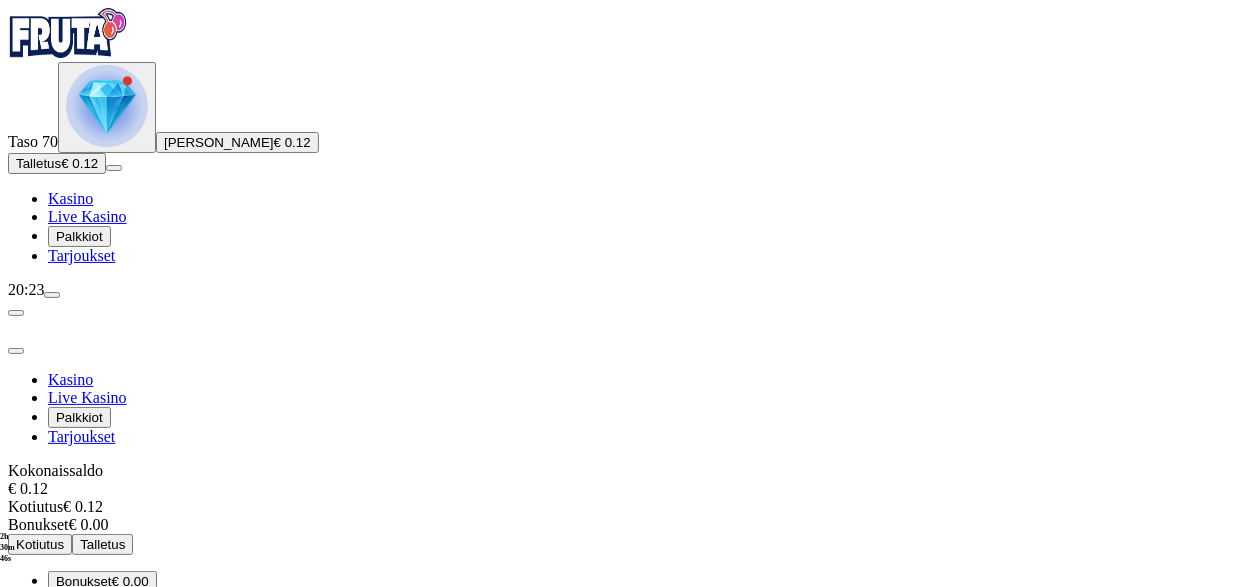 click at bounding box center [52, 295] 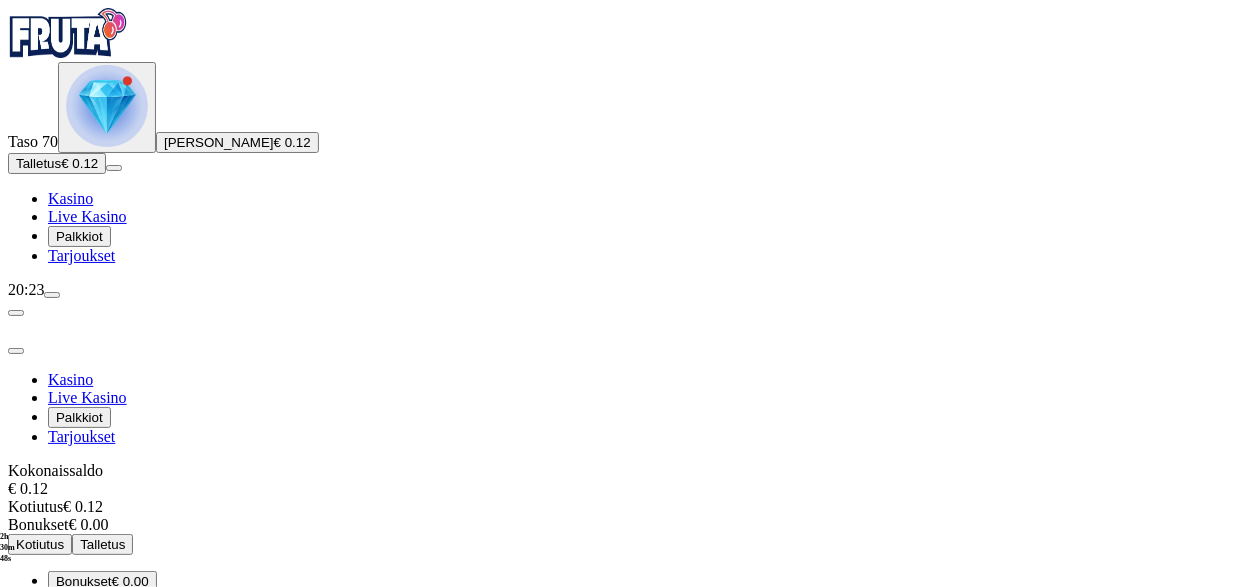 click at bounding box center [52, 295] 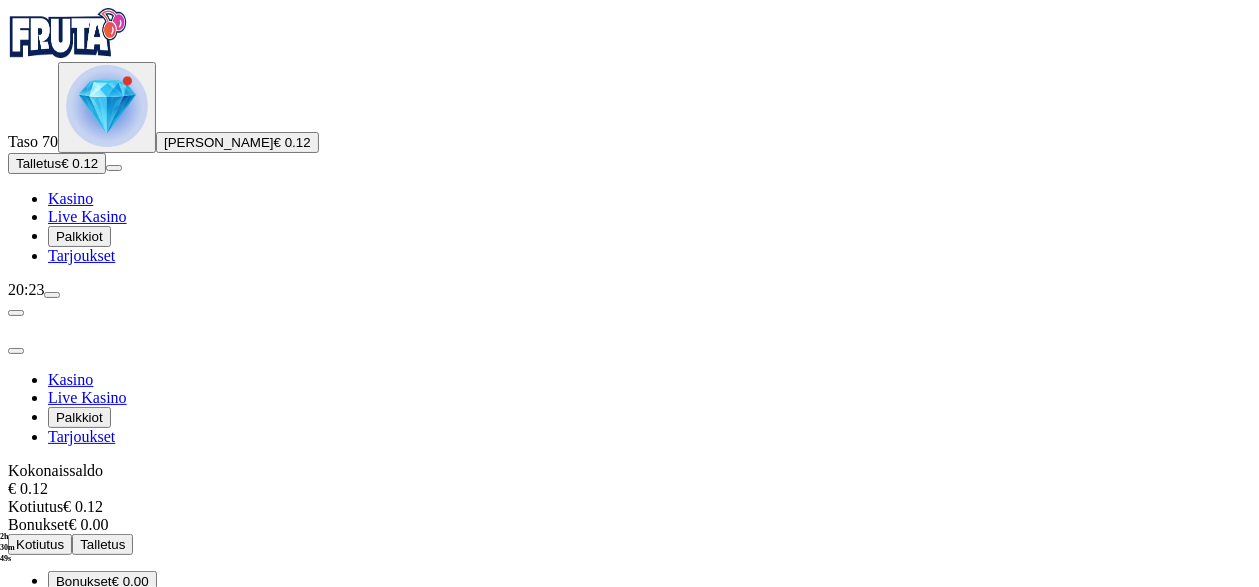 drag, startPoint x: 179, startPoint y: 554, endPoint x: 322, endPoint y: 508, distance: 150.2165 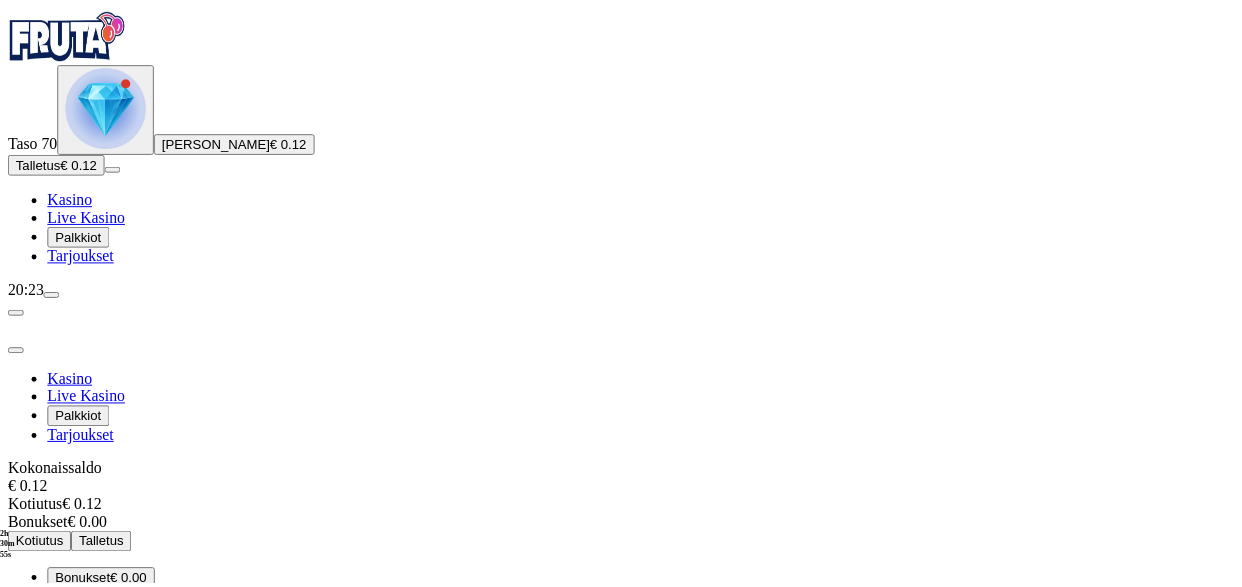 scroll, scrollTop: 121, scrollLeft: 0, axis: vertical 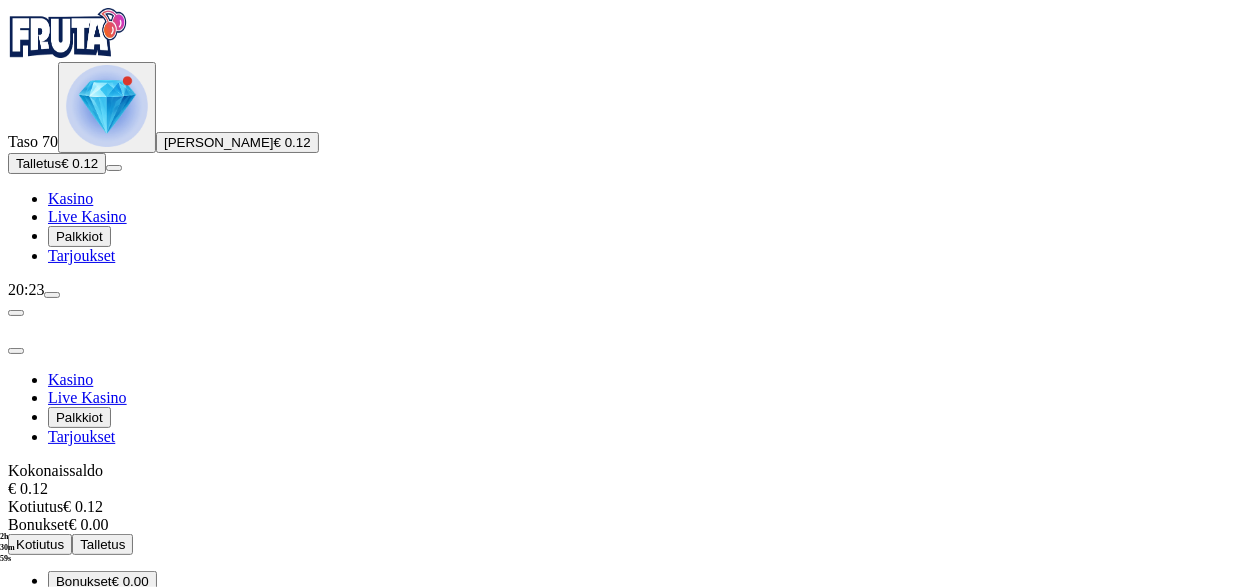 click at bounding box center [16, 351] 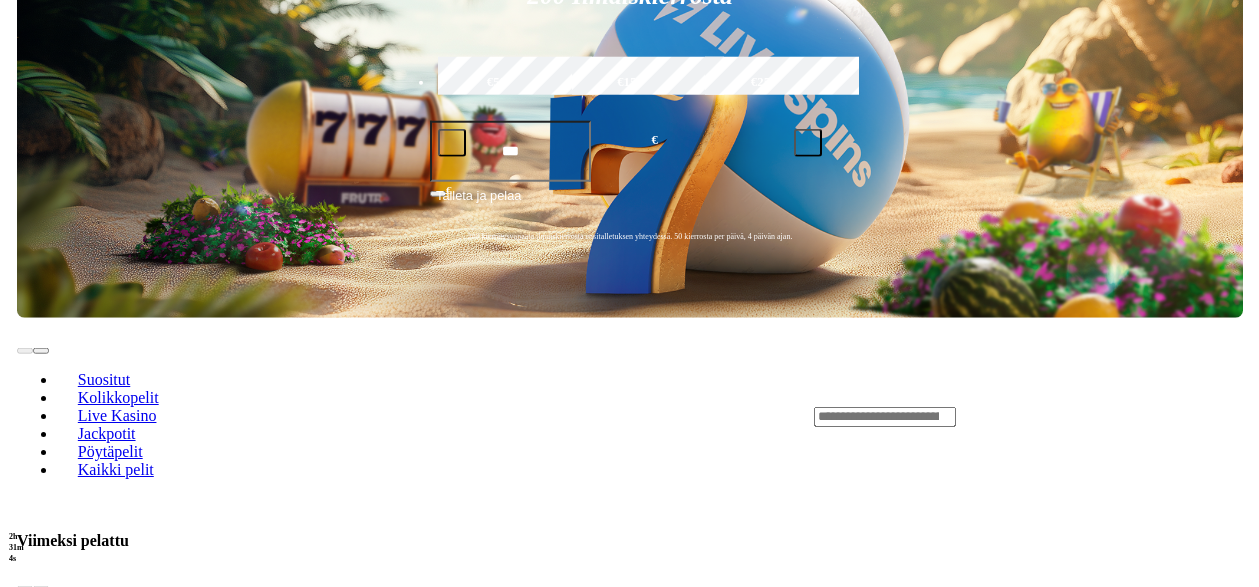 scroll, scrollTop: 0, scrollLeft: 0, axis: both 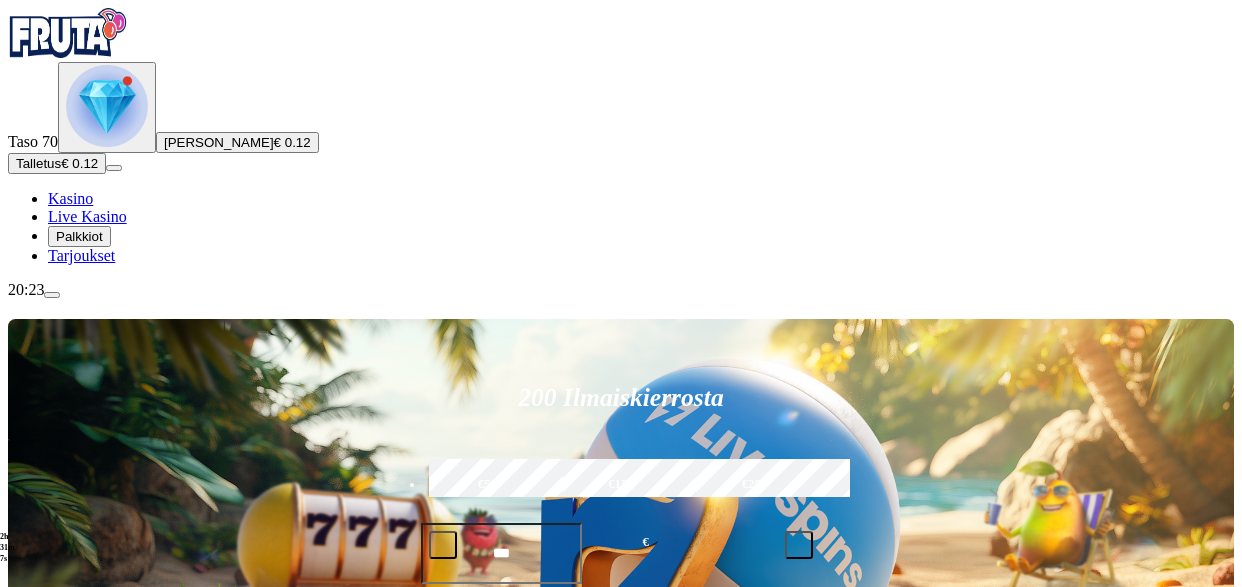 click on "200 Ilmaiskierrosta €50 €150 €250 *** € € Talleta ja pelaa 200 kierrätysvapaata ilmaiskierrosta ensitalletuksen yhteydessä. 50 kierrosta per päivä, 4 päivän ajan." at bounding box center (621, 510) 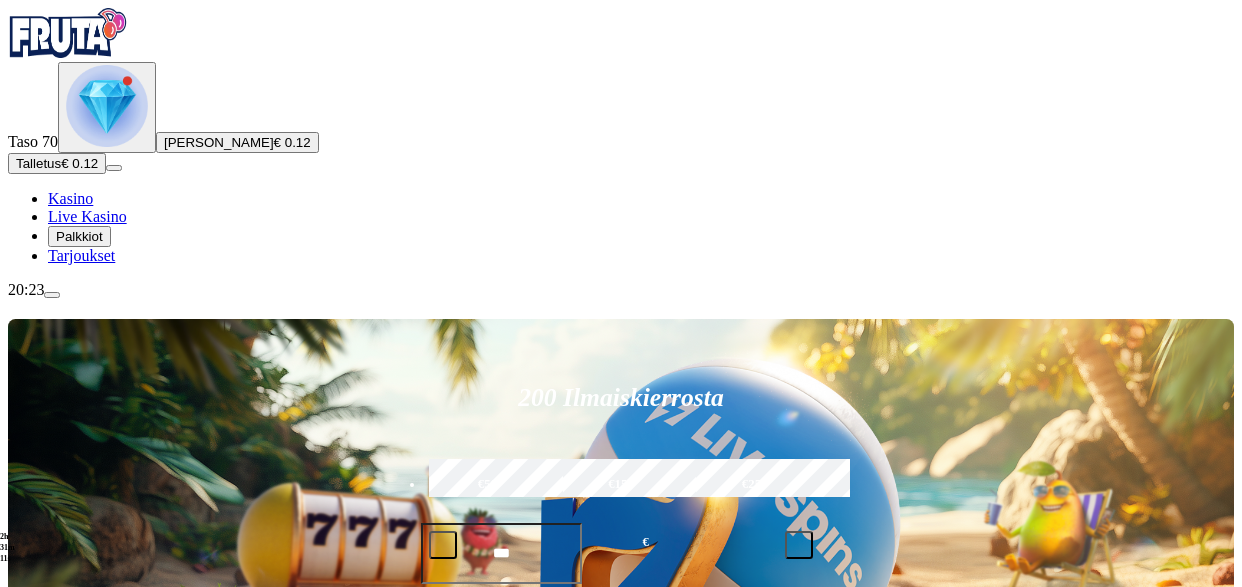 click at bounding box center (52, 295) 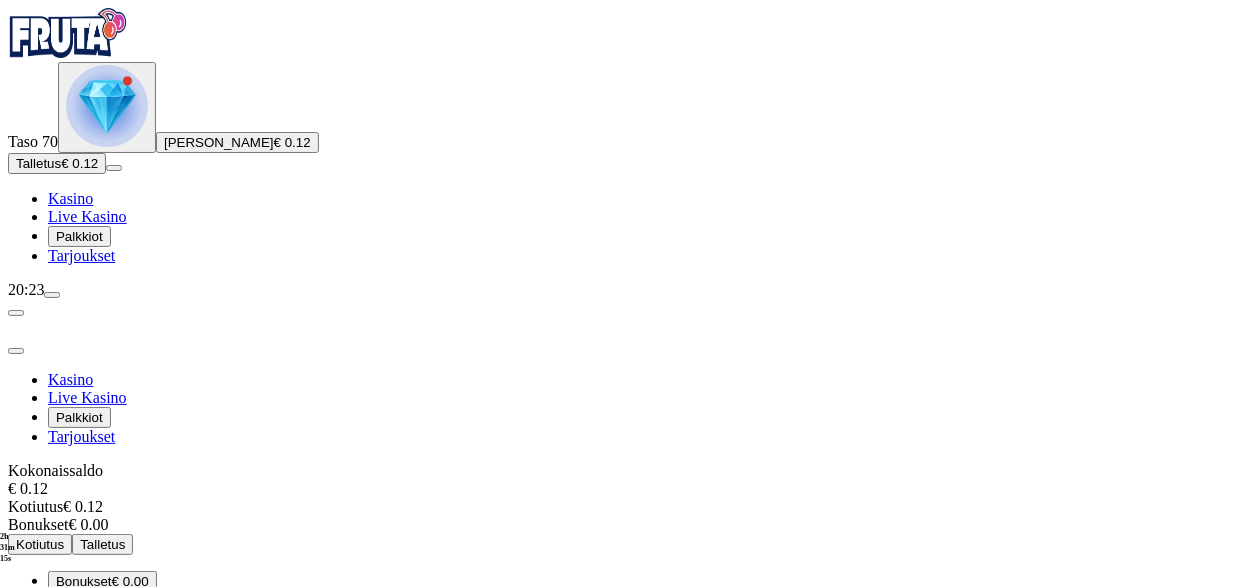 scroll, scrollTop: 121, scrollLeft: 0, axis: vertical 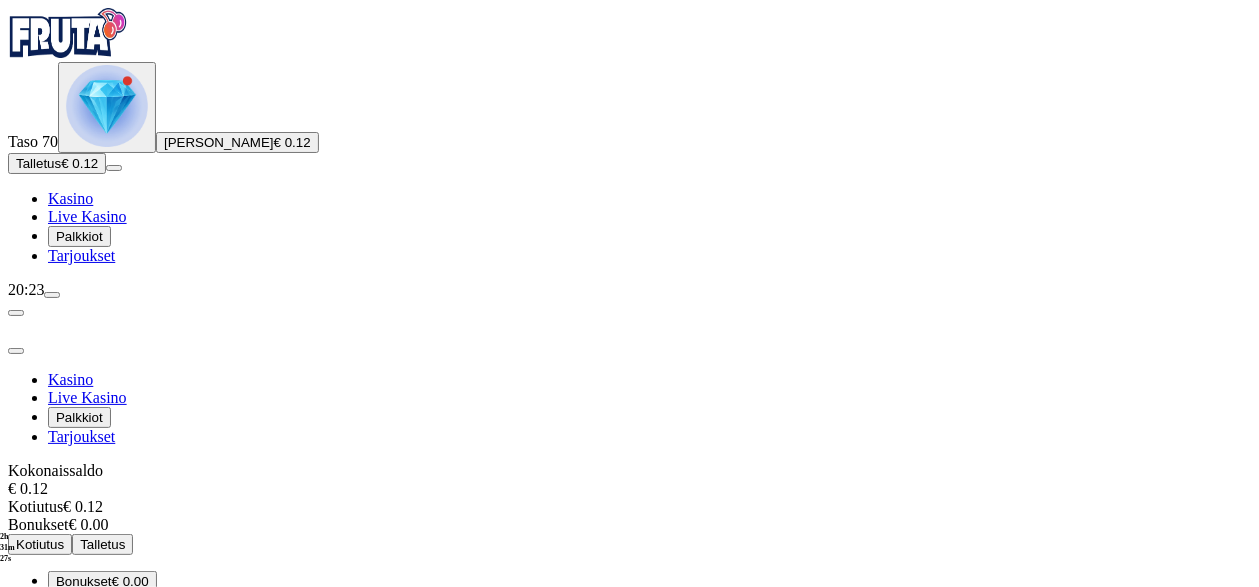 click on "Pelitauko" at bounding box center (83, 707) 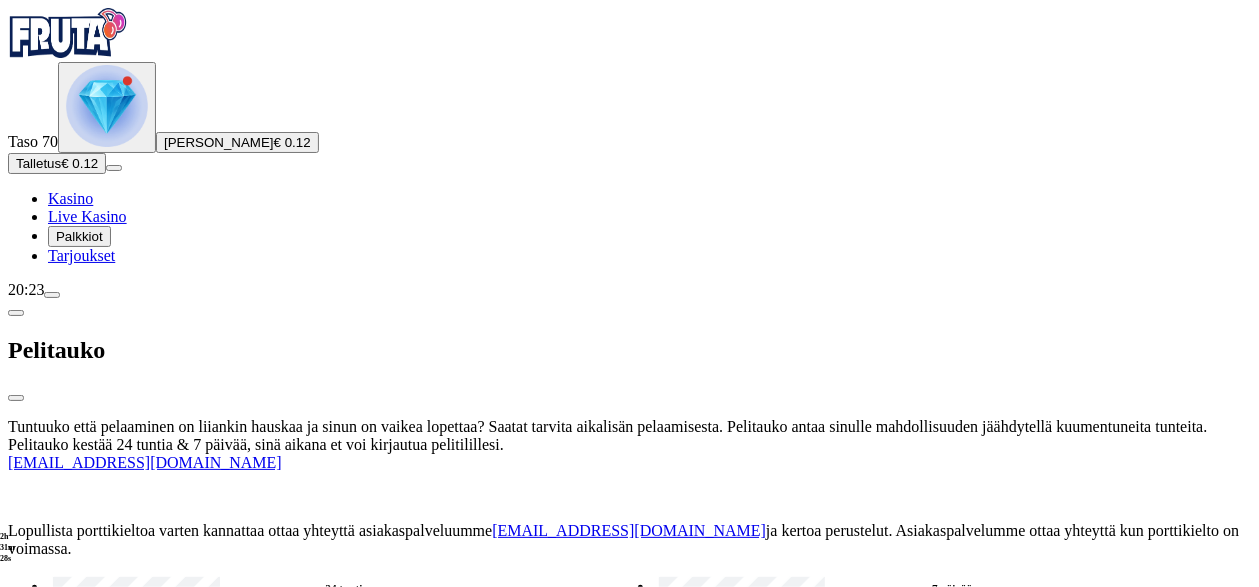 scroll, scrollTop: 0, scrollLeft: 0, axis: both 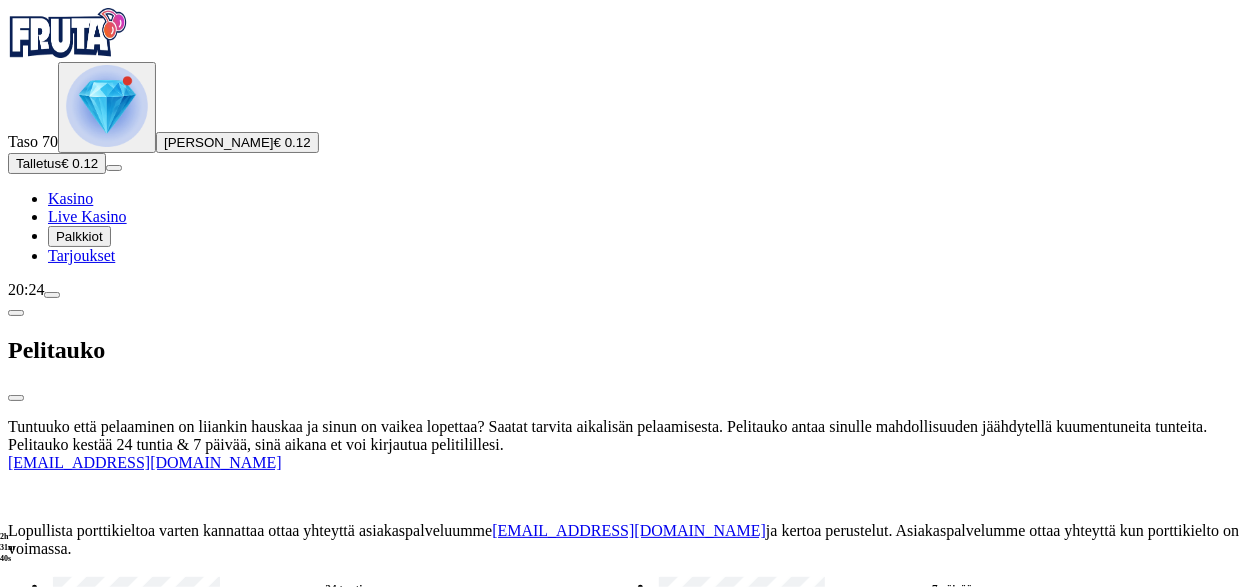 click at bounding box center [16, 398] 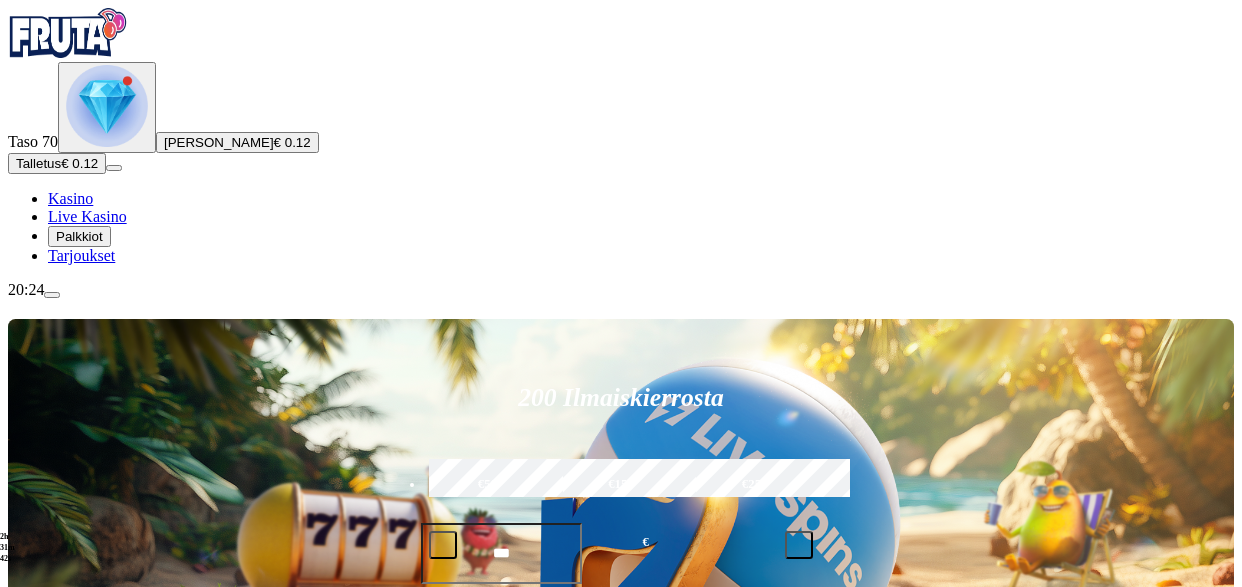 click at bounding box center (107, 107) 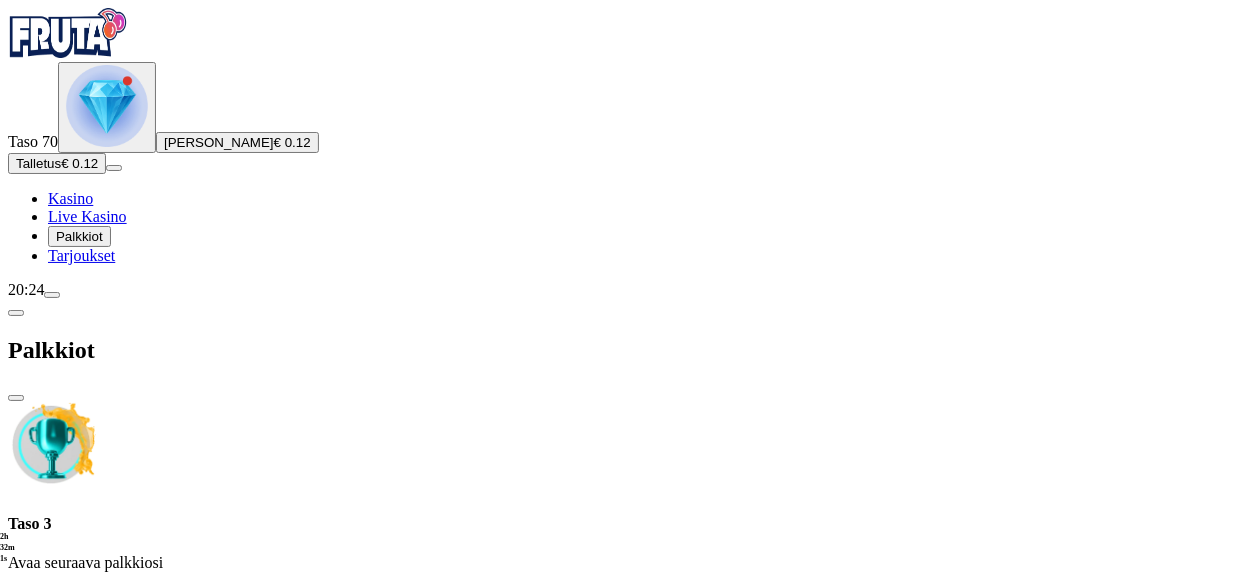 scroll, scrollTop: 672, scrollLeft: 0, axis: vertical 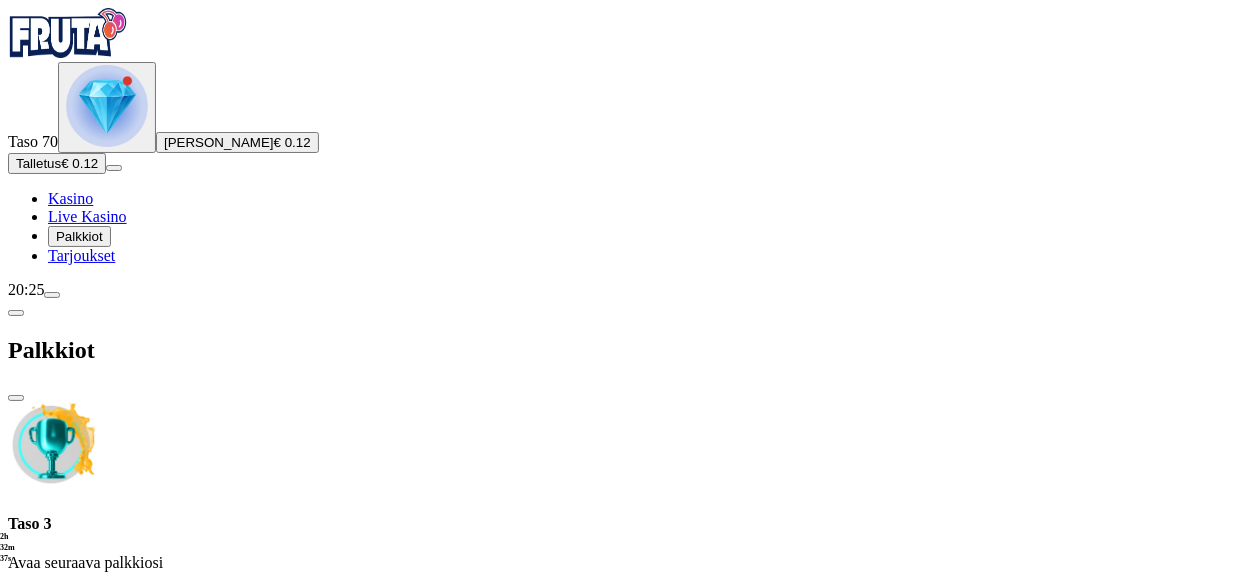 click at bounding box center (112, 14508) 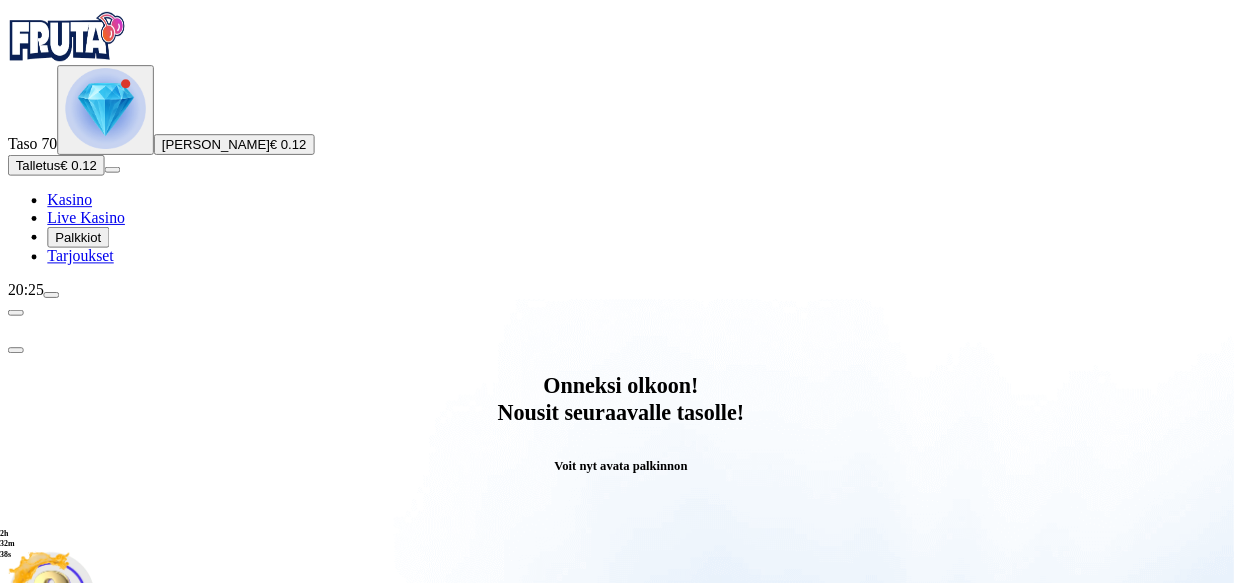 scroll, scrollTop: 0, scrollLeft: 0, axis: both 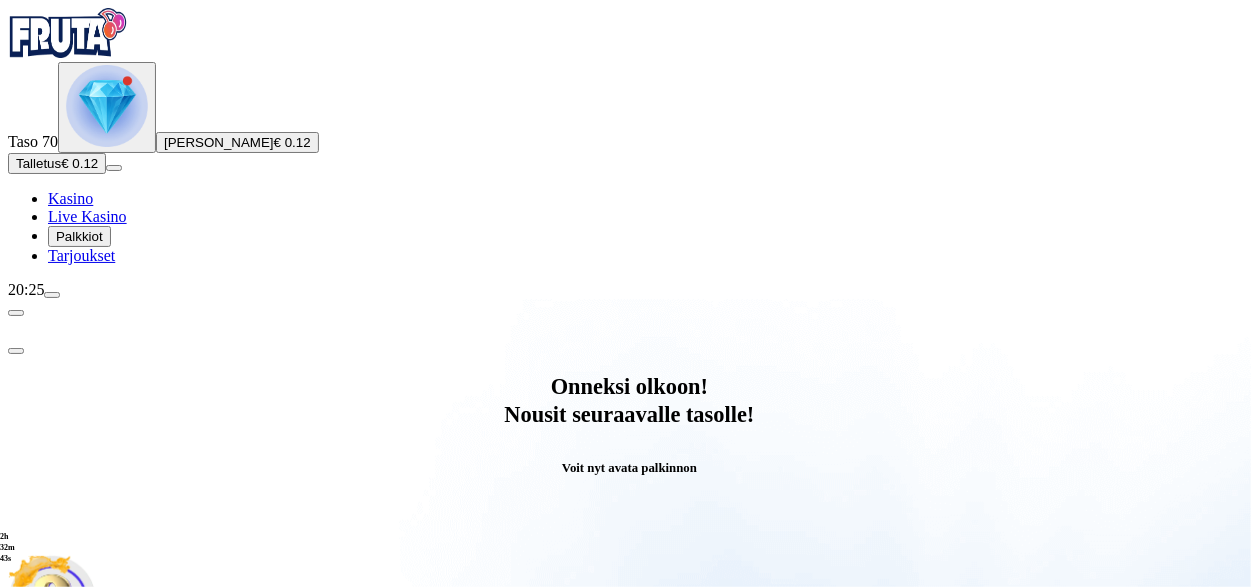 click on "Avaa palkinto" at bounding box center (630, 795) 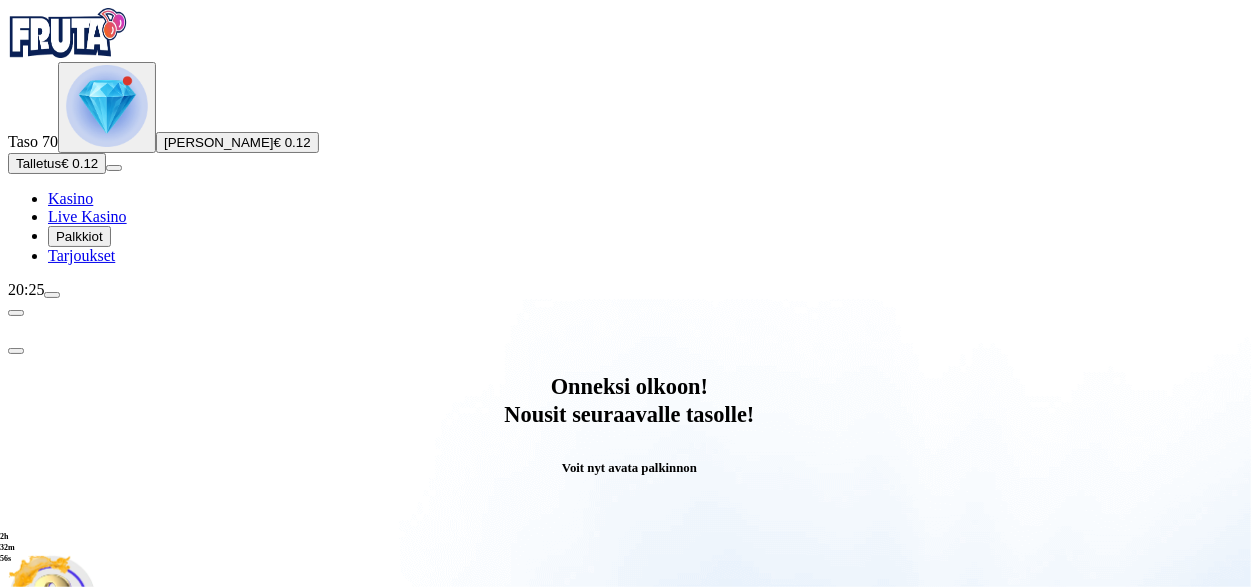 click at bounding box center [88, 999] 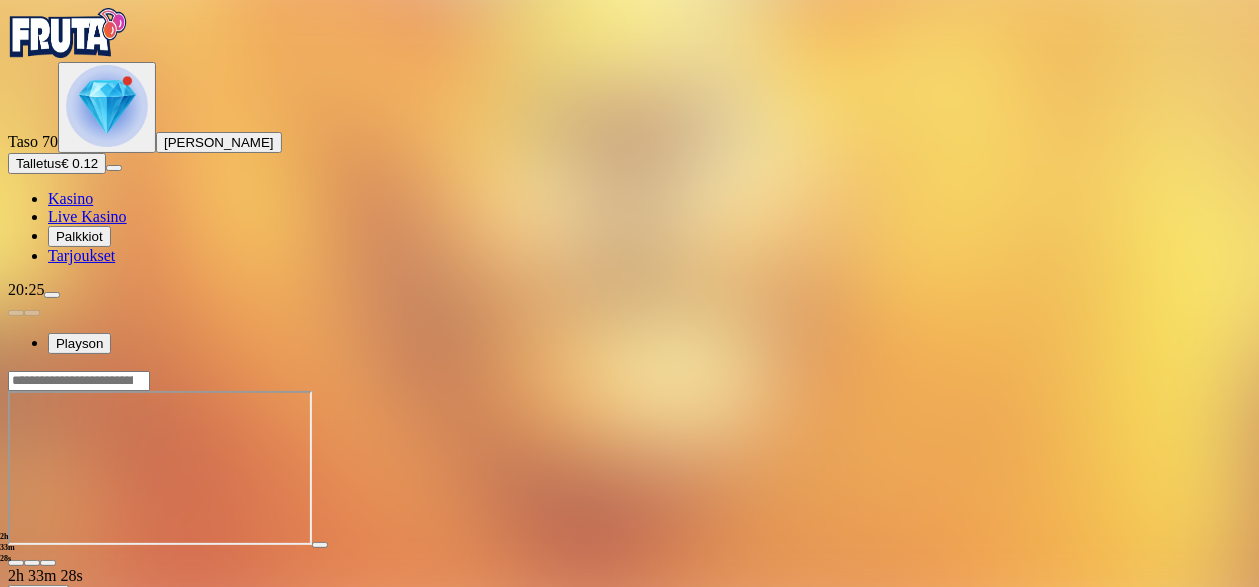 click at bounding box center [16, 563] 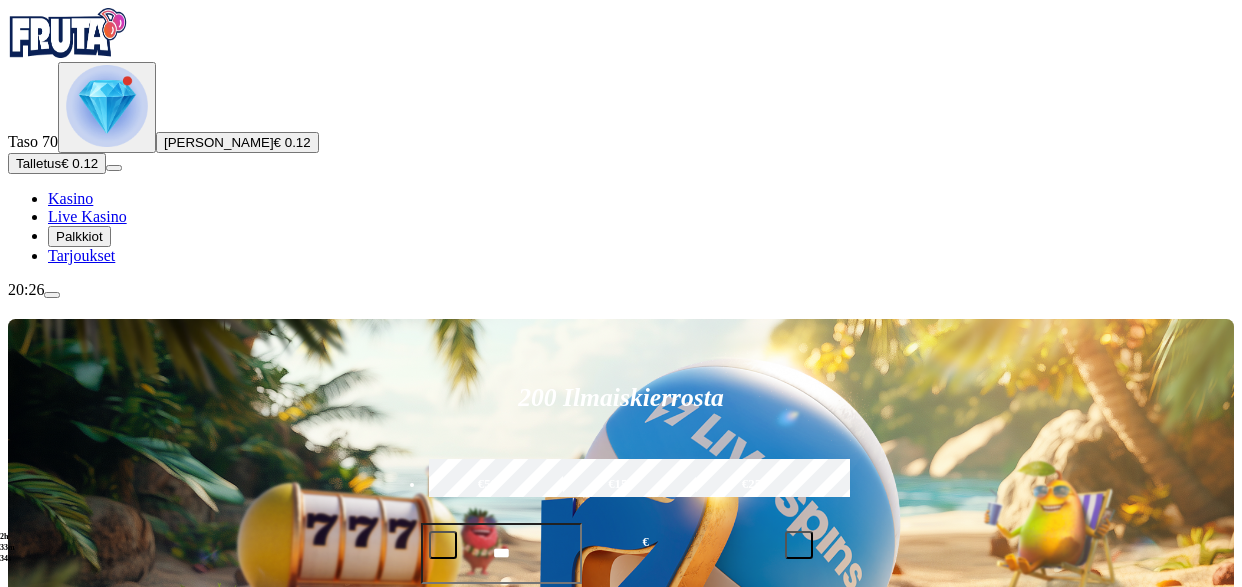click at bounding box center (107, 106) 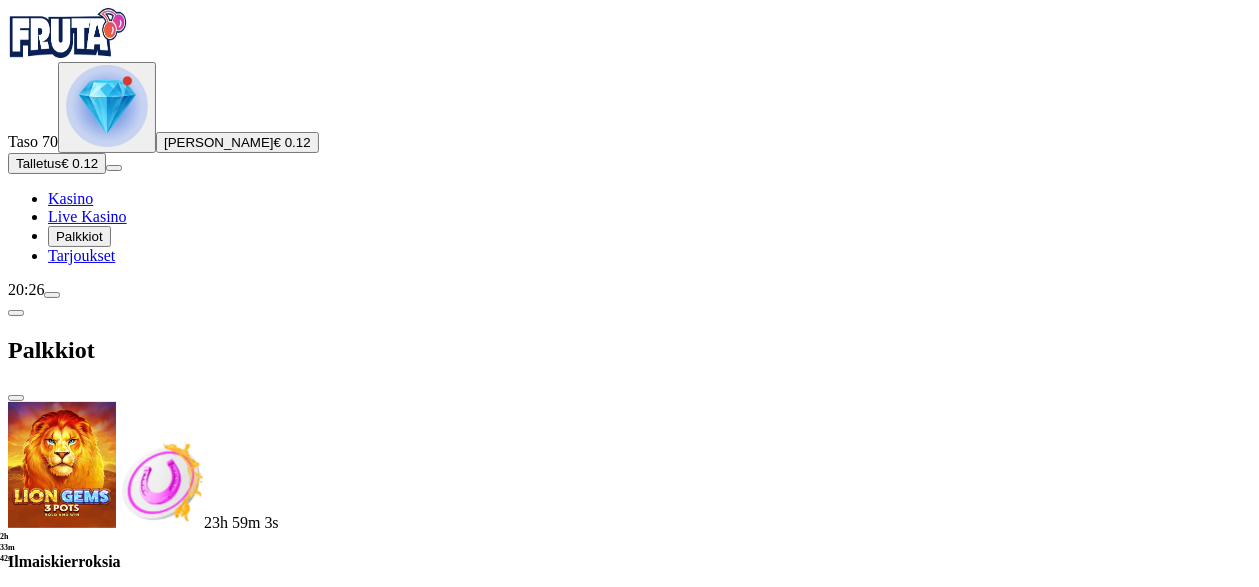 click at bounding box center (88, 641) 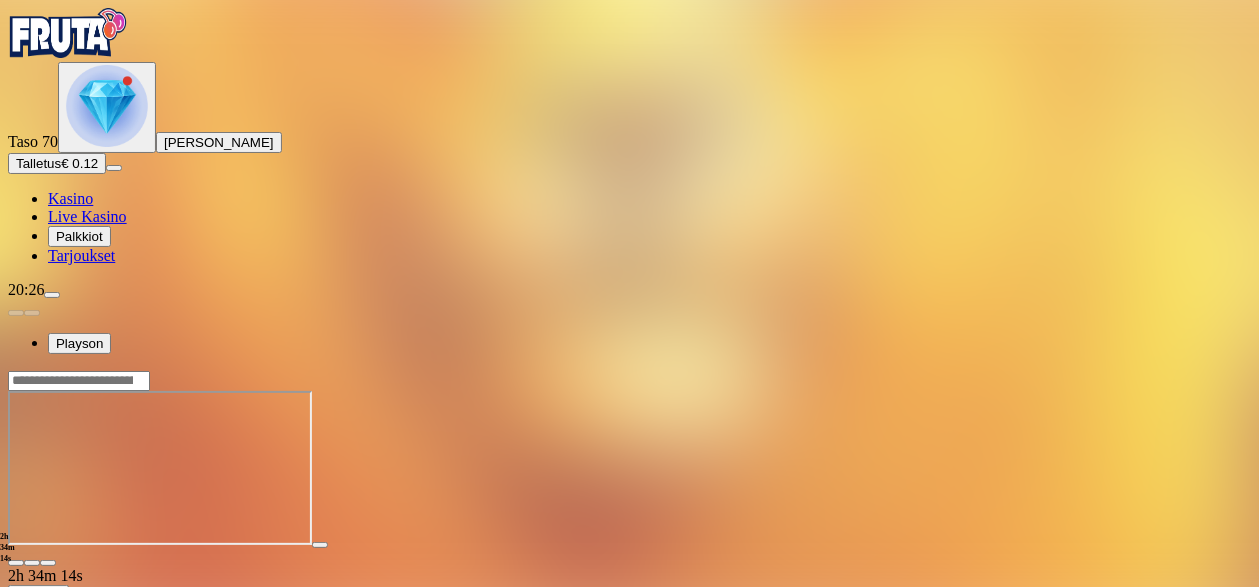 click at bounding box center (16, 563) 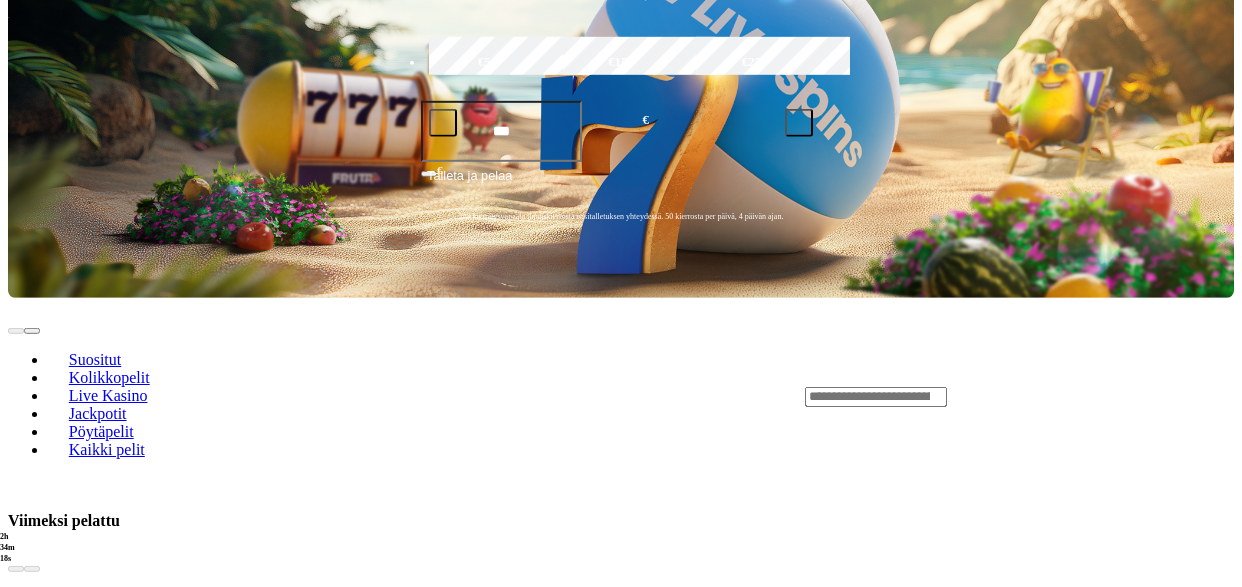 scroll, scrollTop: 441, scrollLeft: 0, axis: vertical 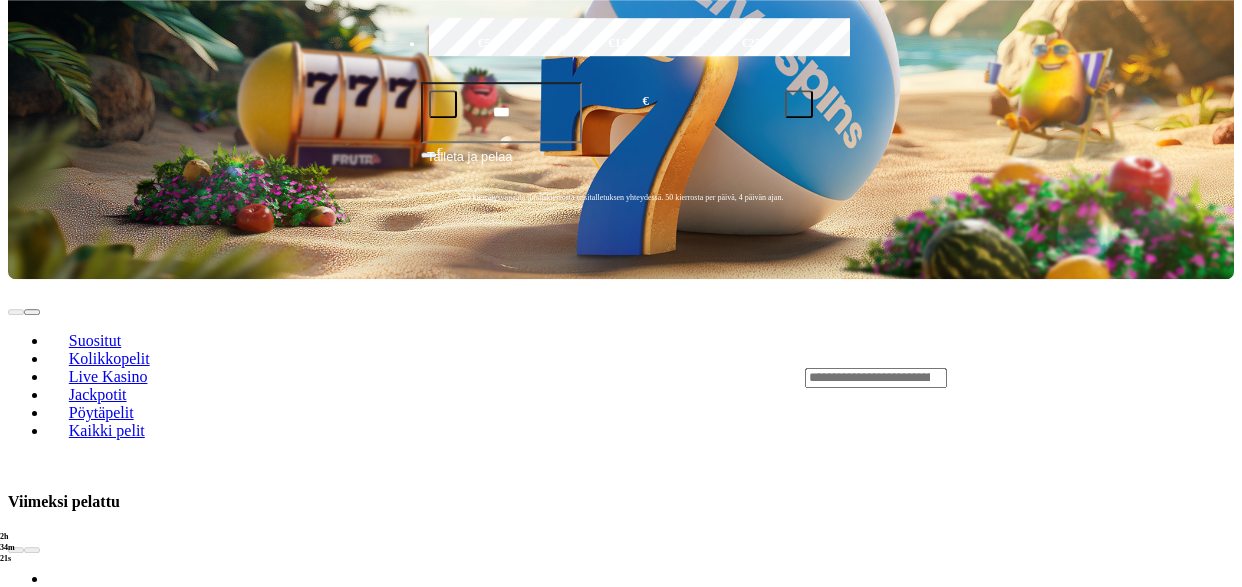 click on "Pelaa nyt" at bounding box center [77, 691] 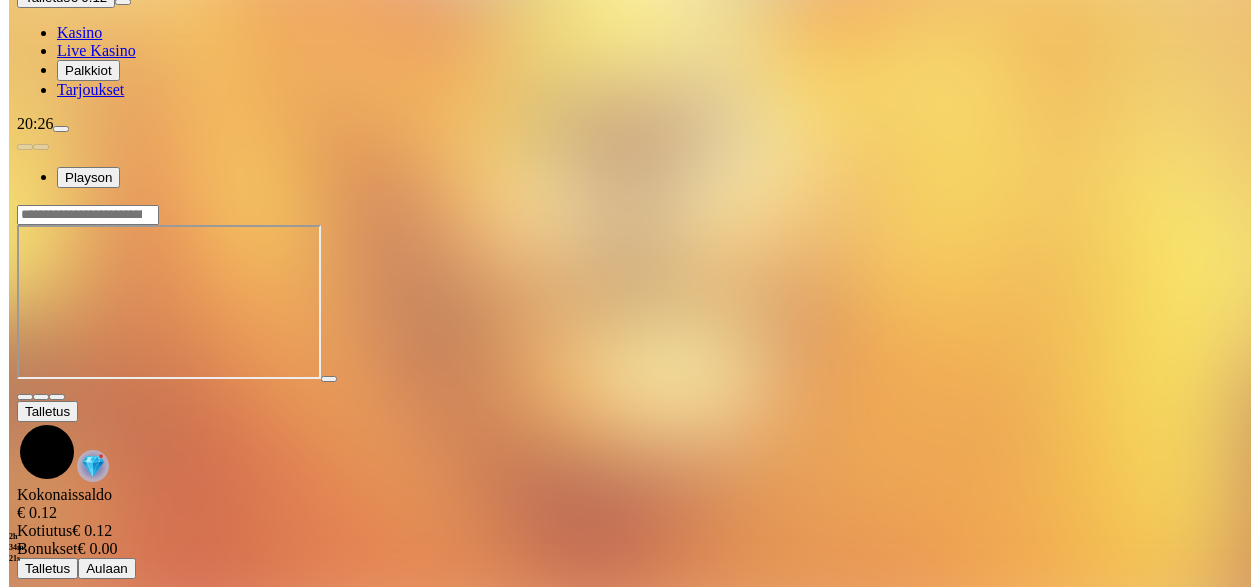 scroll, scrollTop: 0, scrollLeft: 0, axis: both 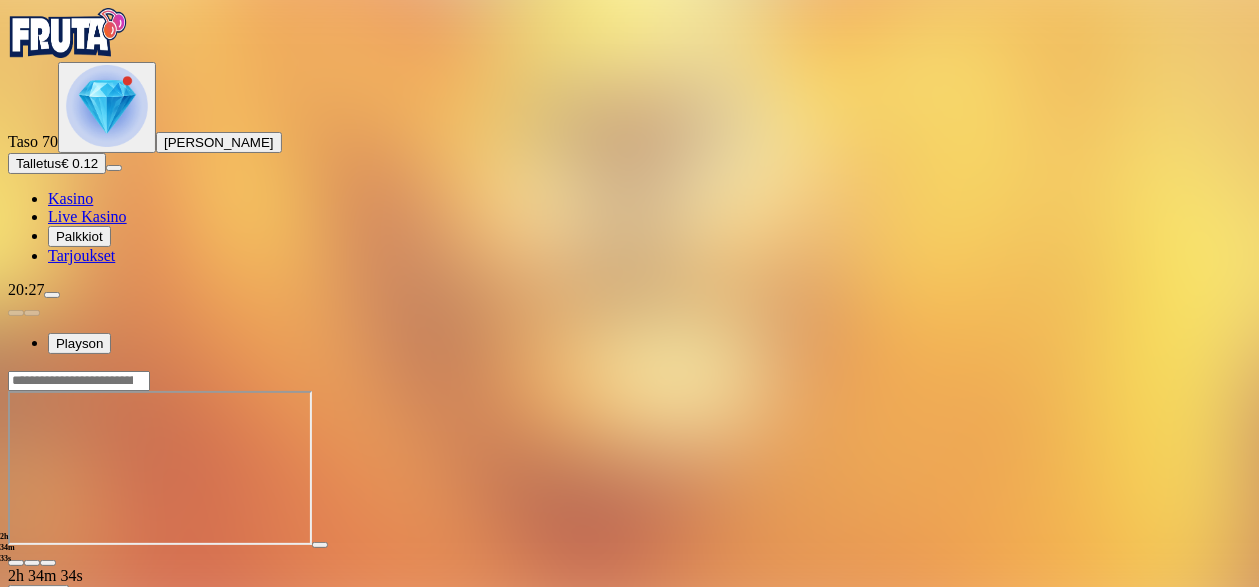 click at bounding box center (107, 106) 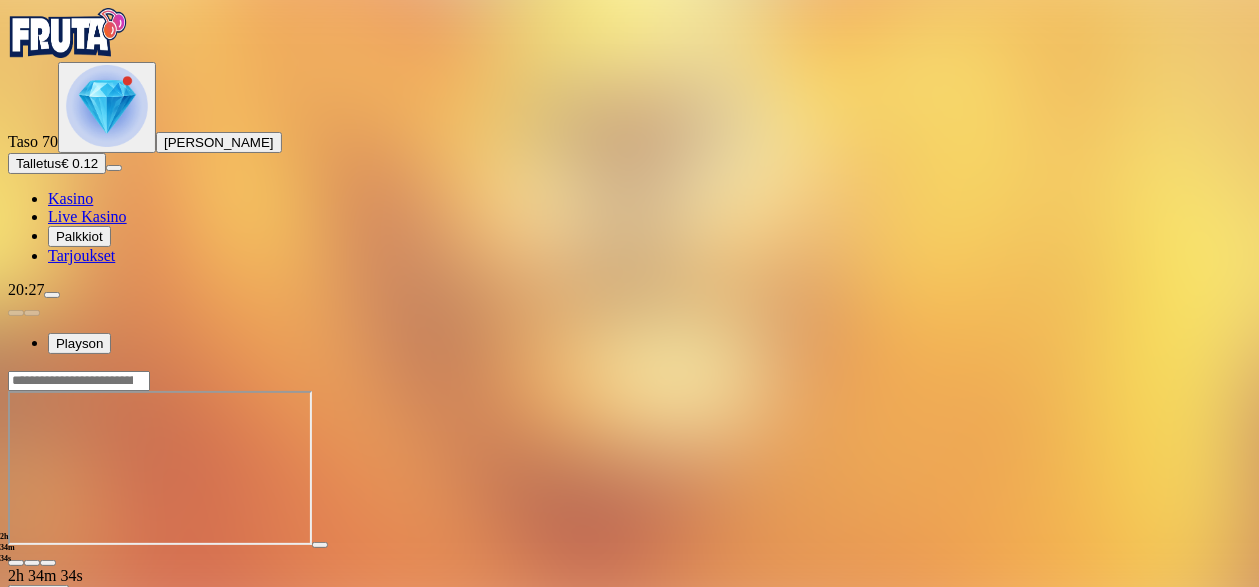 click at bounding box center [107, 106] 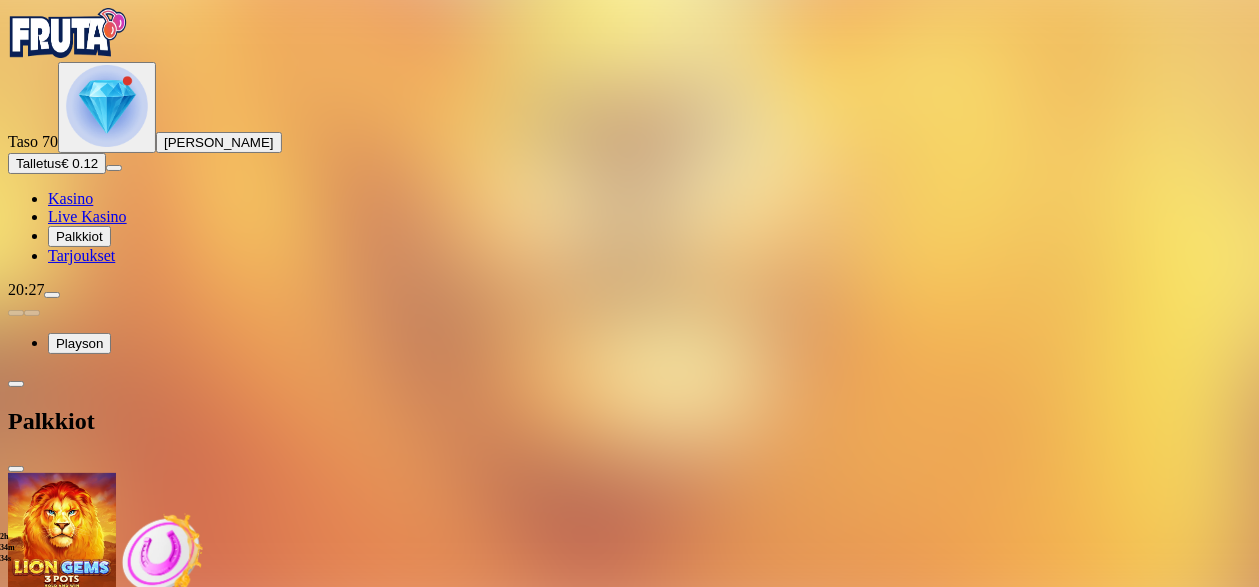 click at bounding box center [107, 106] 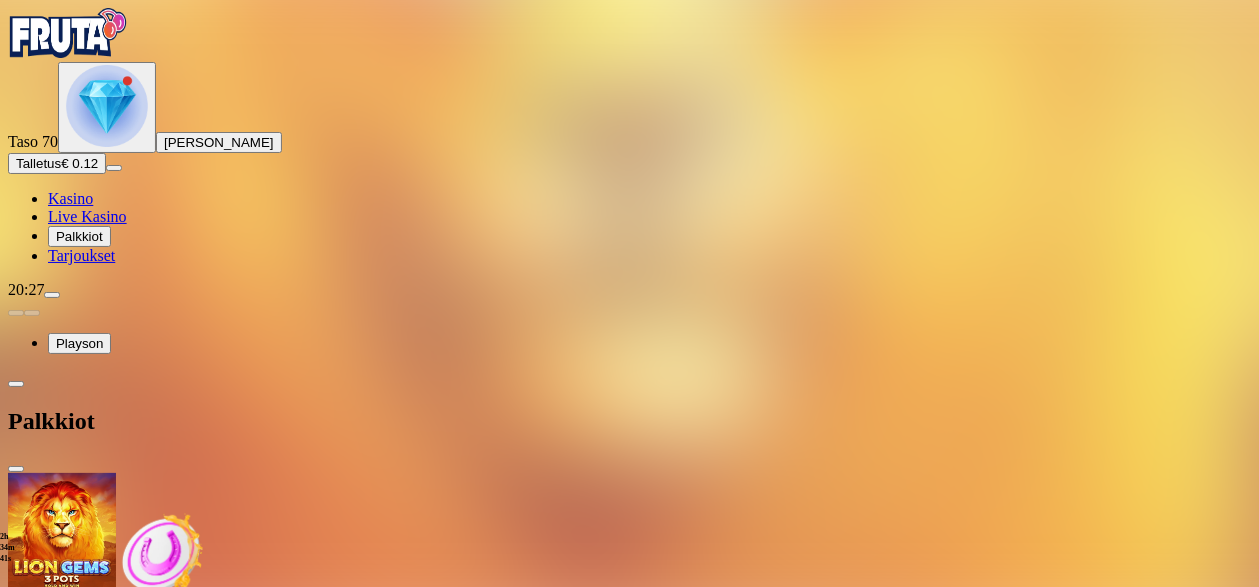 scroll, scrollTop: 843, scrollLeft: 0, axis: vertical 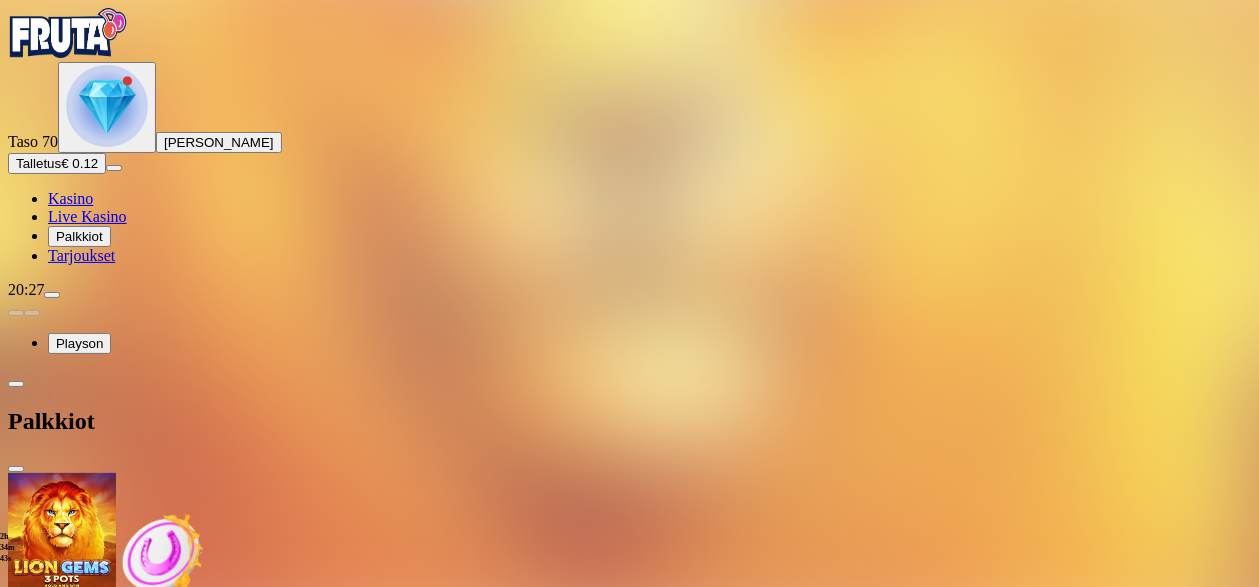 click at bounding box center [112, 1958] 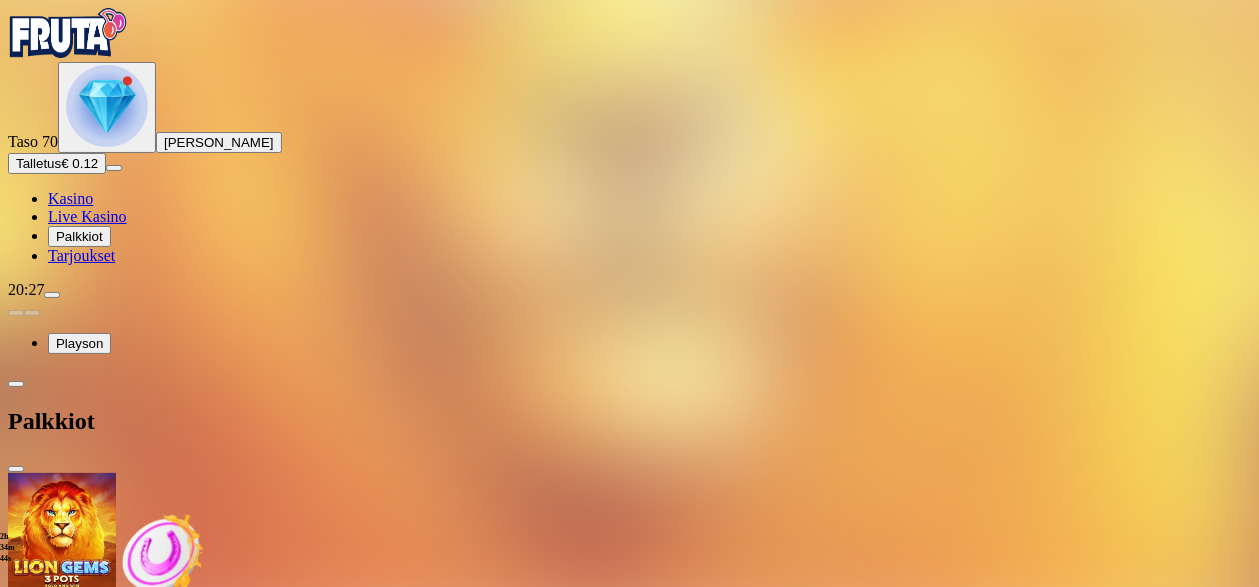 scroll, scrollTop: 0, scrollLeft: 0, axis: both 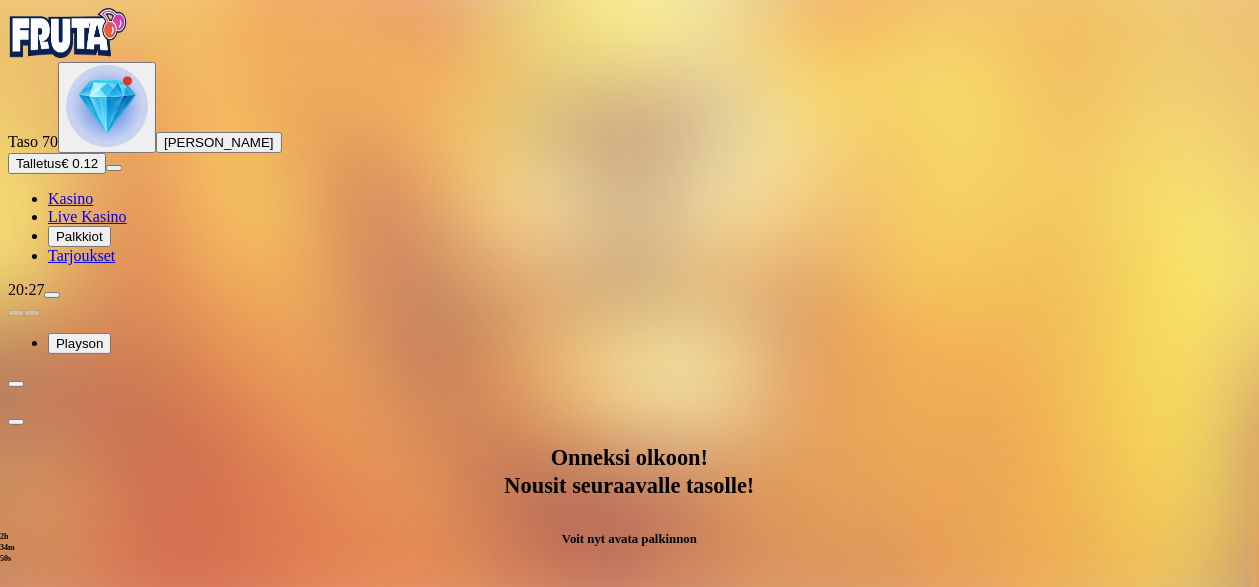click on "Avaa palkinto" at bounding box center [630, 866] 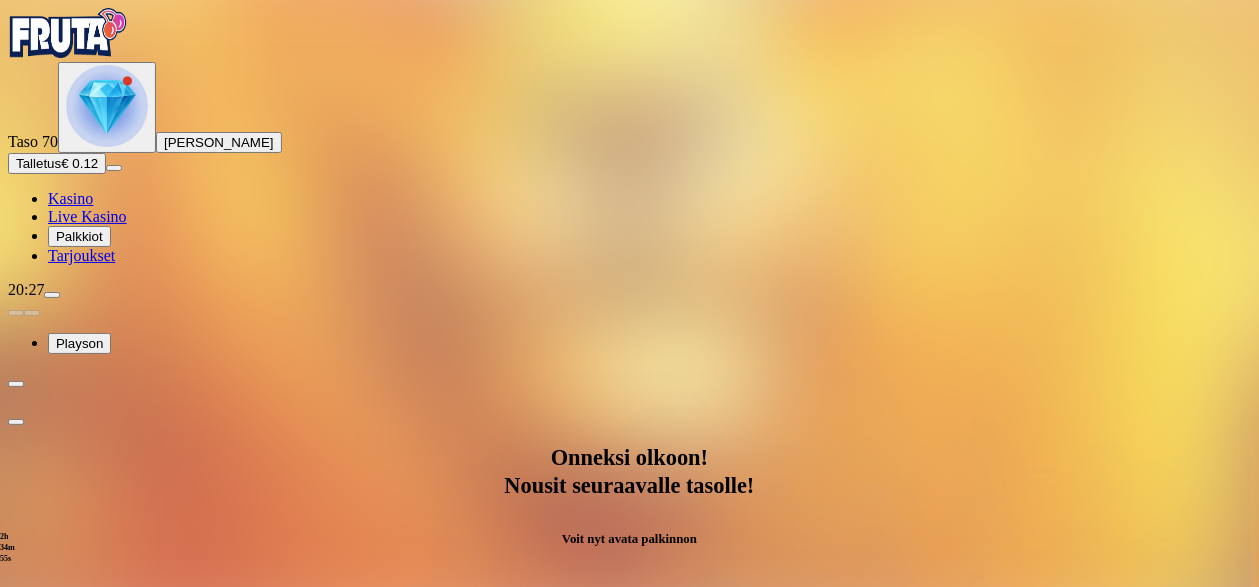 click at bounding box center [629, 1123] 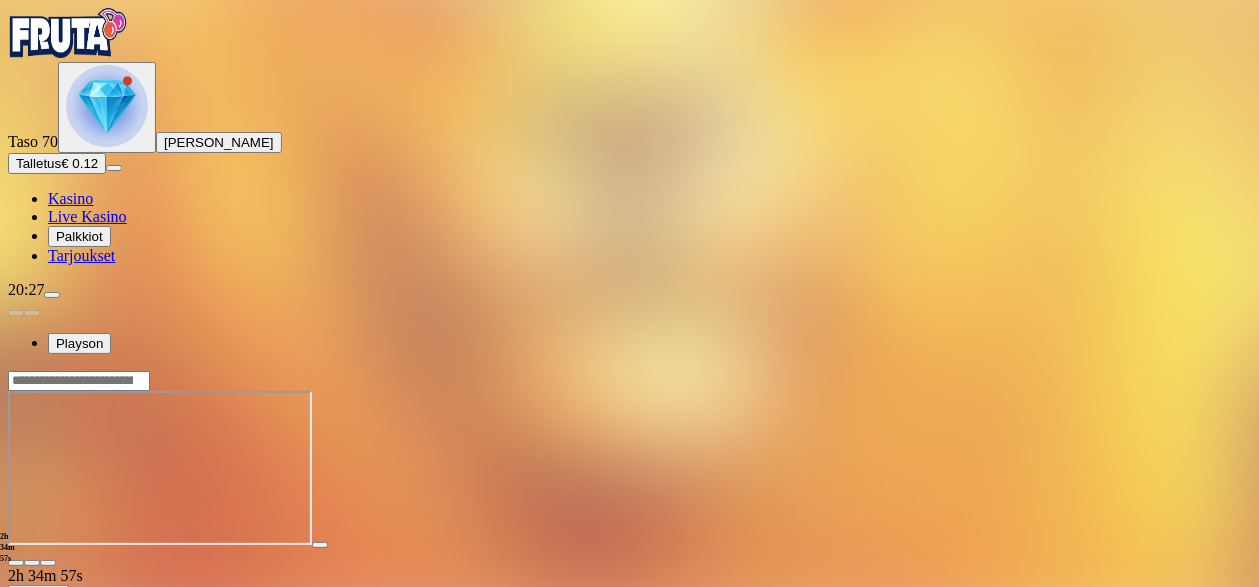 click at bounding box center [16, 563] 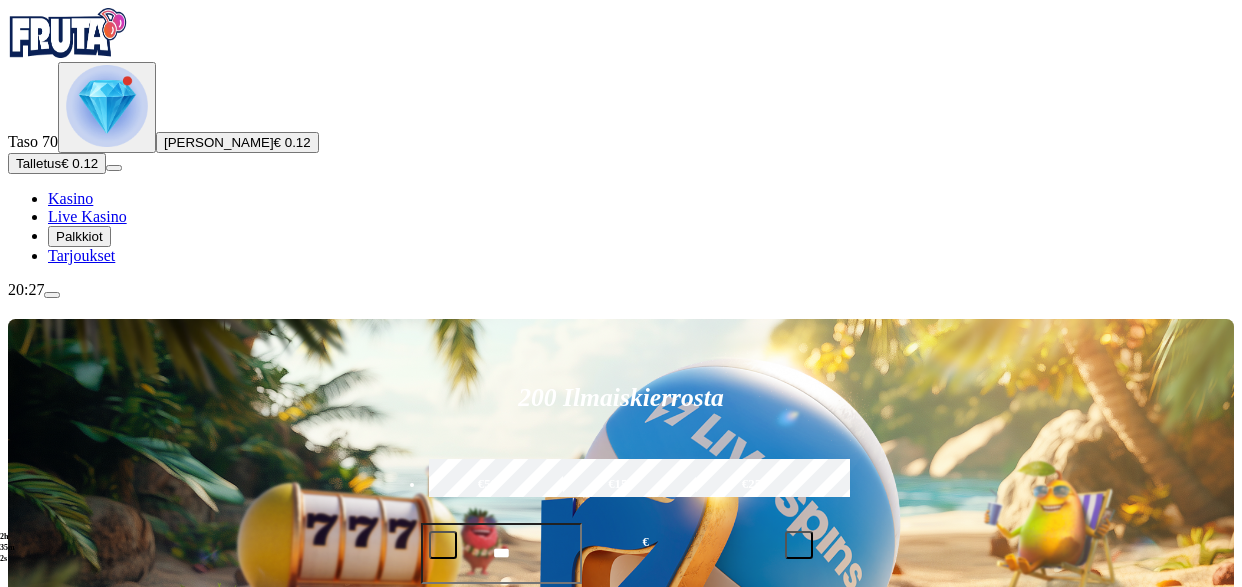 click at bounding box center [107, 106] 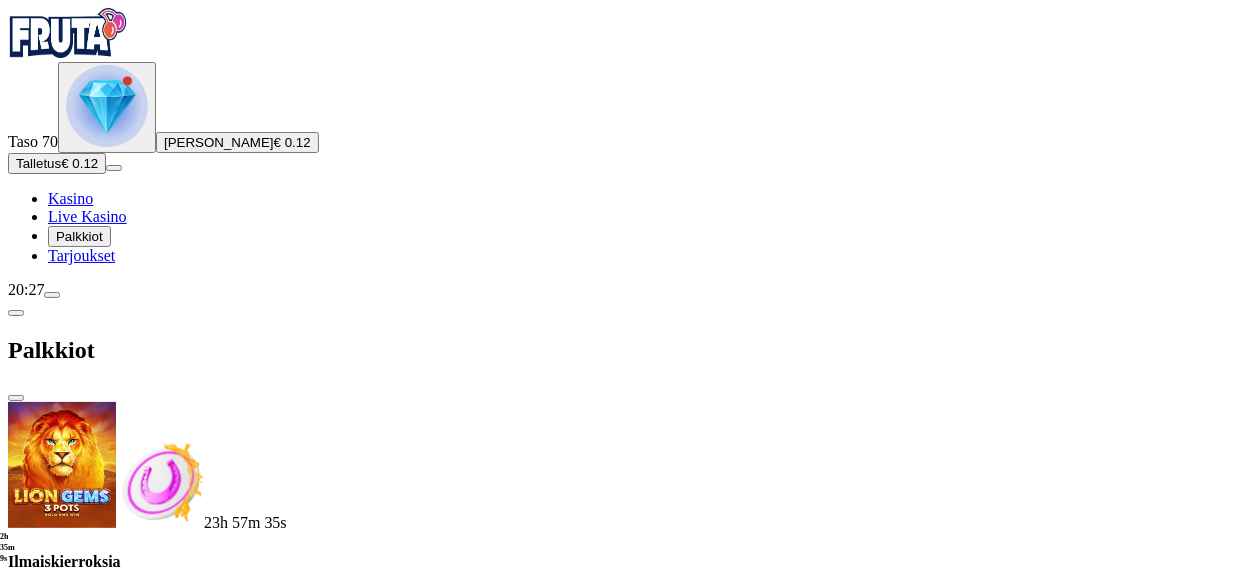scroll, scrollTop: 103, scrollLeft: 0, axis: vertical 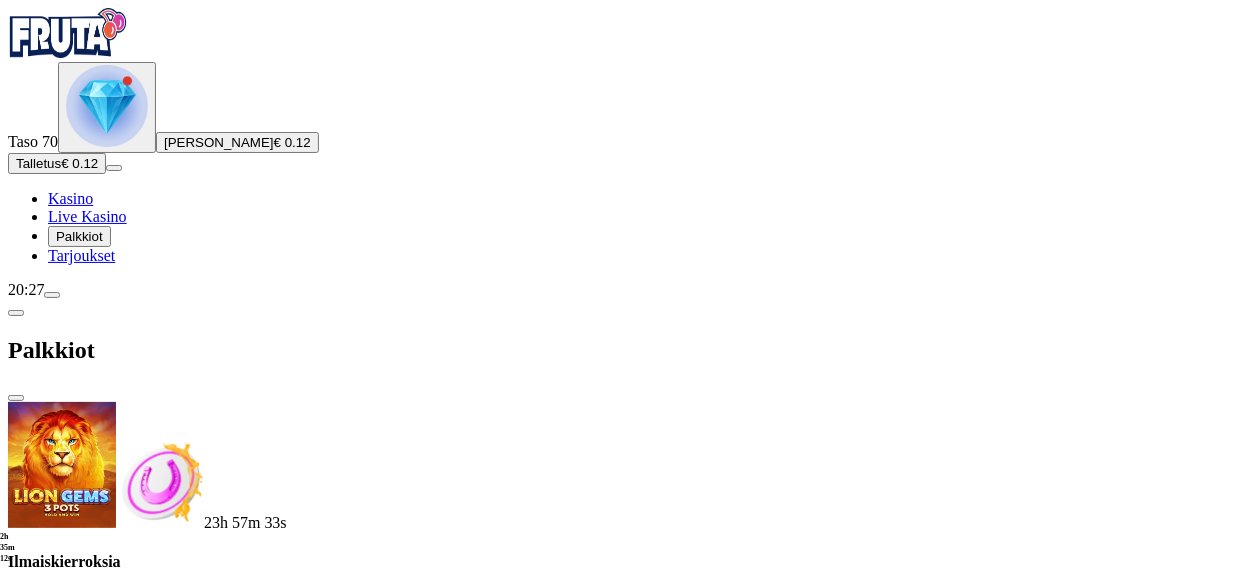 click at bounding box center [88, 887] 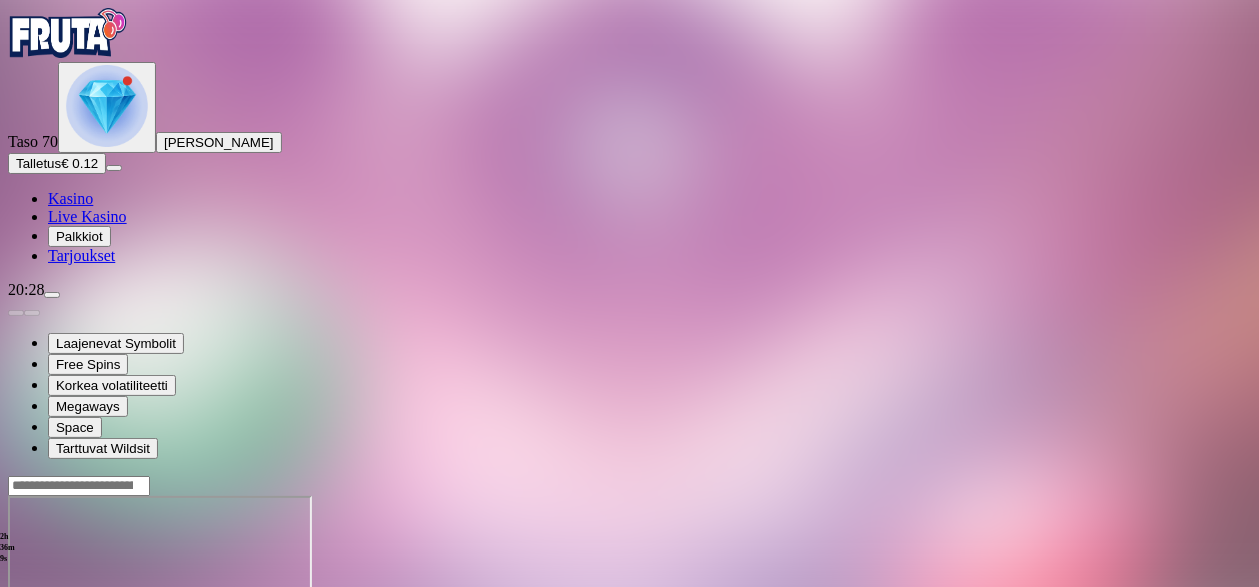 click at bounding box center [16, 668] 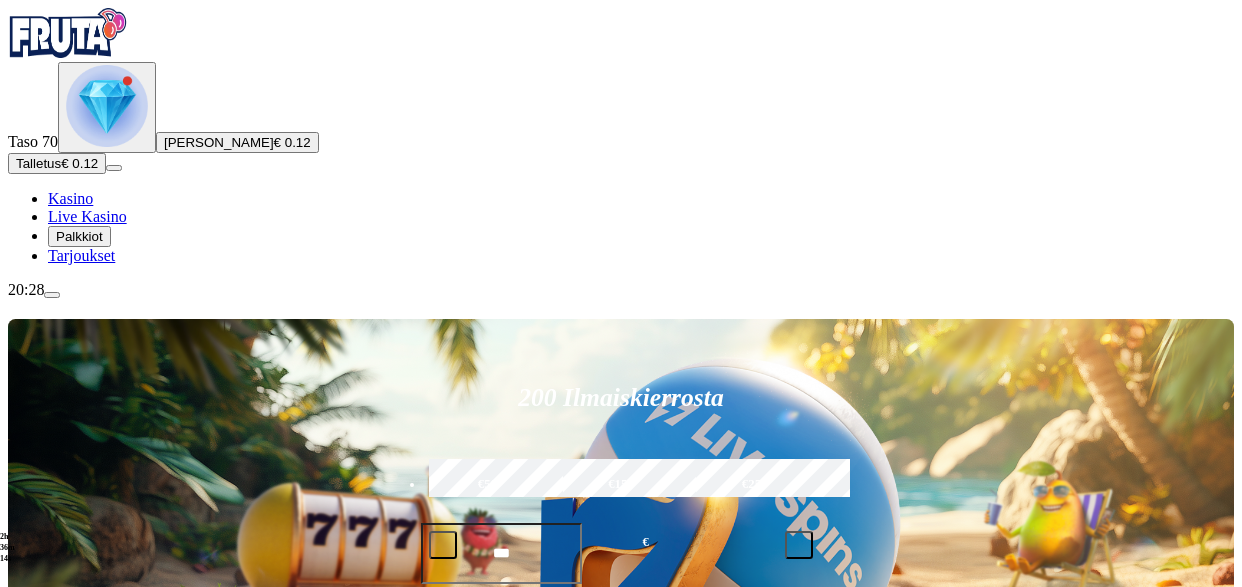 click at bounding box center [107, 106] 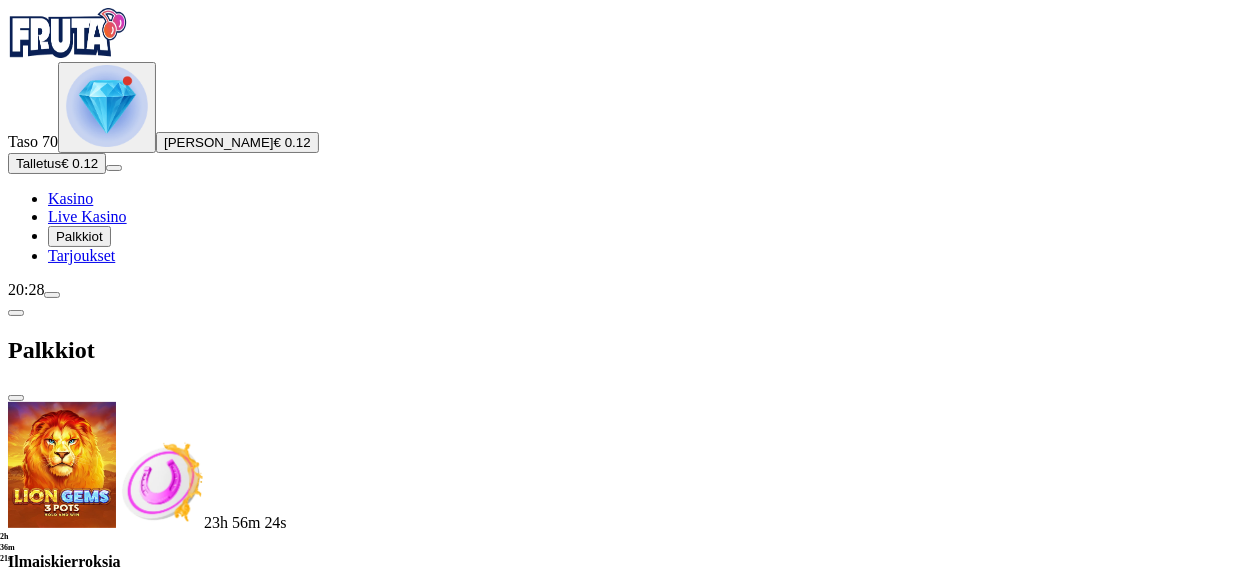 scroll, scrollTop: 160, scrollLeft: 0, axis: vertical 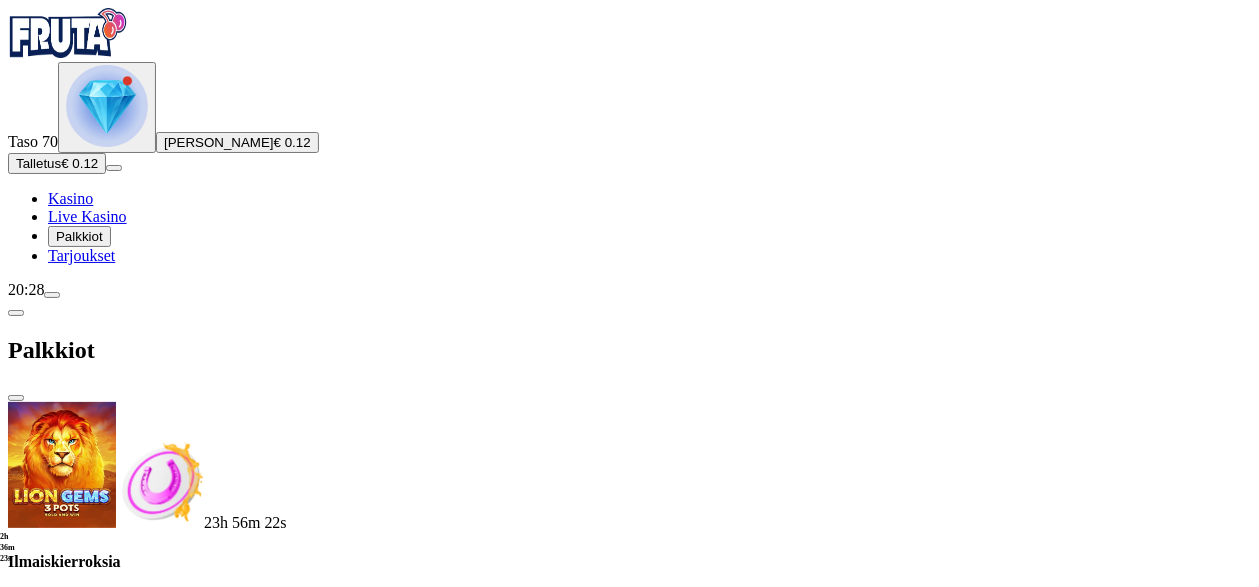 click at bounding box center [112, 849] 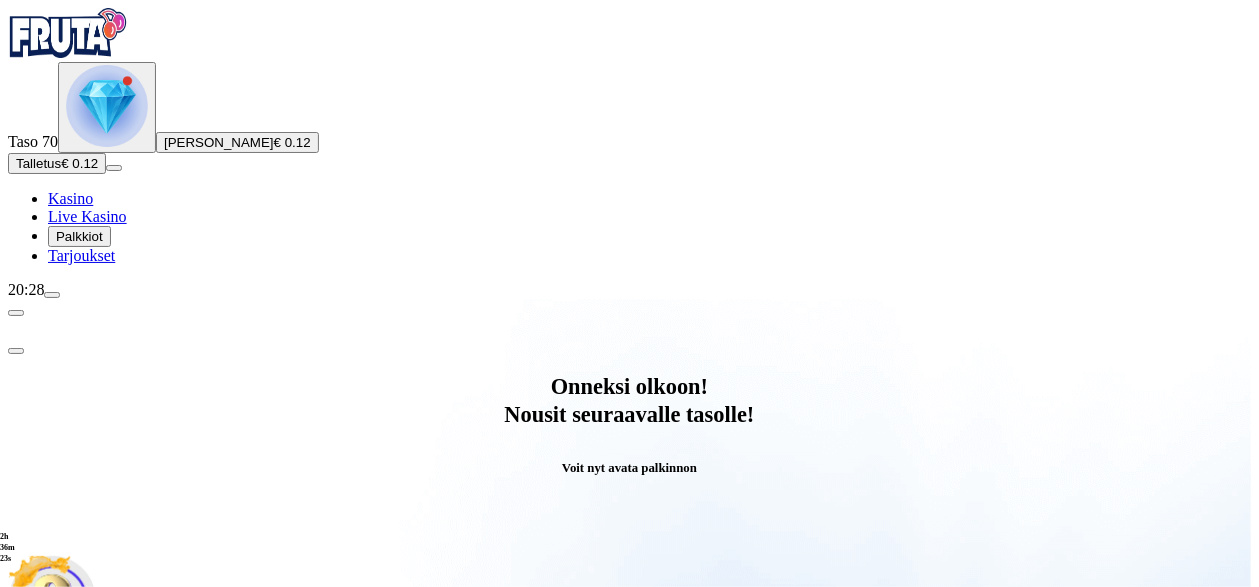 scroll, scrollTop: 0, scrollLeft: 0, axis: both 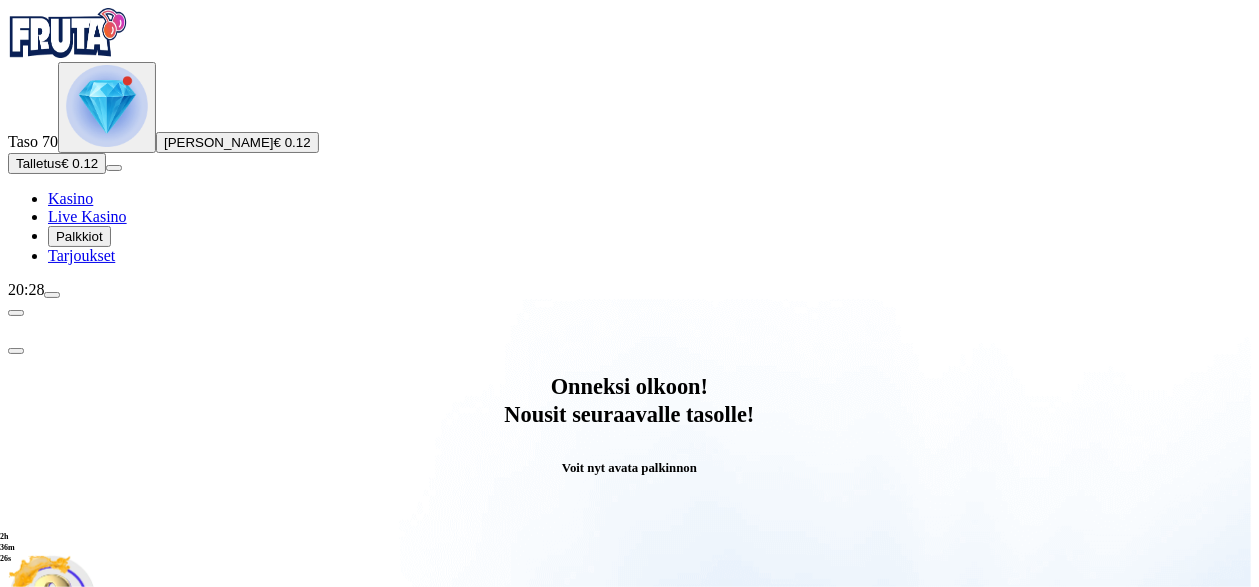 click on "Avaa palkinto" at bounding box center (630, 795) 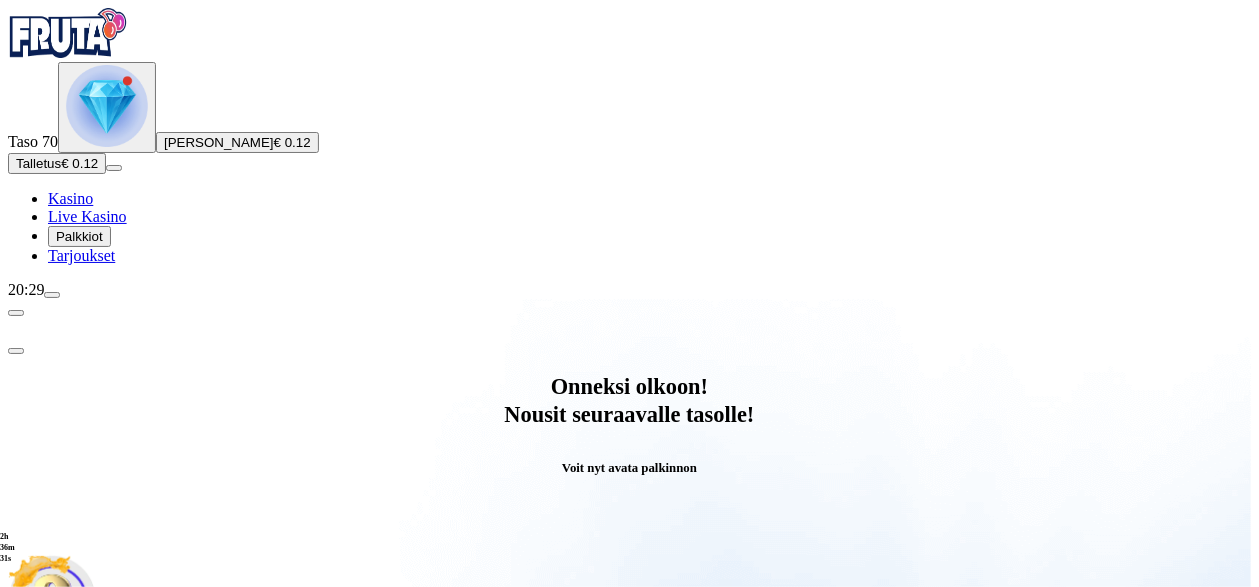 click at bounding box center (88, 999) 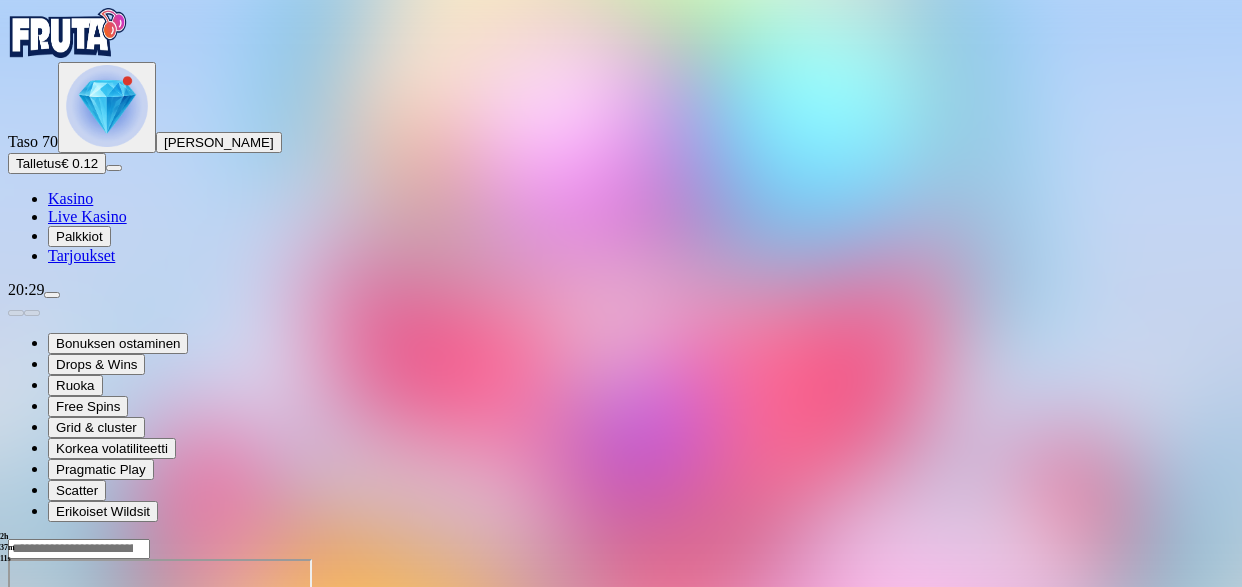 click at bounding box center (16, 731) 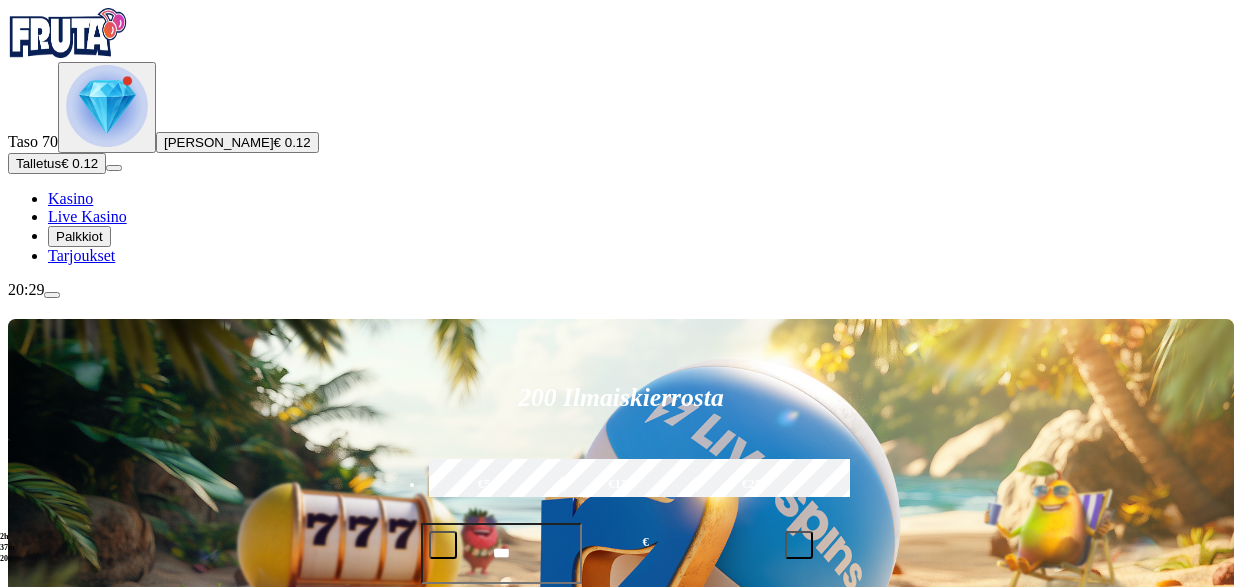 click at bounding box center (107, 106) 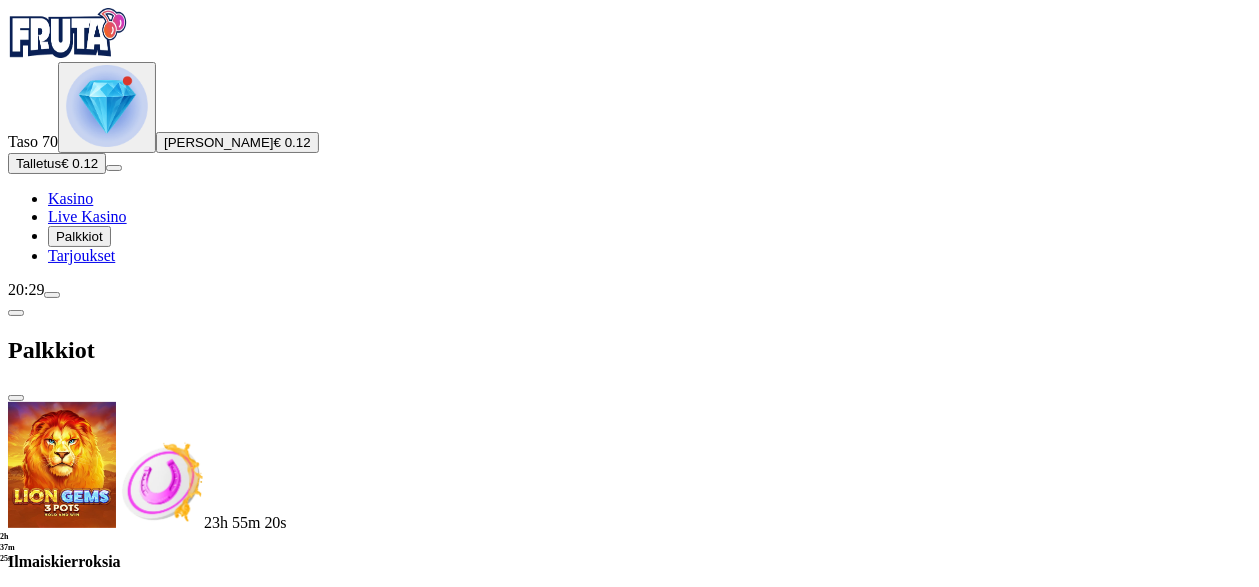 scroll, scrollTop: 330, scrollLeft: 0, axis: vertical 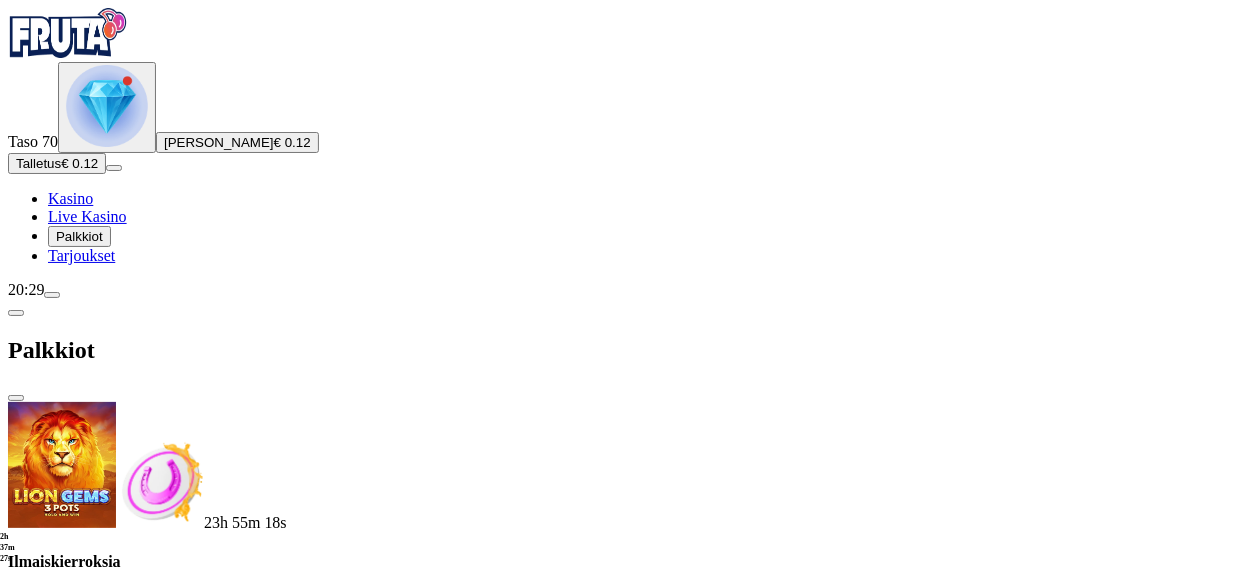 click at bounding box center (112, 1056) 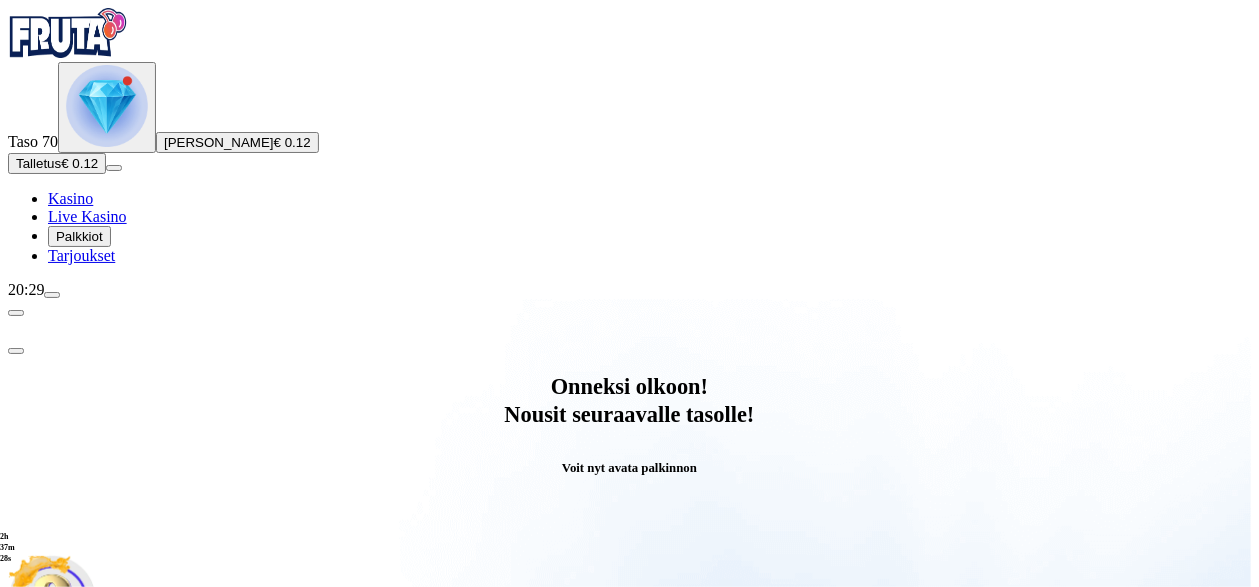 scroll, scrollTop: 0, scrollLeft: 0, axis: both 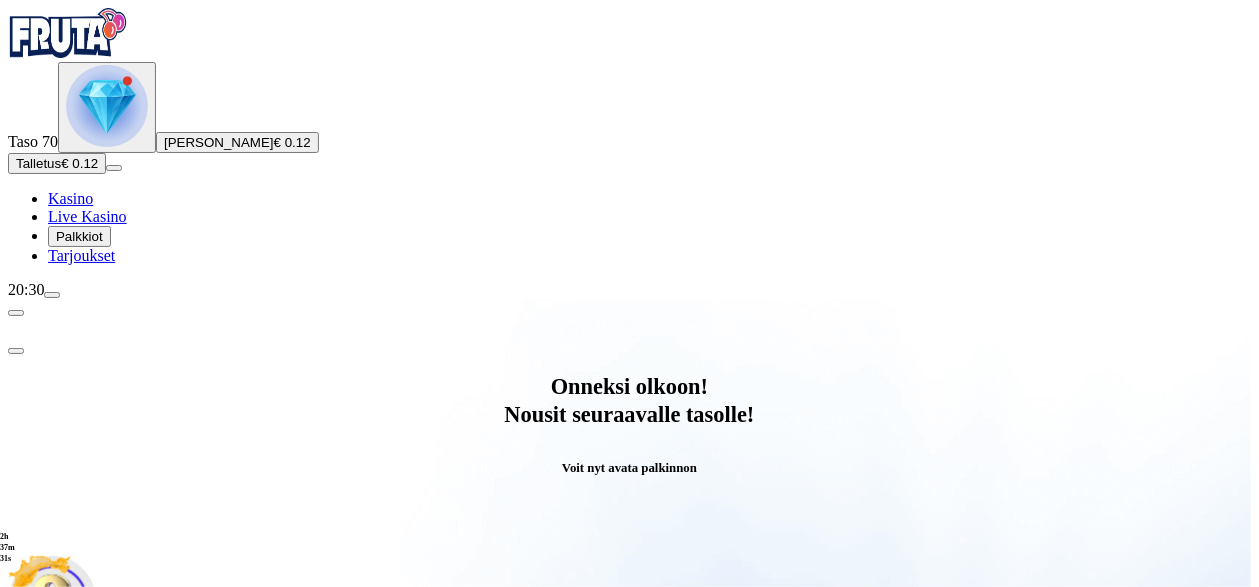 click on "Avaa palkinto" at bounding box center [630, 795] 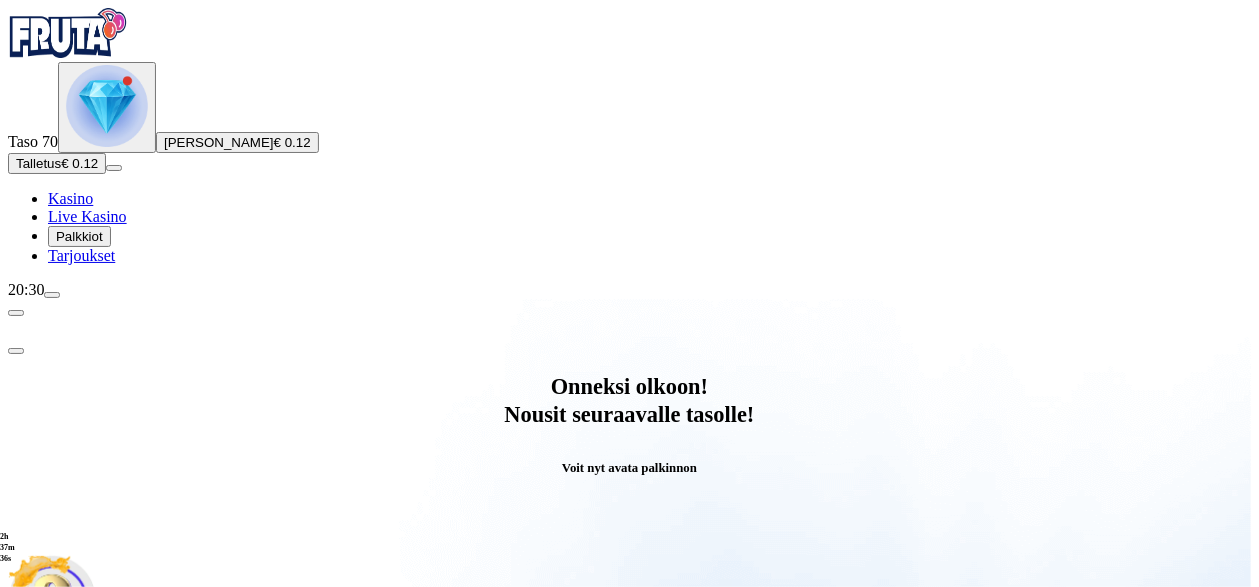 click at bounding box center [88, 999] 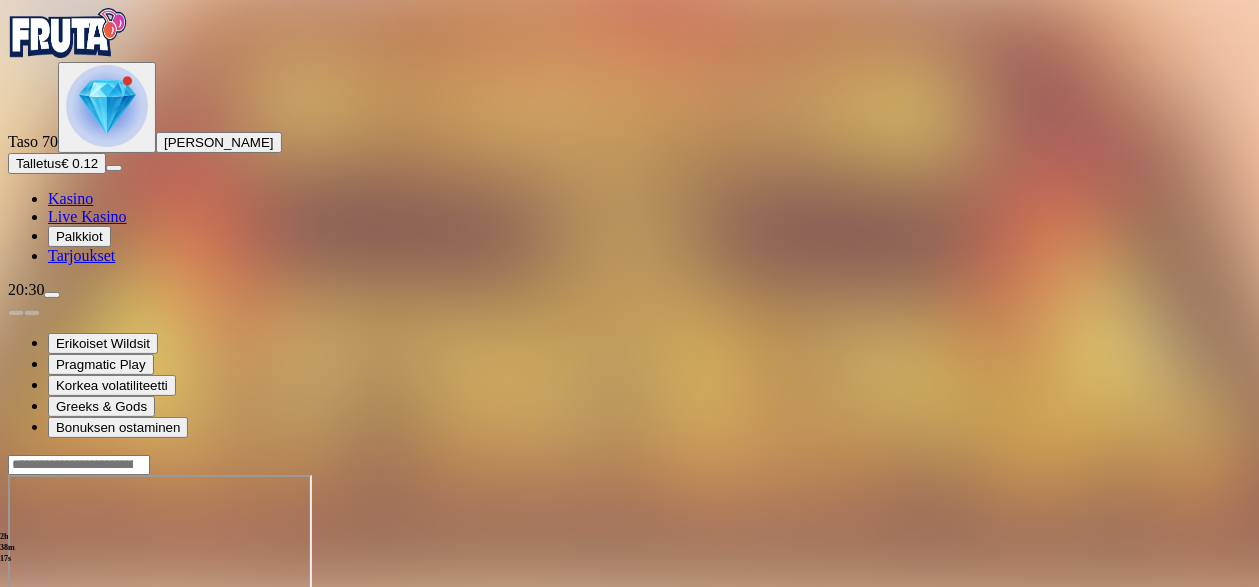 click at bounding box center [16, 647] 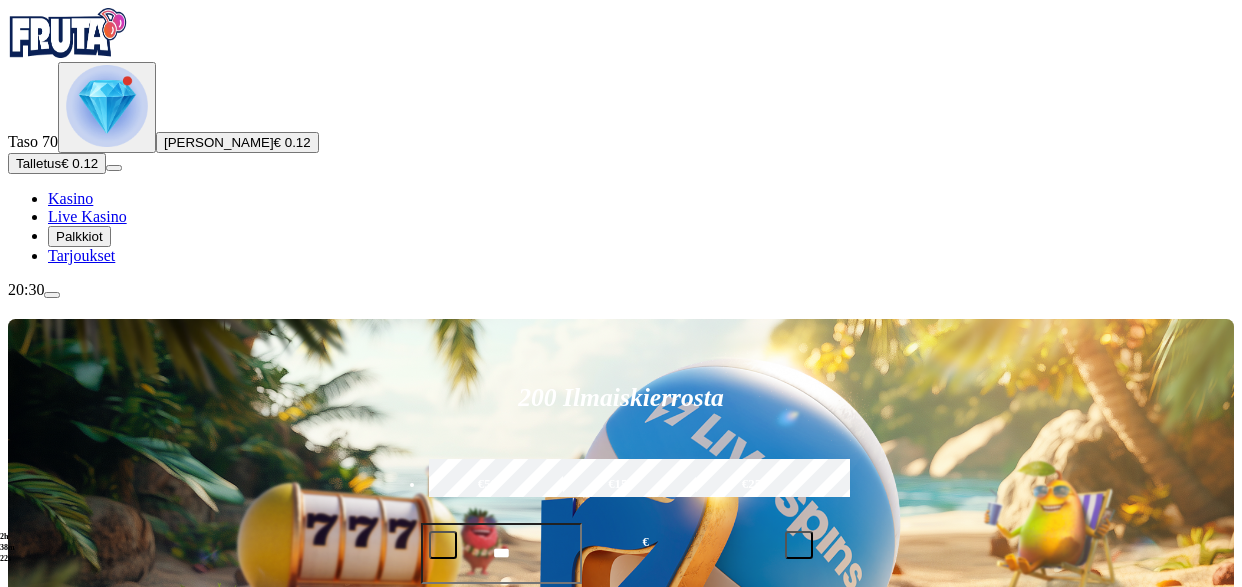 click at bounding box center (107, 106) 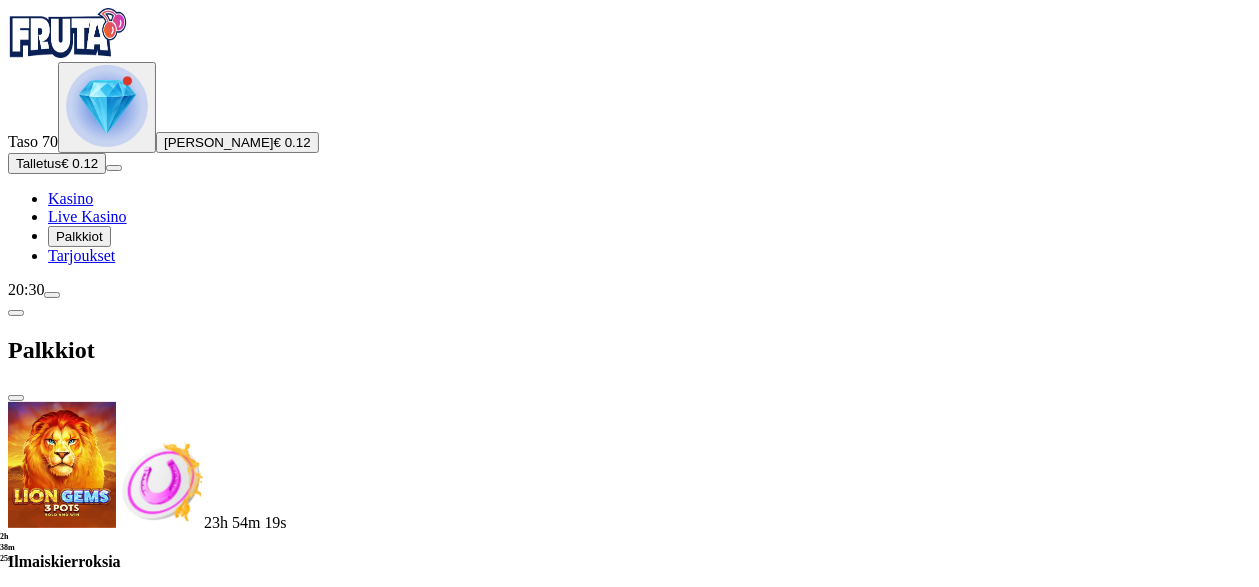 scroll, scrollTop: 919, scrollLeft: 0, axis: vertical 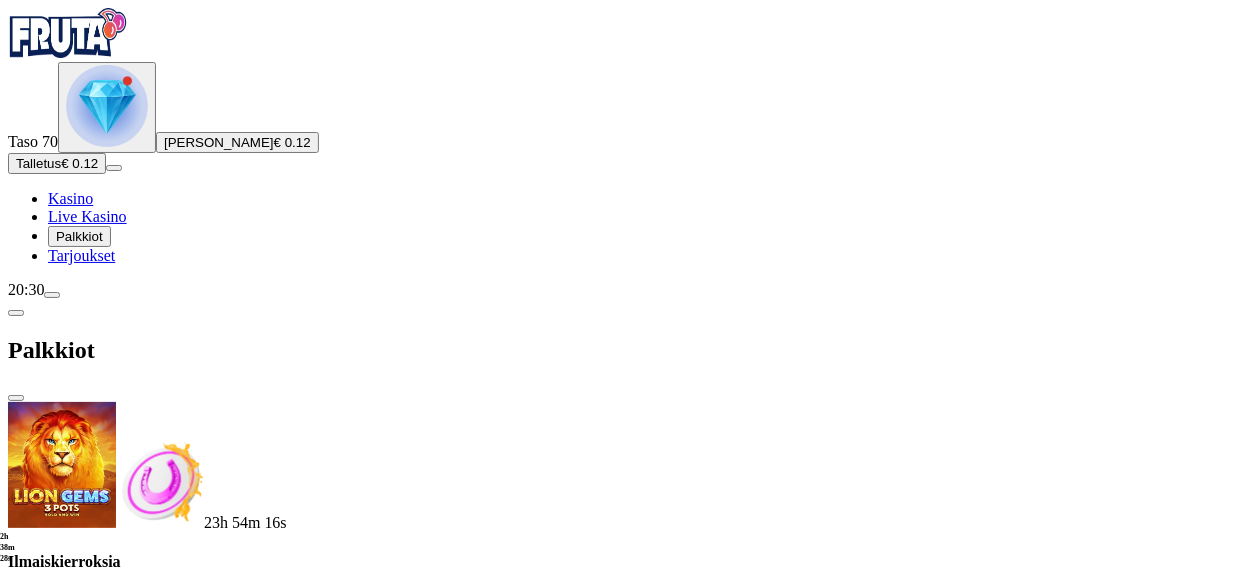 click at bounding box center (112, 1887) 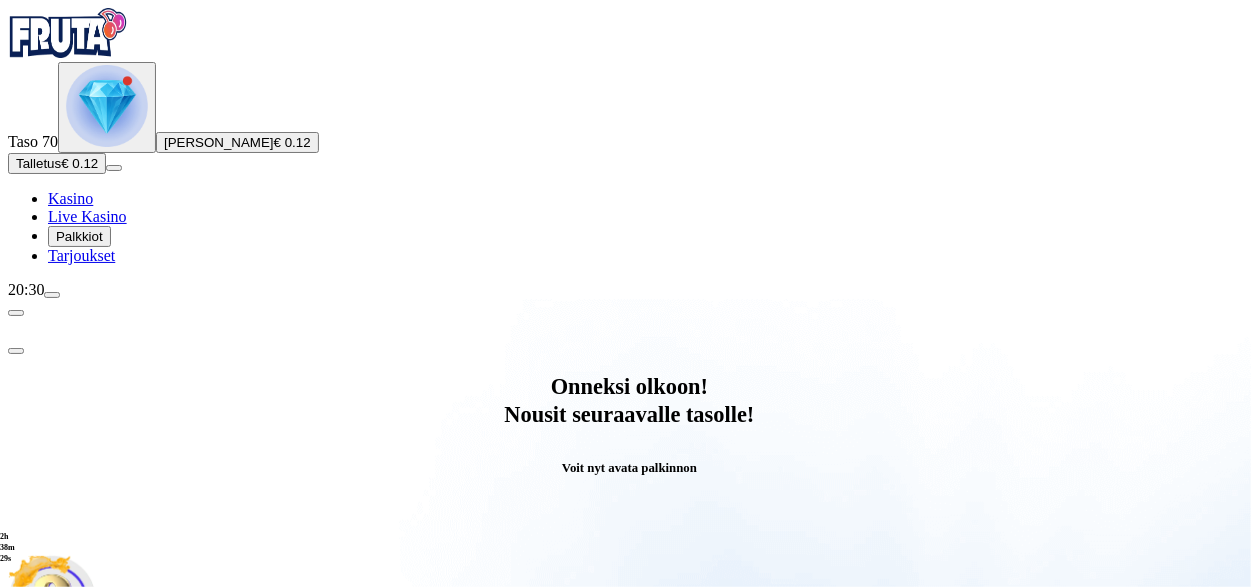 scroll, scrollTop: 0, scrollLeft: 0, axis: both 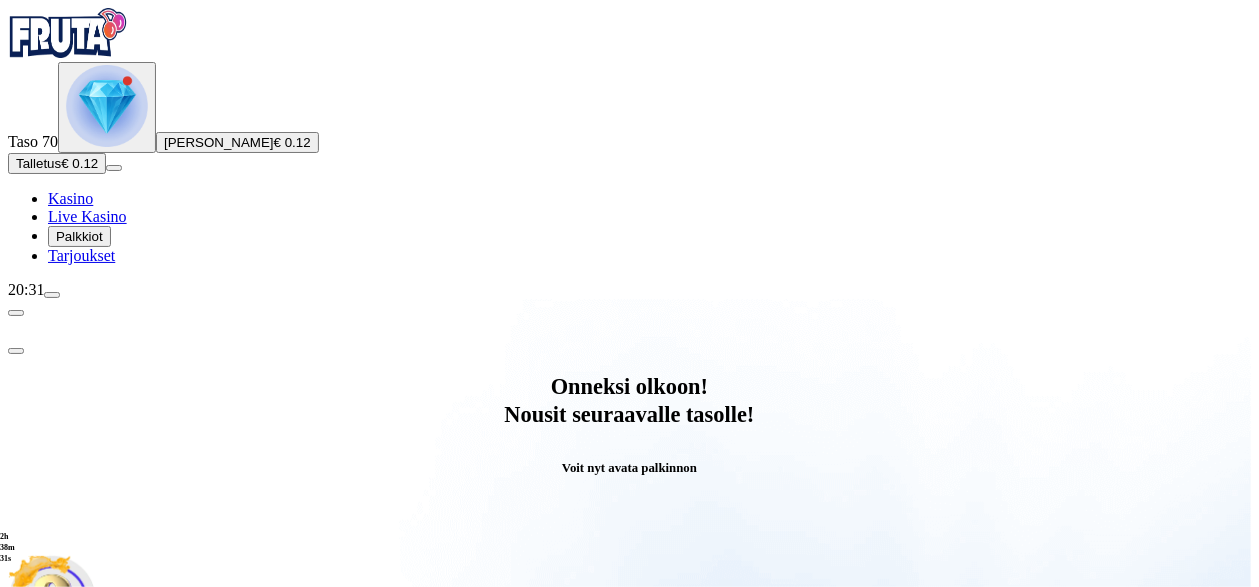 click on "Avaa palkinto" at bounding box center (630, 795) 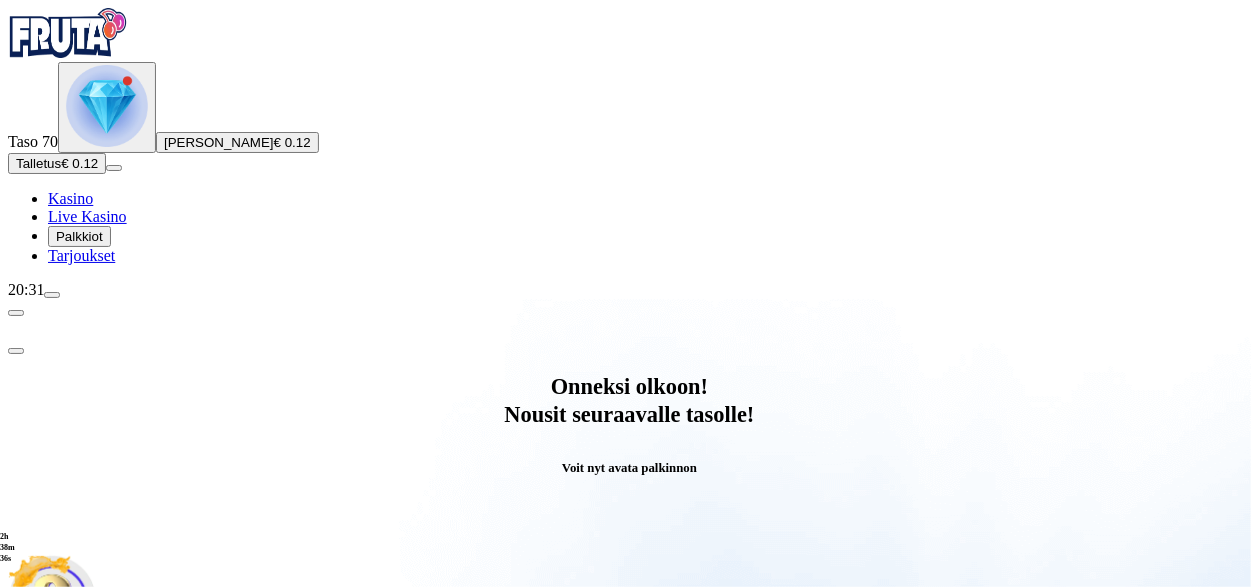 click at bounding box center [88, 999] 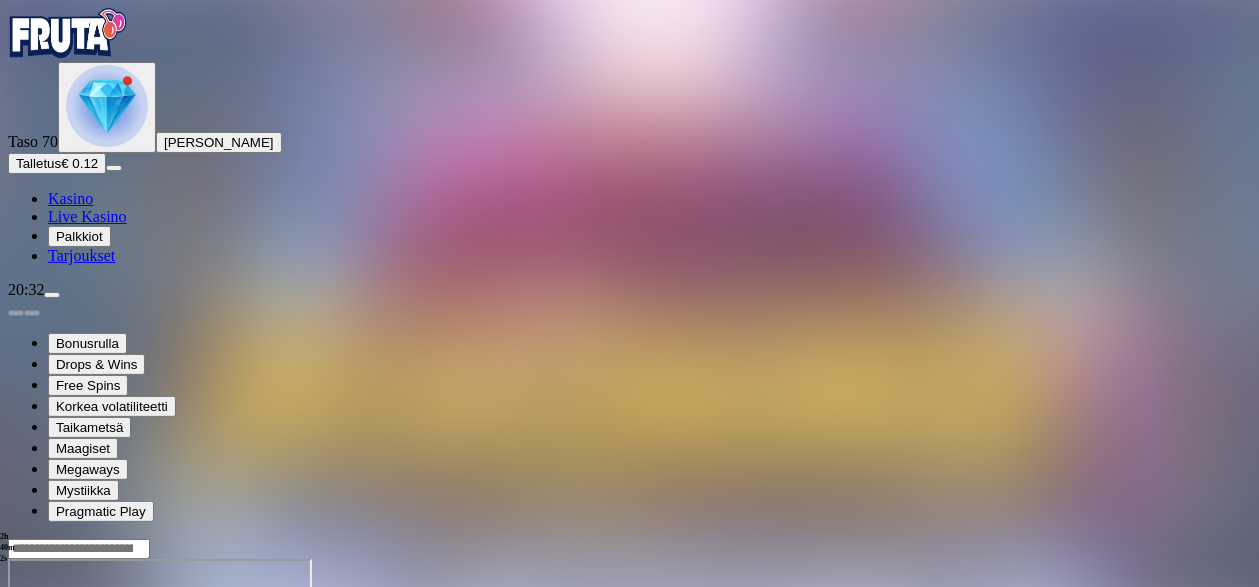 click at bounding box center (16, 731) 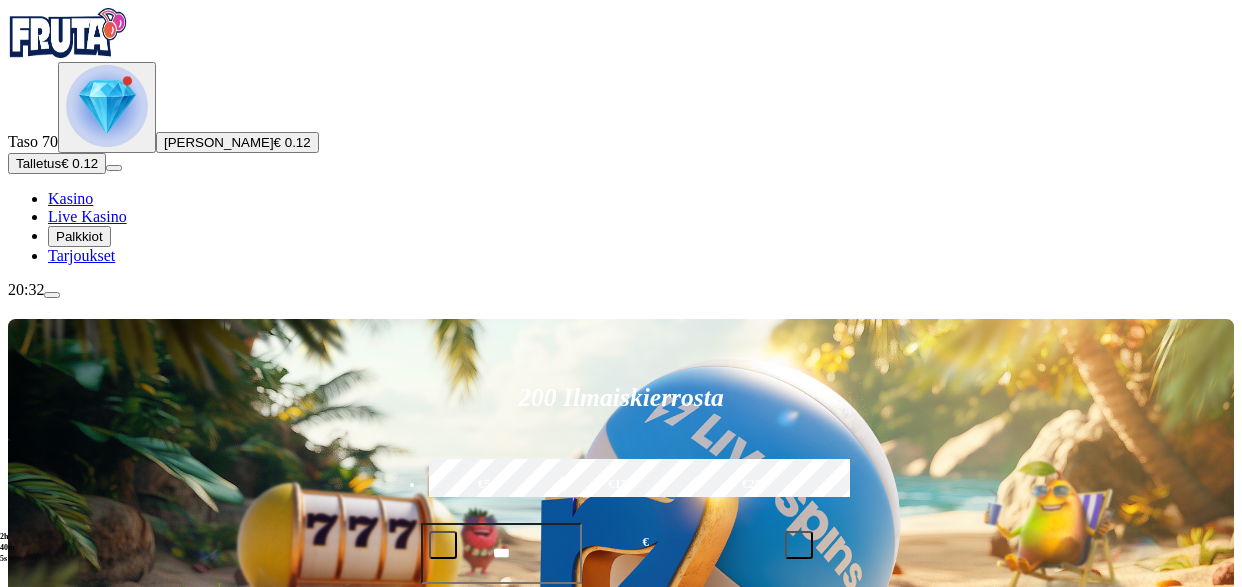 click at bounding box center [107, 106] 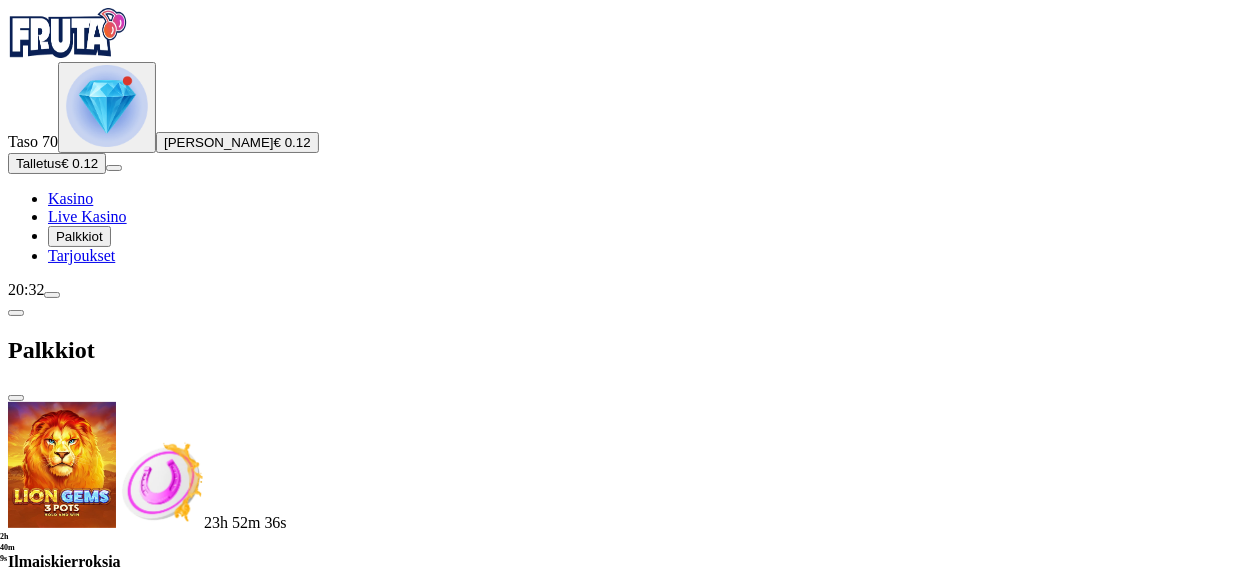 scroll, scrollTop: 8287, scrollLeft: 0, axis: vertical 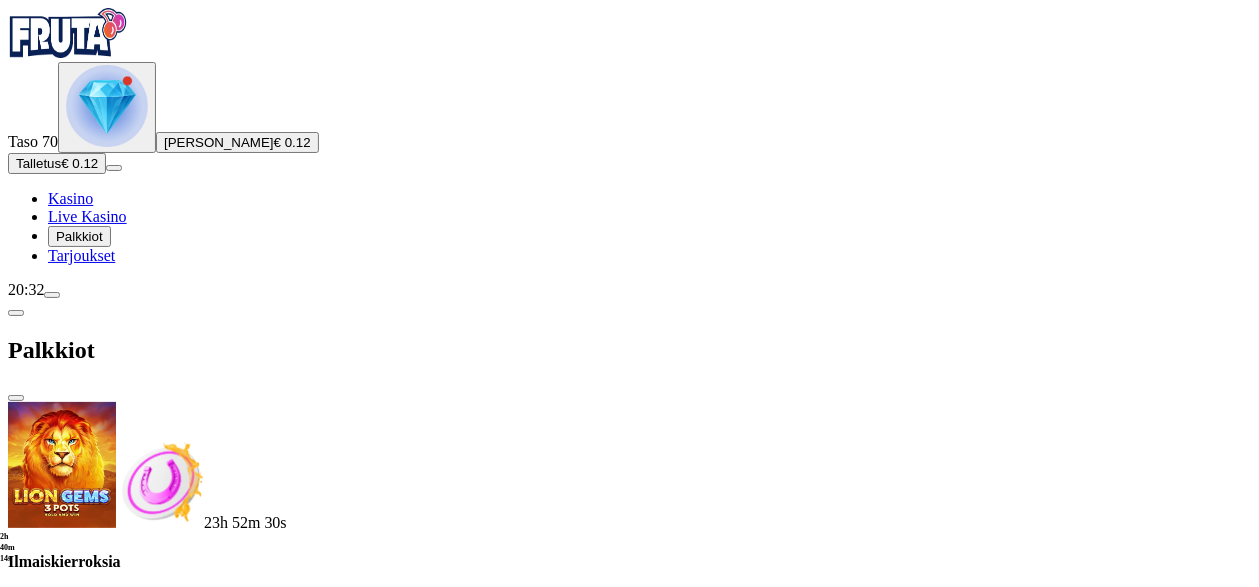 click at bounding box center [112, 13716] 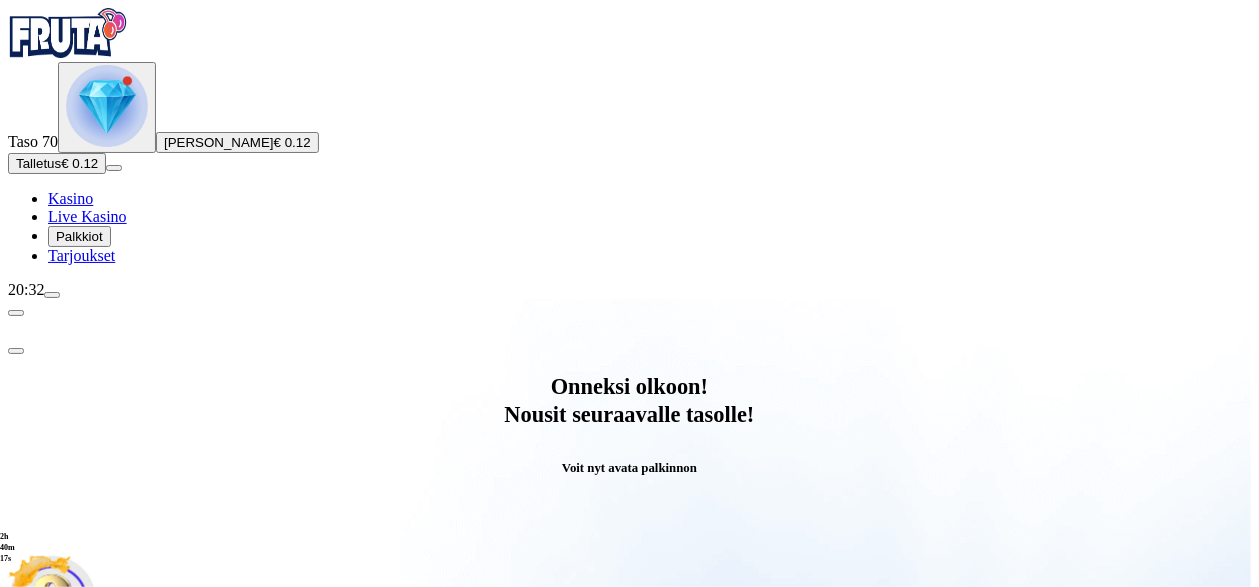 click on "Avaa palkinto" at bounding box center [630, 795] 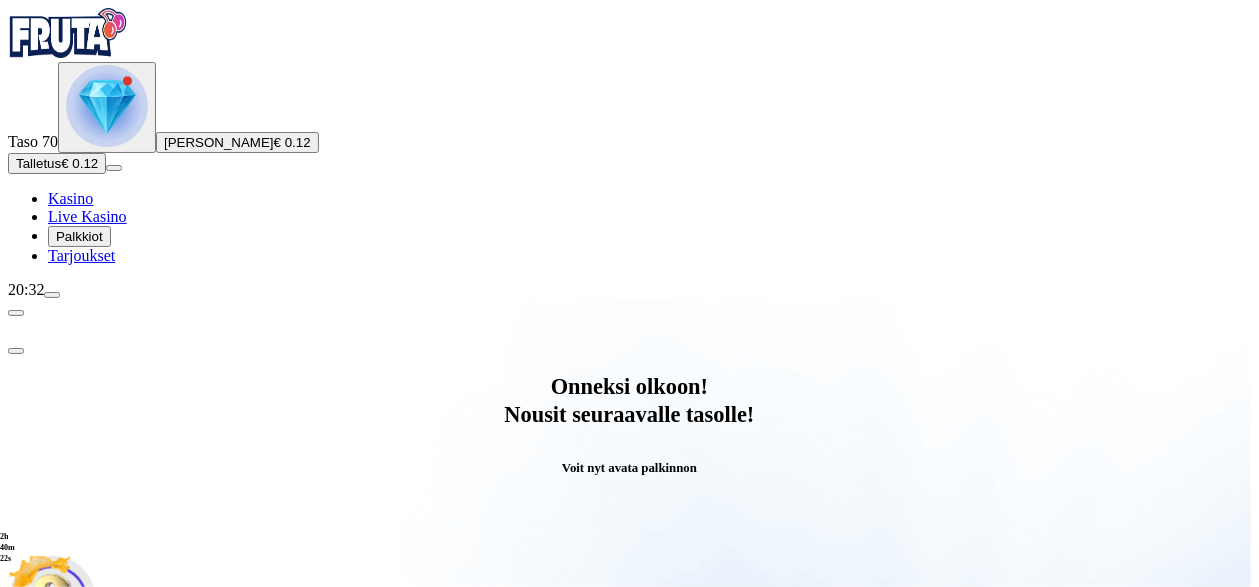 click at bounding box center (88, 999) 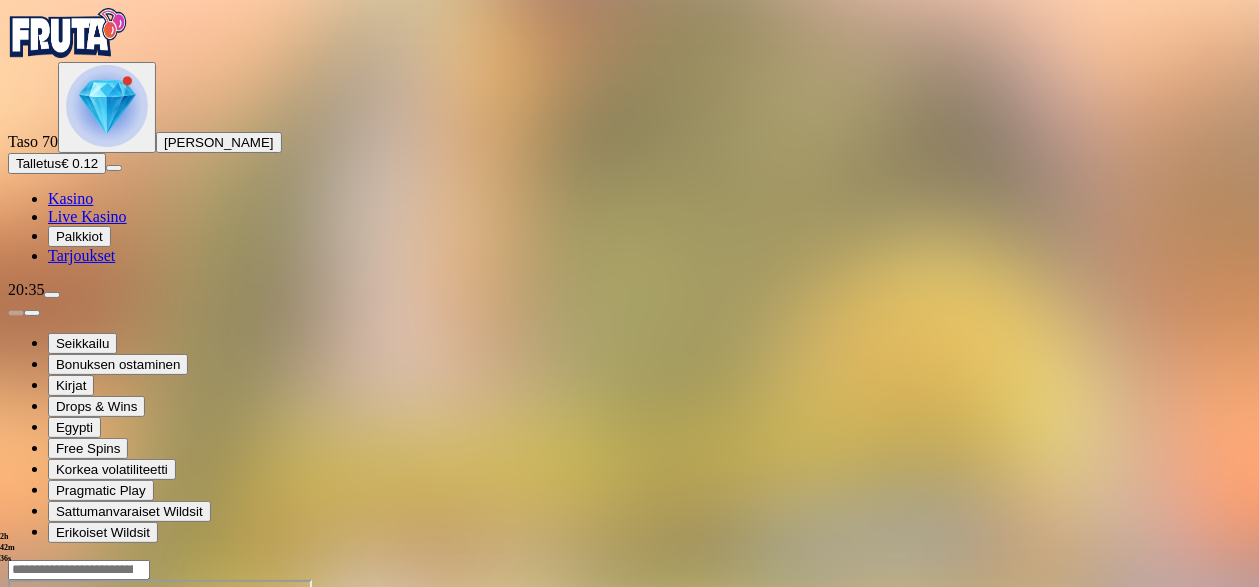 click at bounding box center (16, 752) 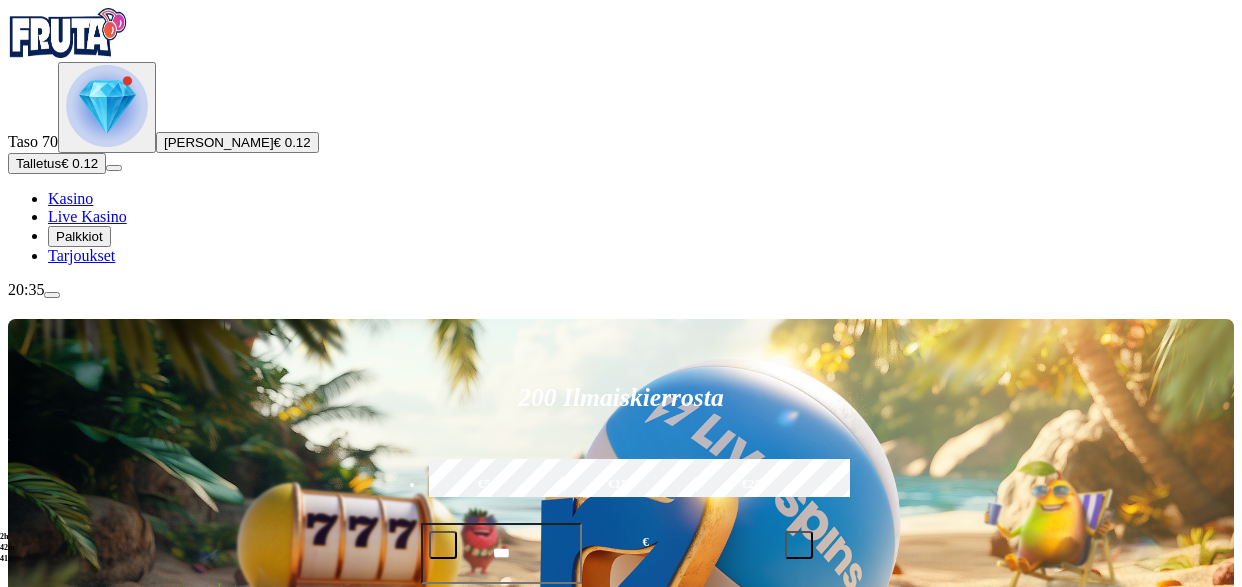 click at bounding box center (107, 106) 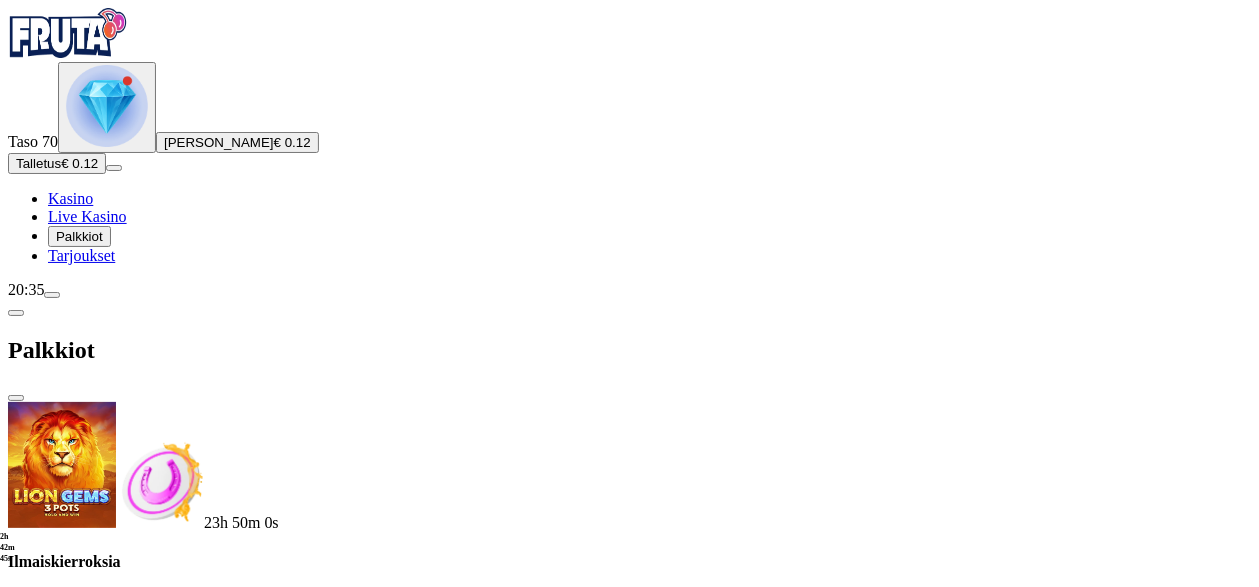 scroll, scrollTop: 4287, scrollLeft: 0, axis: vertical 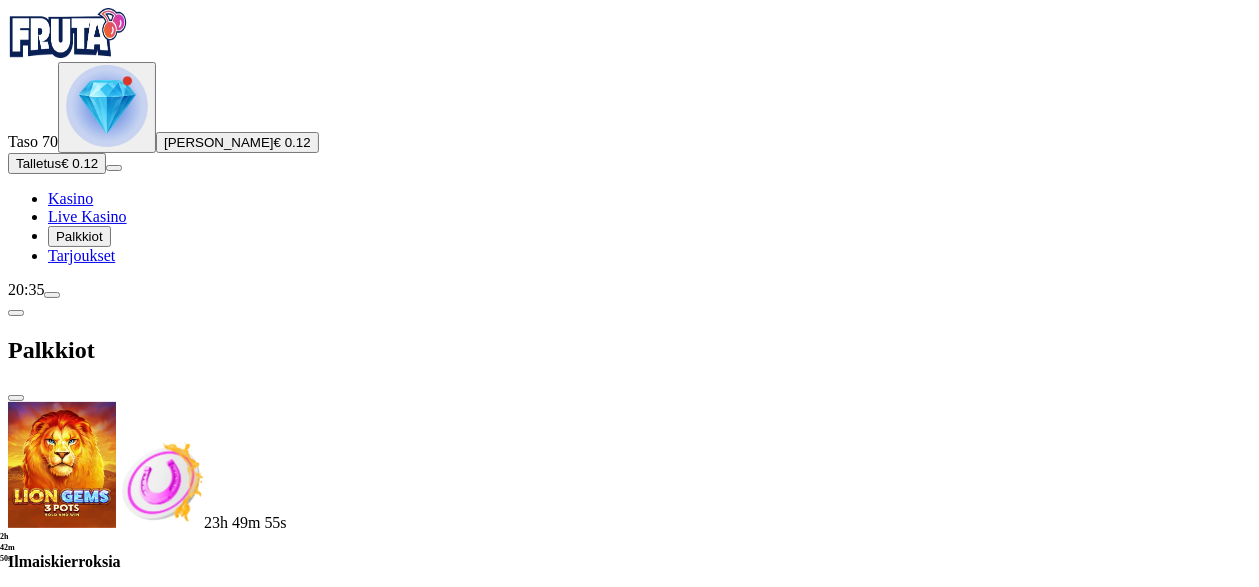 click at bounding box center [112, 13508] 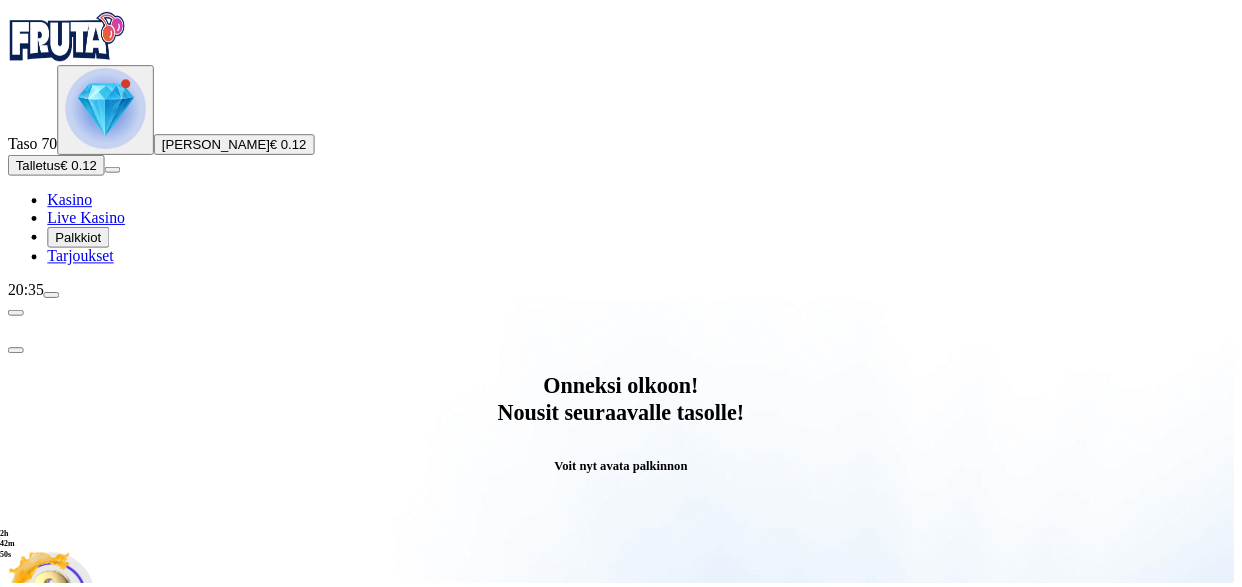 scroll, scrollTop: 0, scrollLeft: 0, axis: both 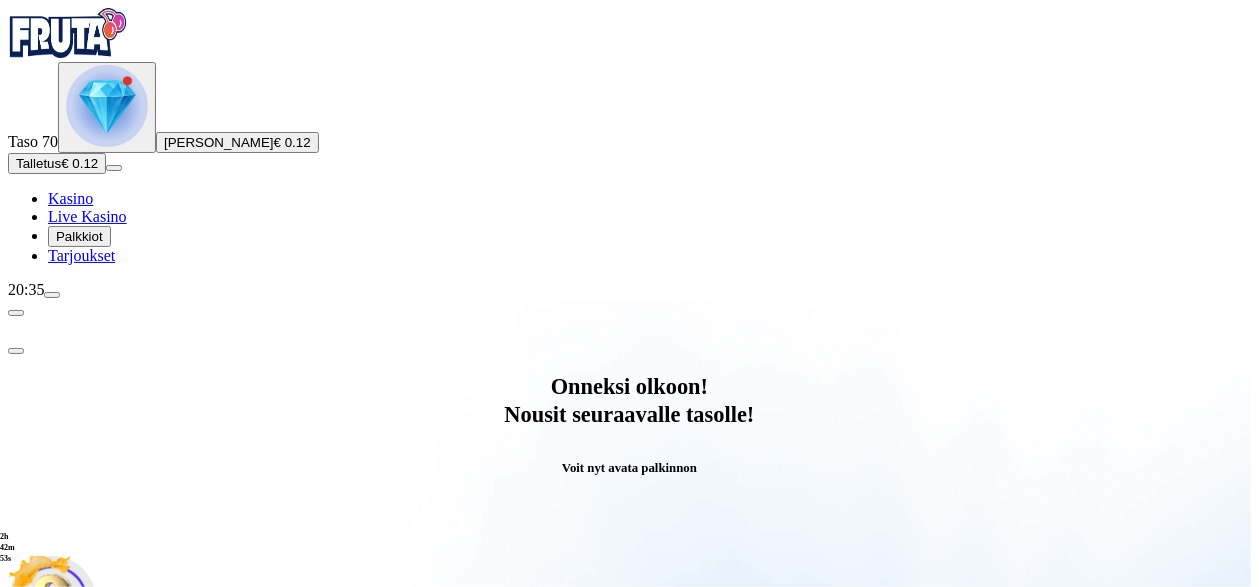 click on "Avaa palkinto" at bounding box center (630, 795) 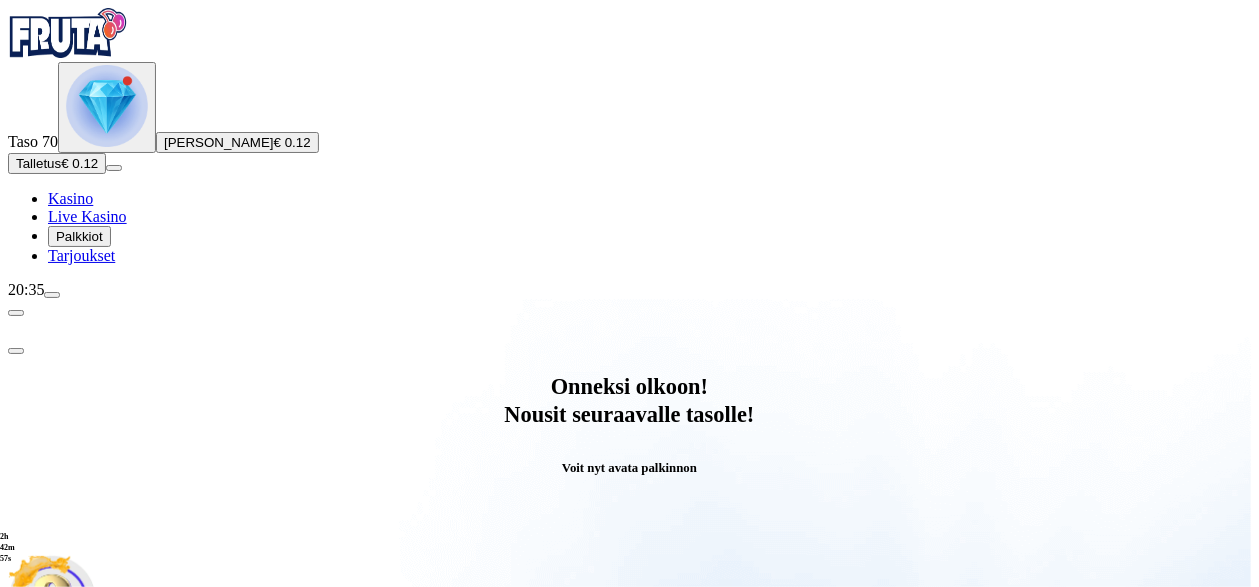 click at bounding box center [88, 999] 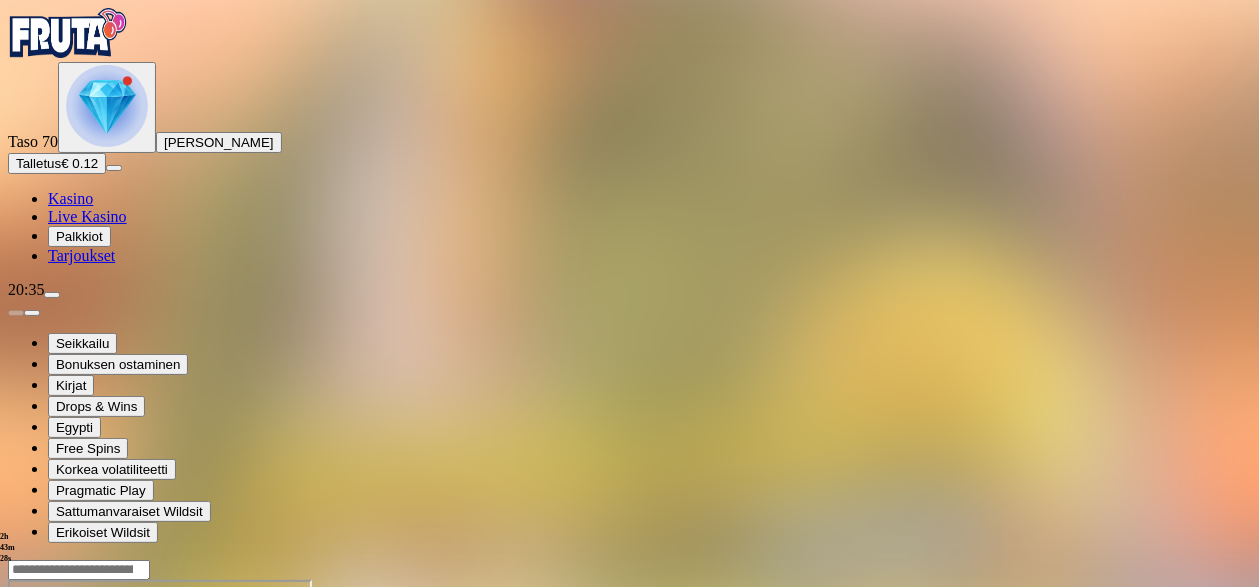click at bounding box center (16, 752) 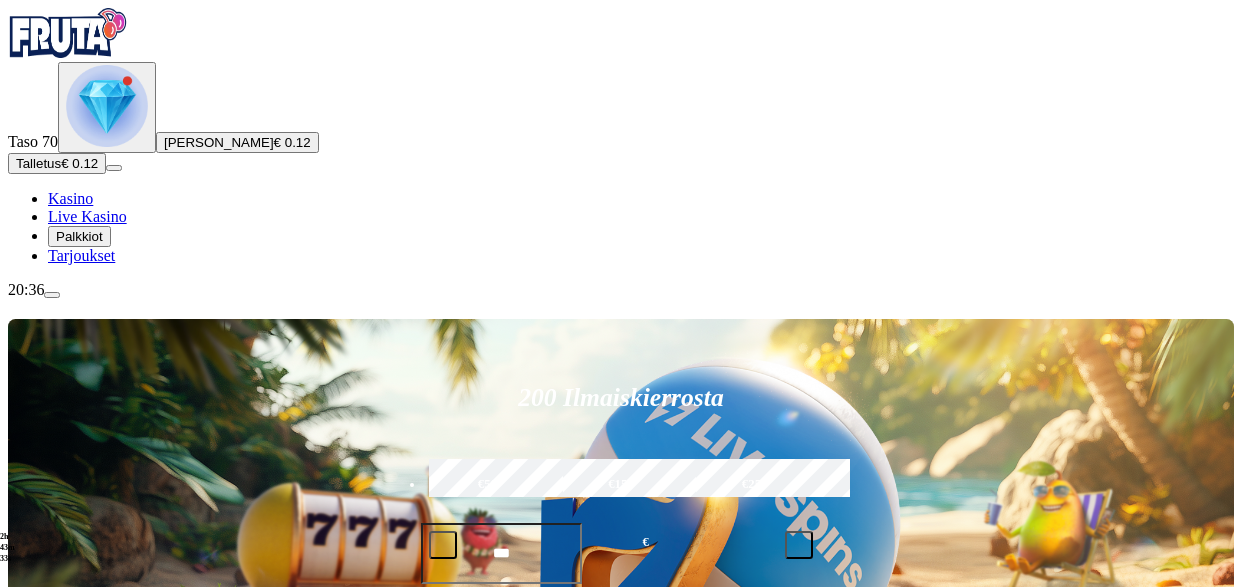 click at bounding box center (107, 106) 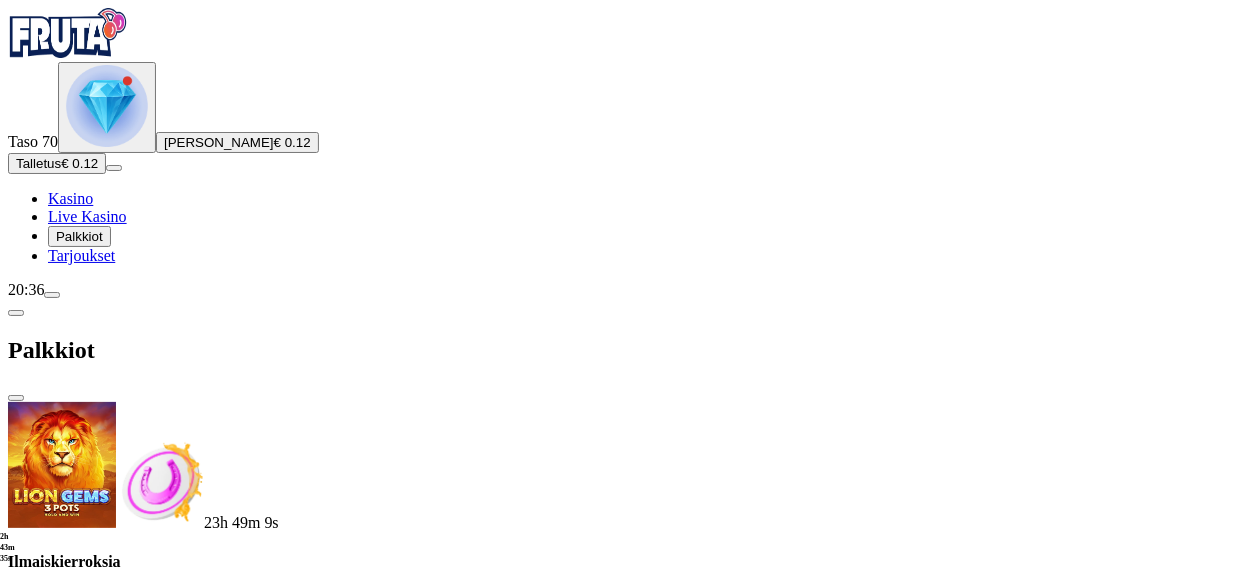 click at bounding box center [112, 849] 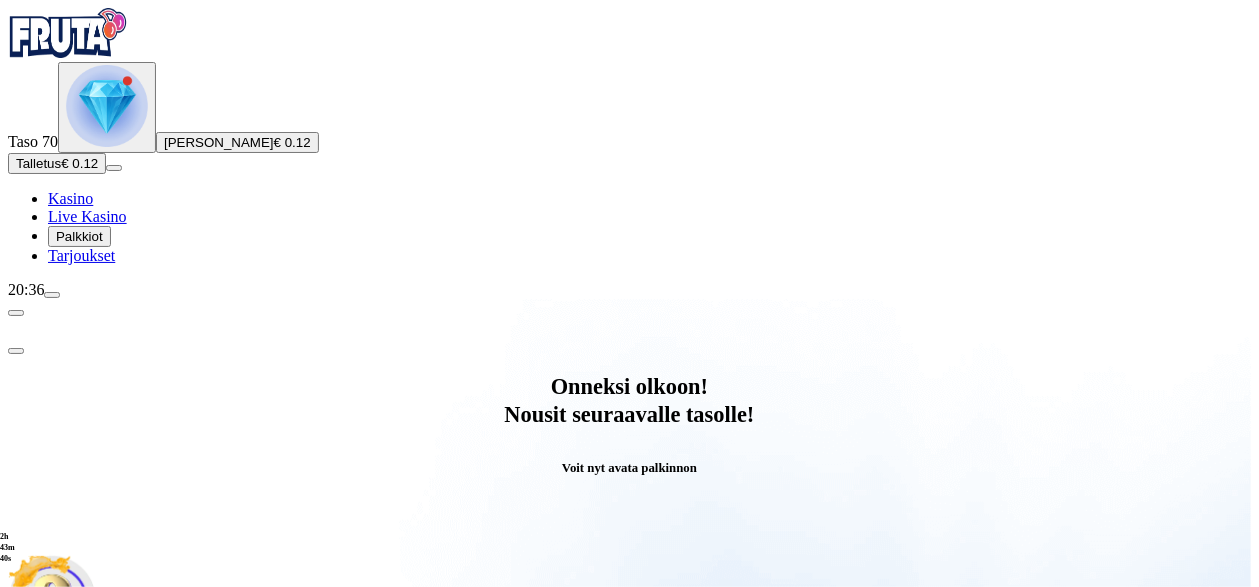 click on "Avaa palkinto" at bounding box center [630, 795] 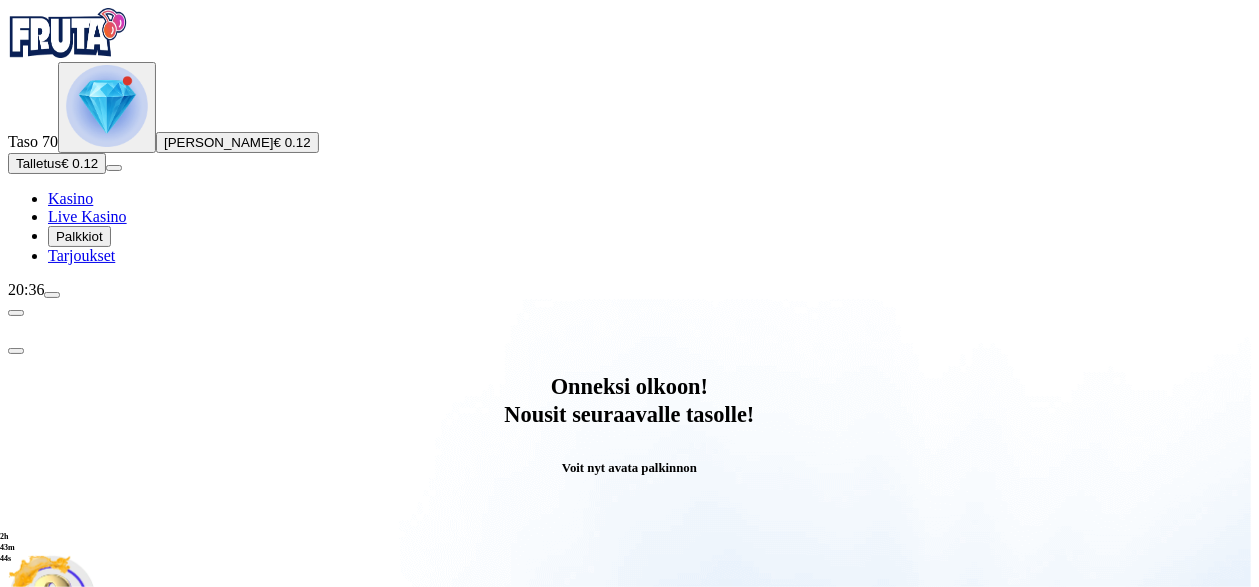 click at bounding box center (88, 999) 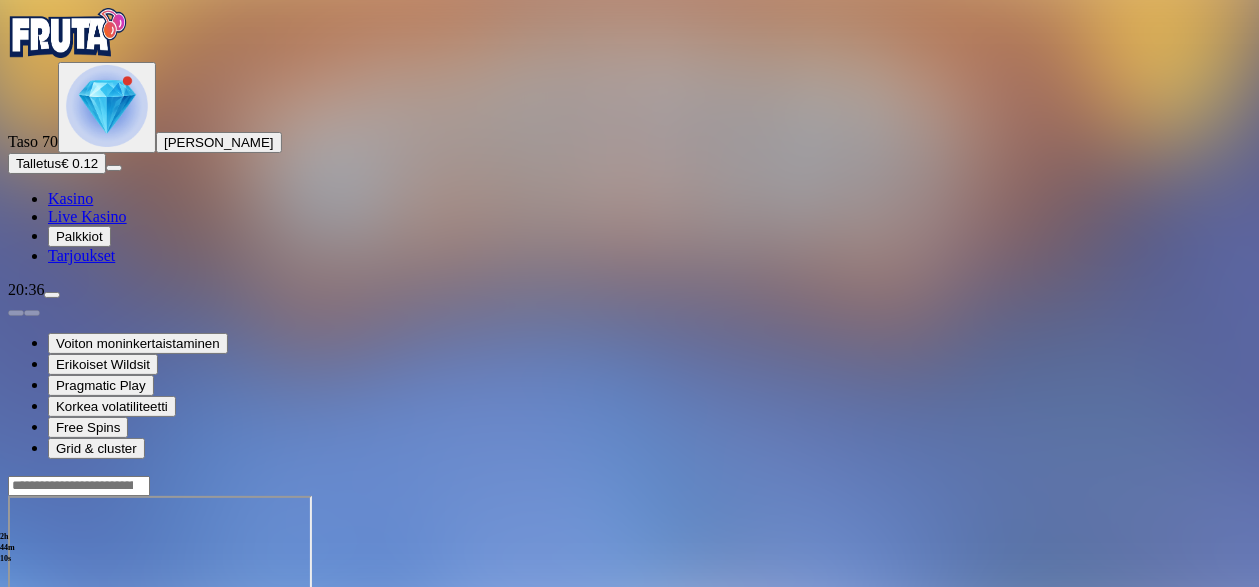 click at bounding box center [16, 668] 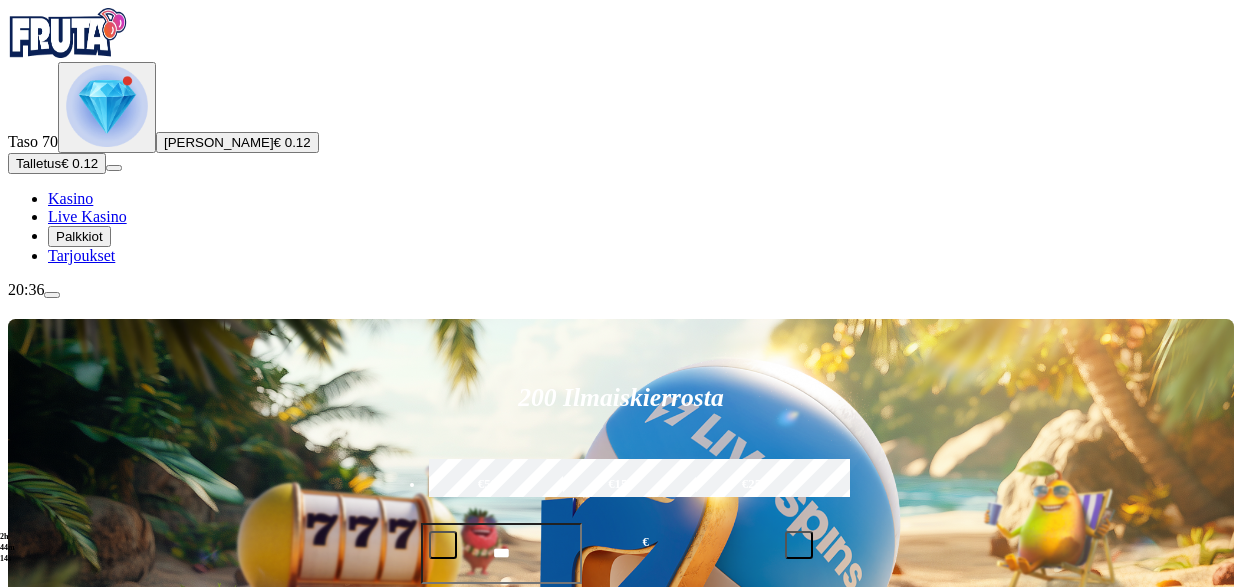 click on "Taso   70 Tiina [PERSON_NAME] € 0.12" at bounding box center (621, 107) 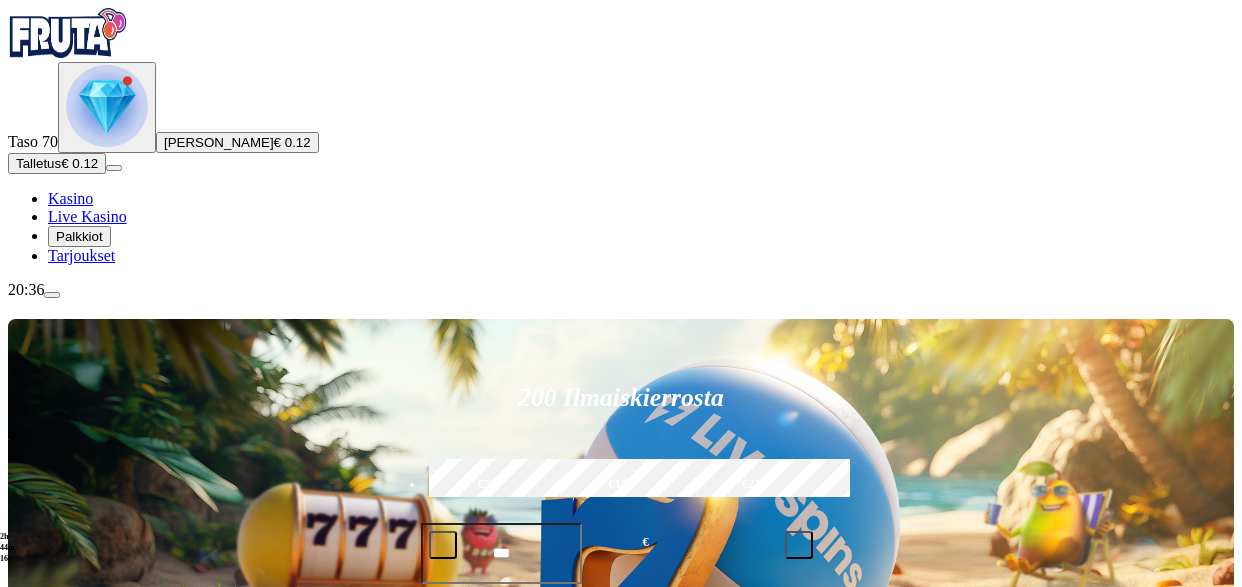 click at bounding box center (107, 106) 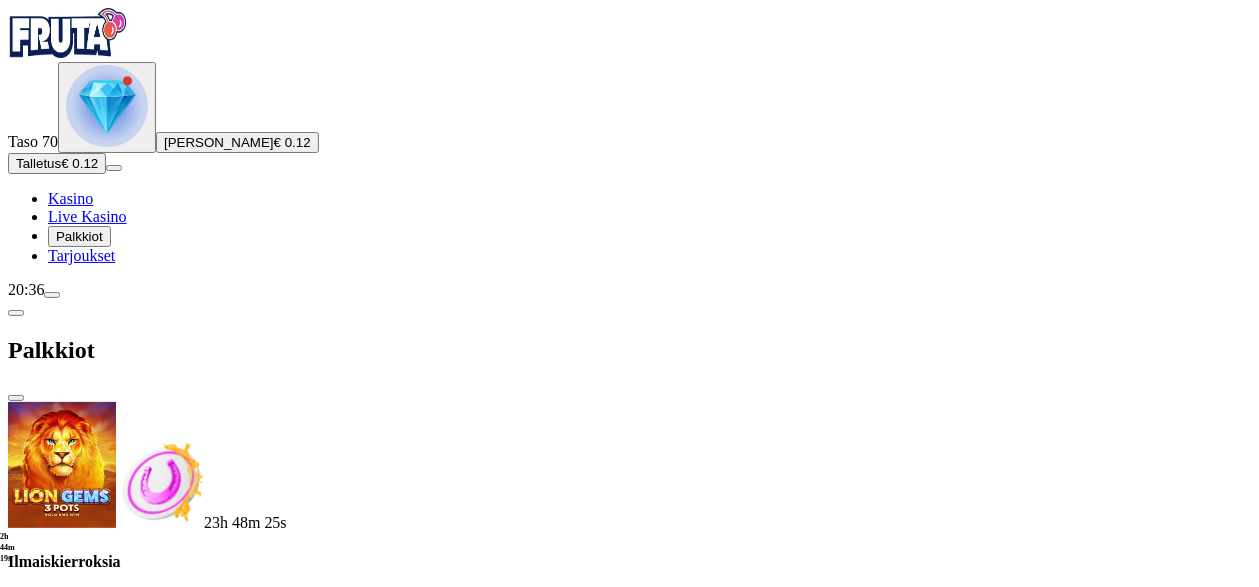 click at bounding box center (112, 849) 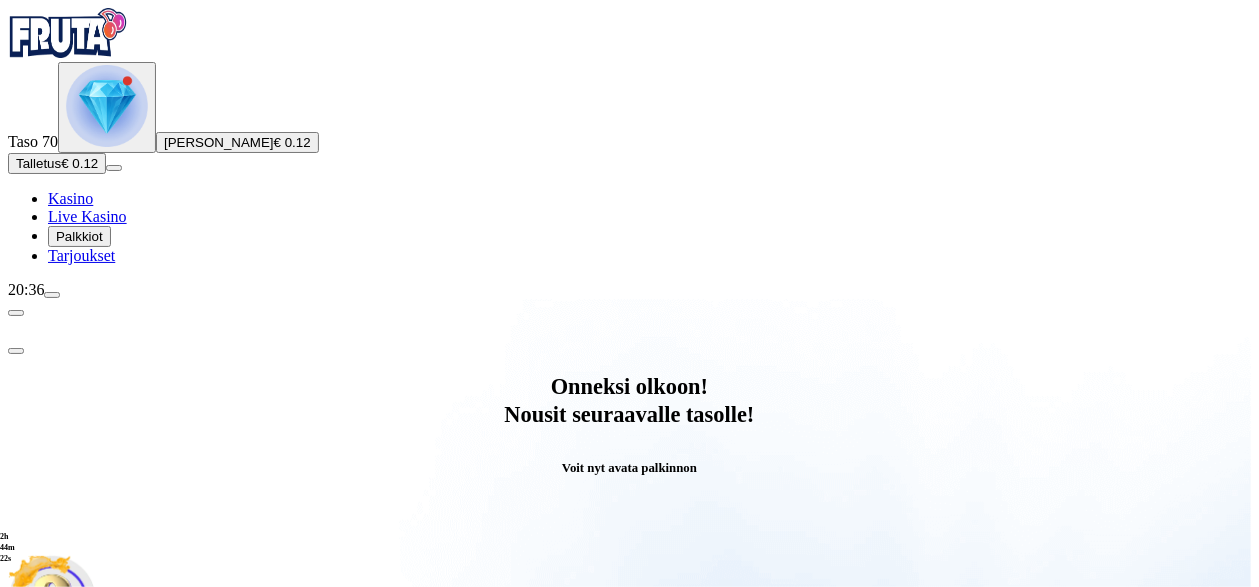 click on "Avaa palkinto" at bounding box center (630, 795) 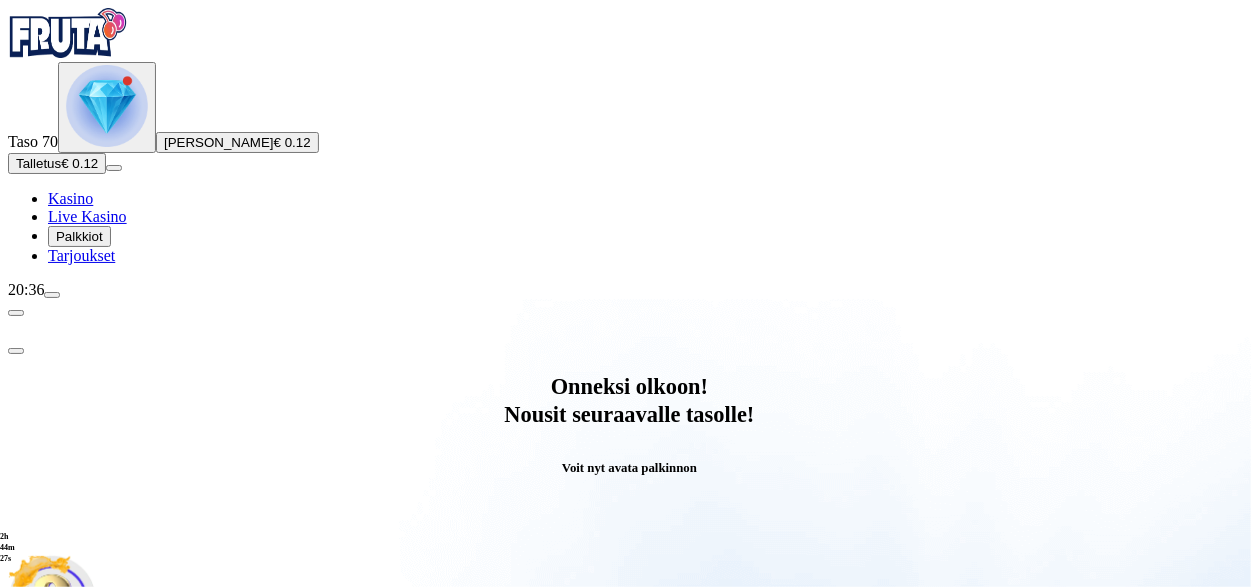 click at bounding box center [88, 999] 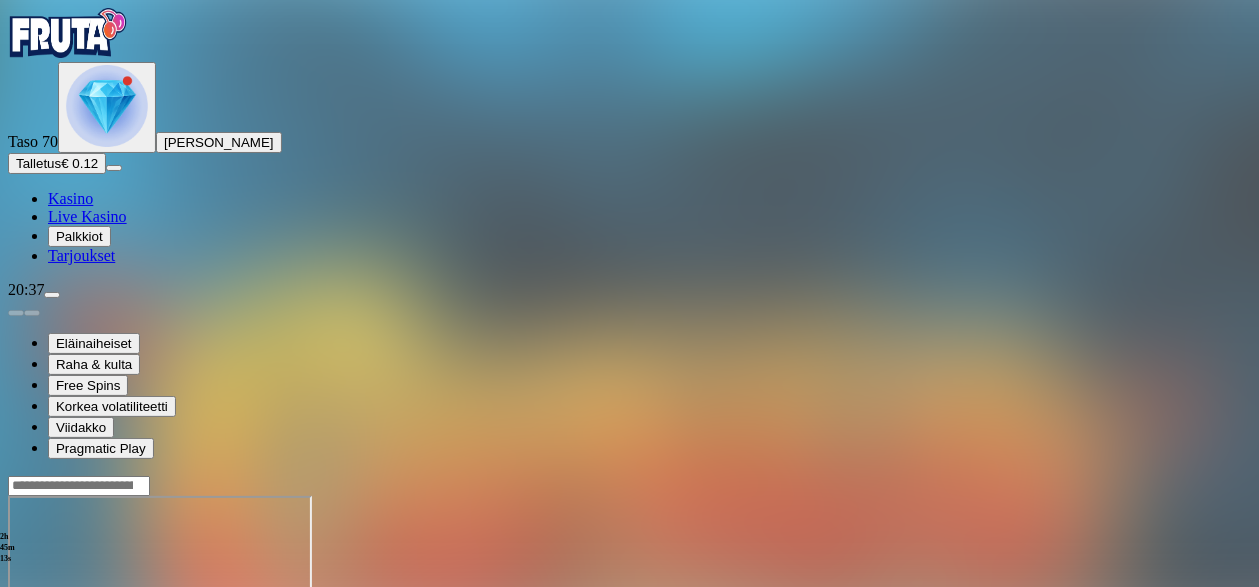 click at bounding box center (16, 668) 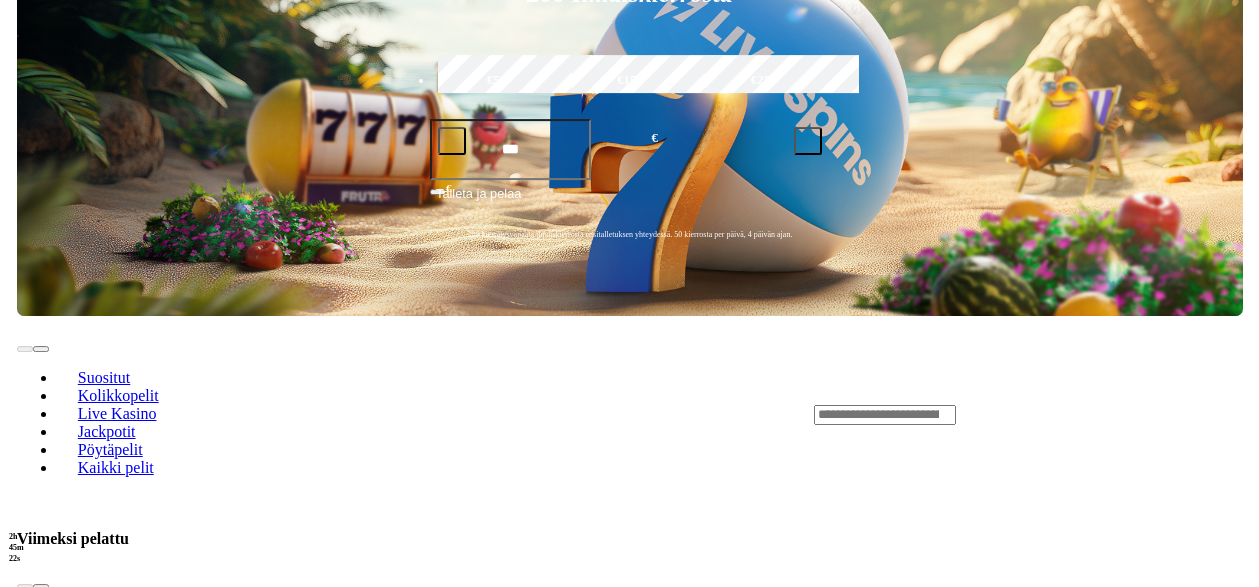 scroll, scrollTop: 414, scrollLeft: 0, axis: vertical 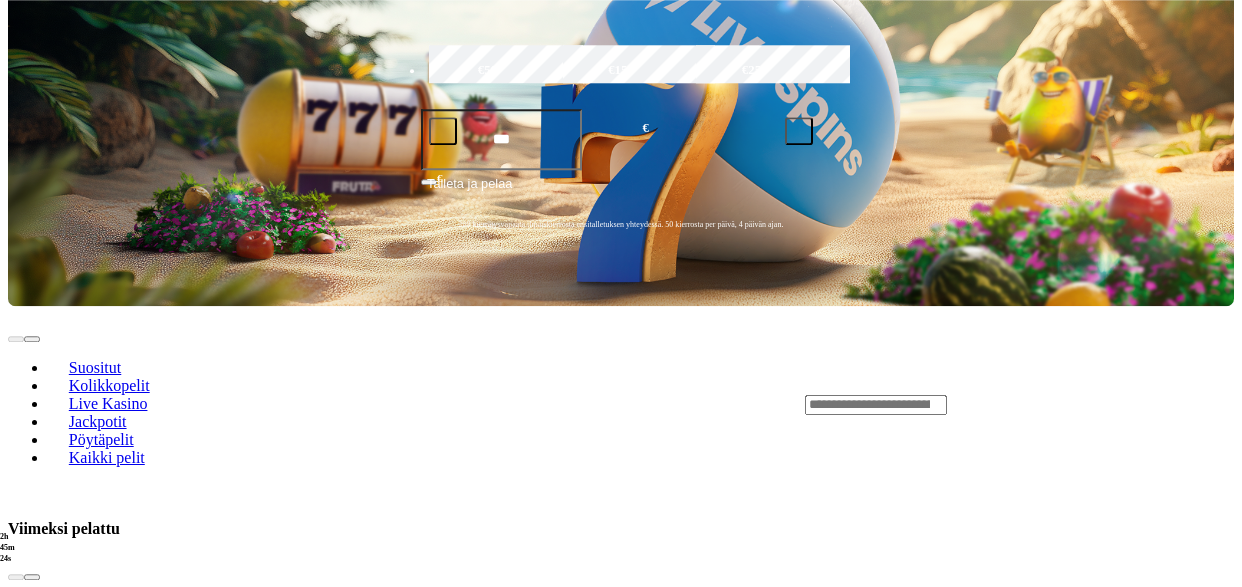 click at bounding box center (52, -119) 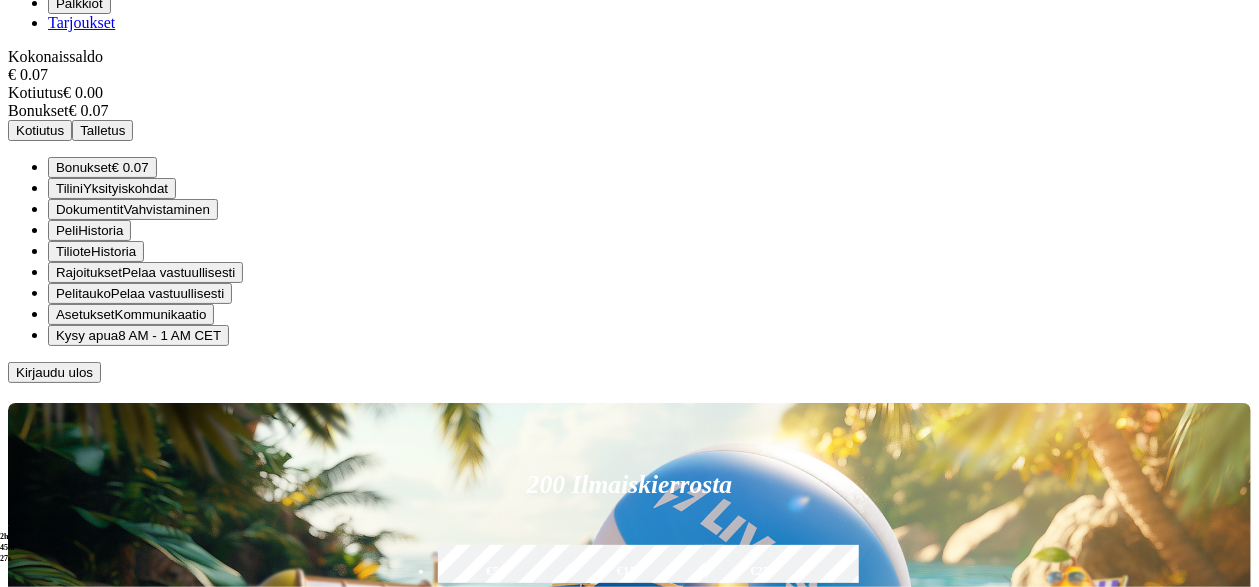 scroll, scrollTop: 121, scrollLeft: 0, axis: vertical 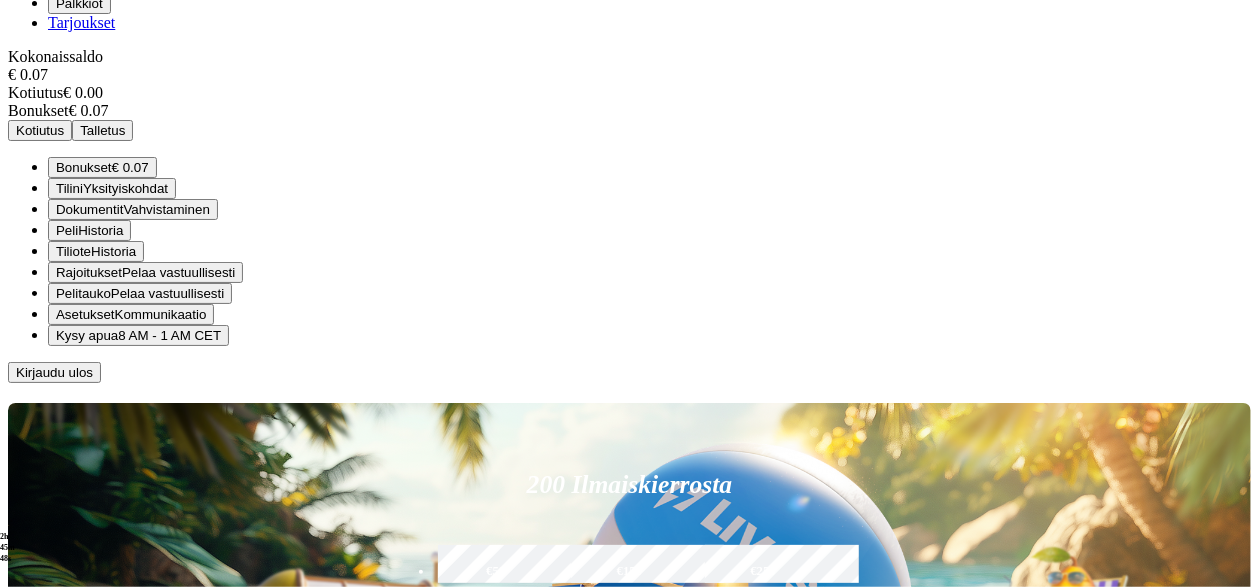 click on "Tilini" at bounding box center (69, 188) 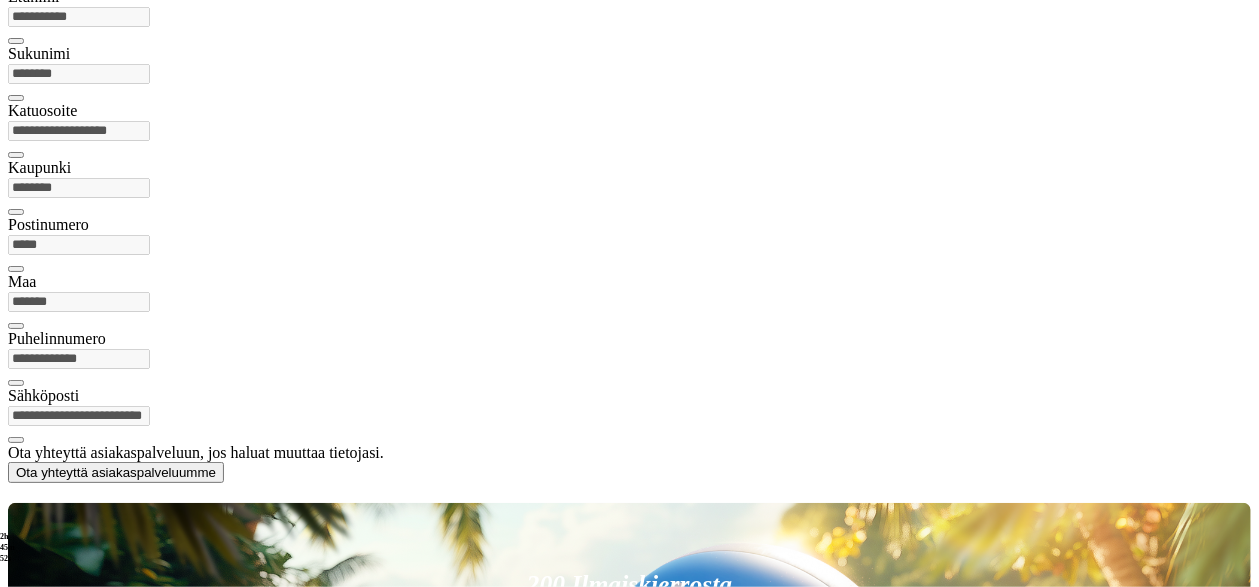 scroll, scrollTop: 57, scrollLeft: 0, axis: vertical 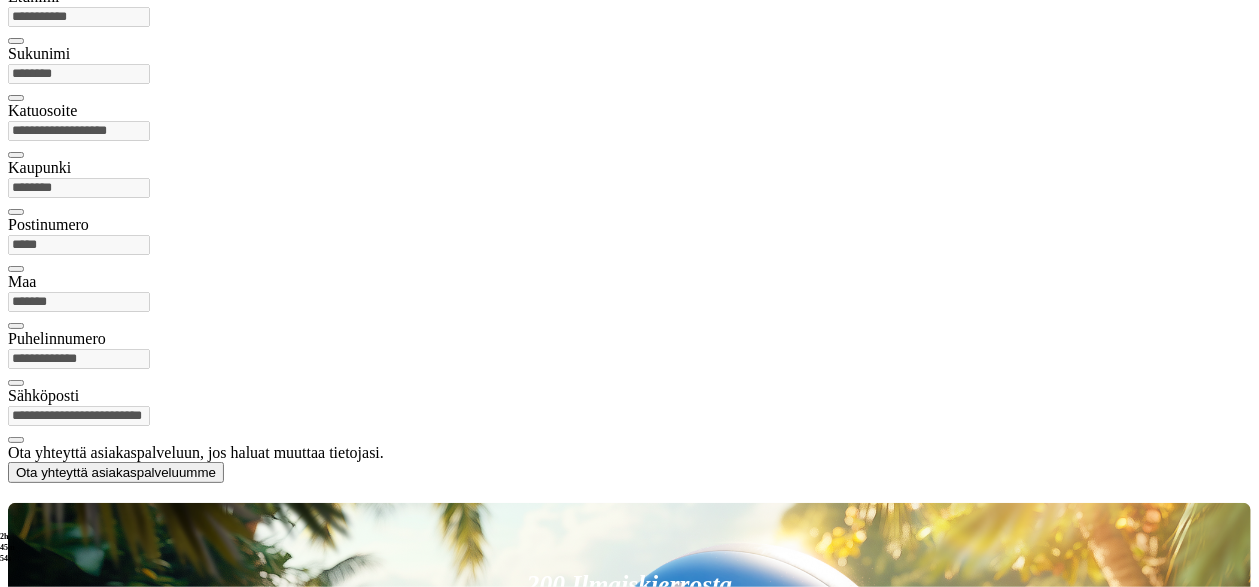 click at bounding box center (16, -16) 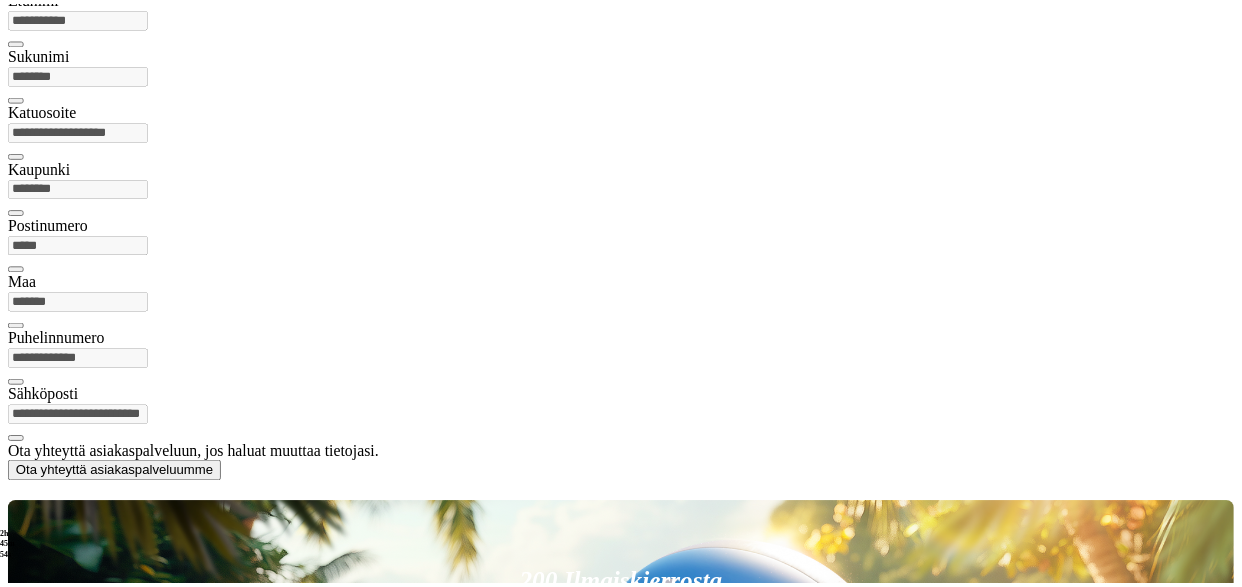 scroll, scrollTop: 0, scrollLeft: 0, axis: both 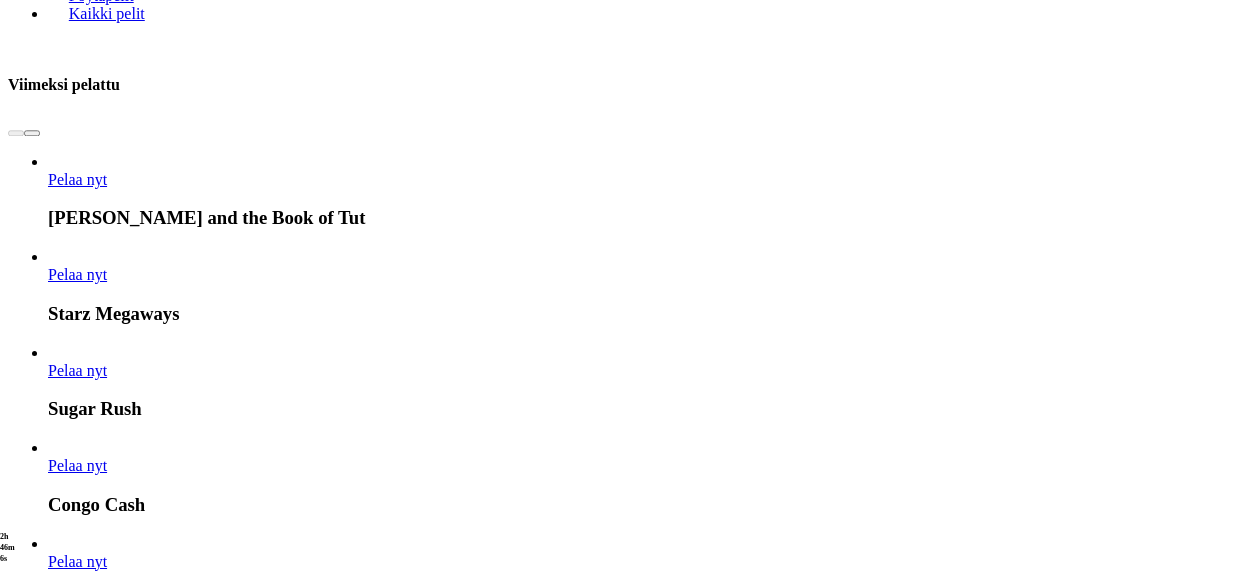 click at bounding box center (52, -563) 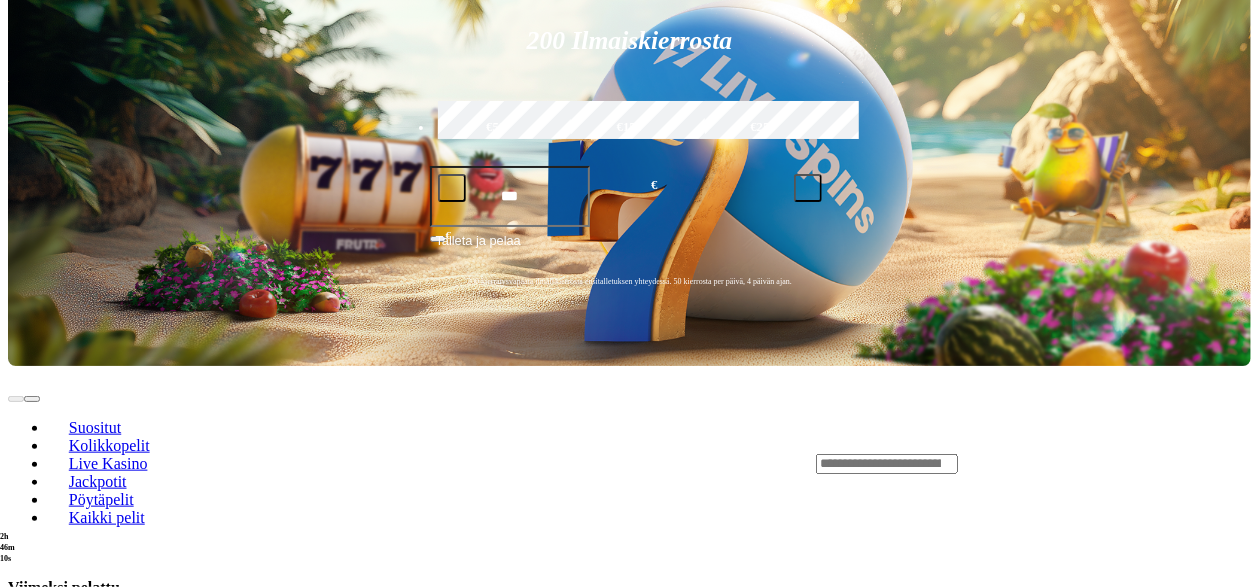 scroll, scrollTop: 121, scrollLeft: 0, axis: vertical 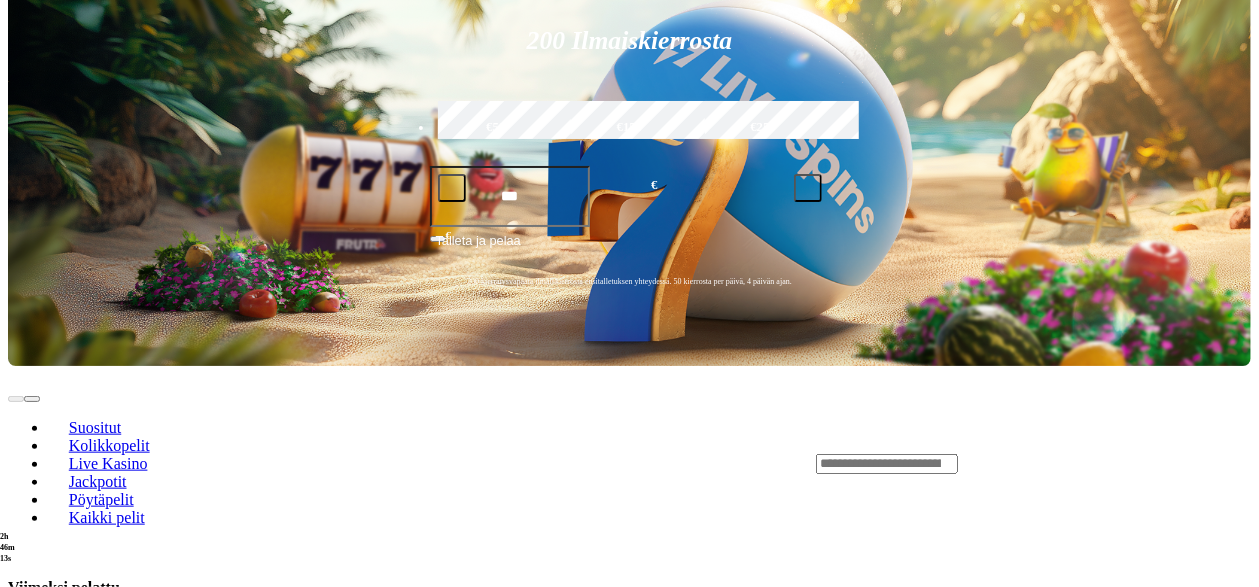 click on "Kirjaudu ulos" at bounding box center (54, -72) 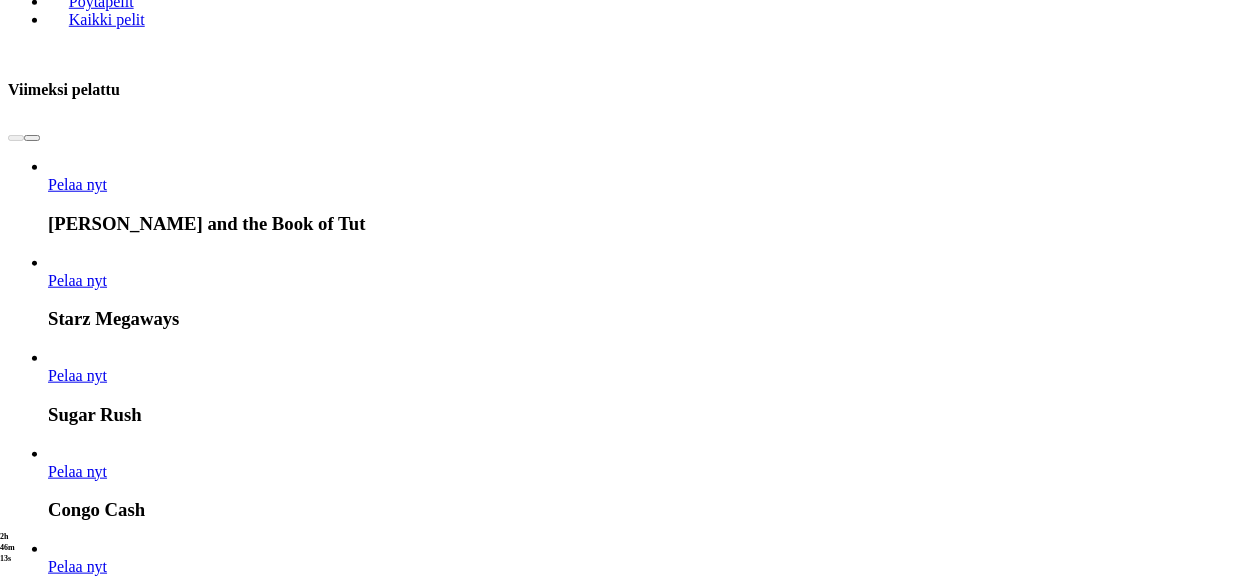 scroll, scrollTop: 0, scrollLeft: 0, axis: both 